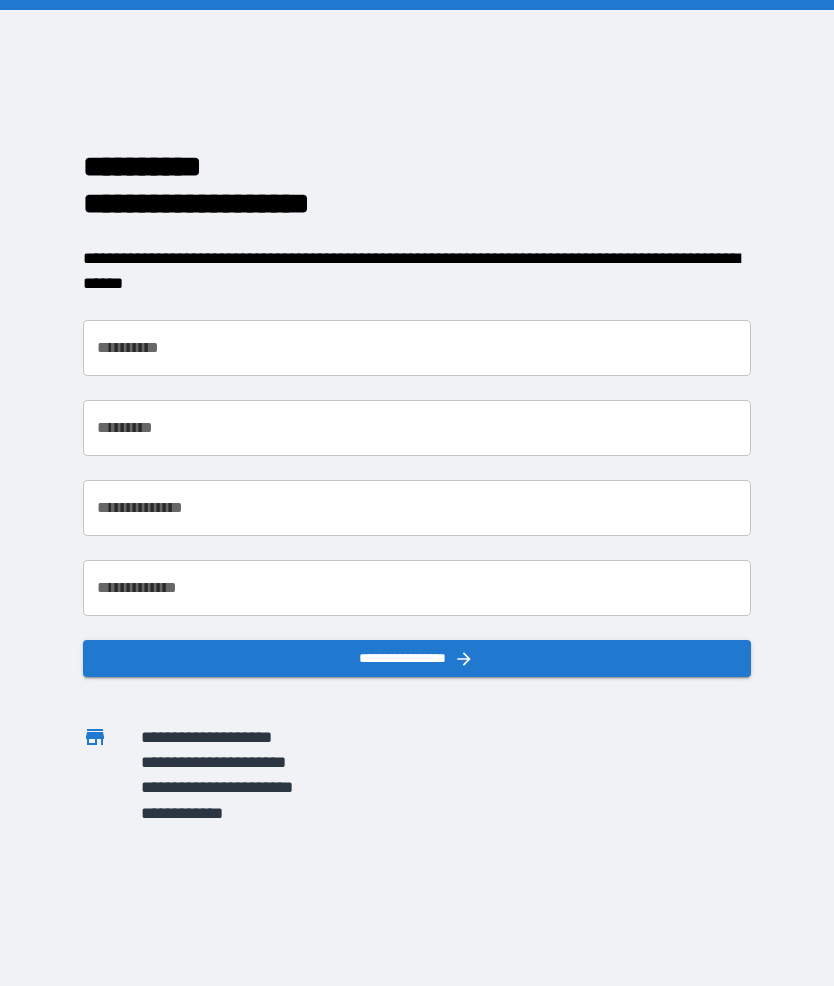 scroll, scrollTop: 0, scrollLeft: 0, axis: both 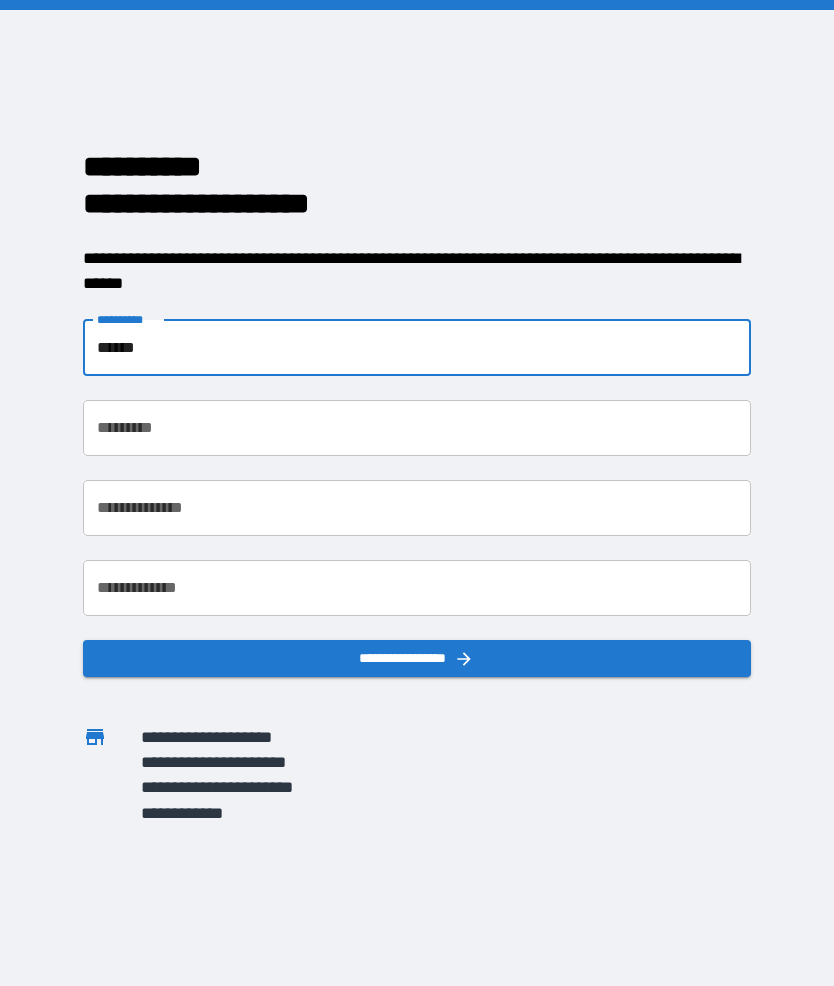 type on "******" 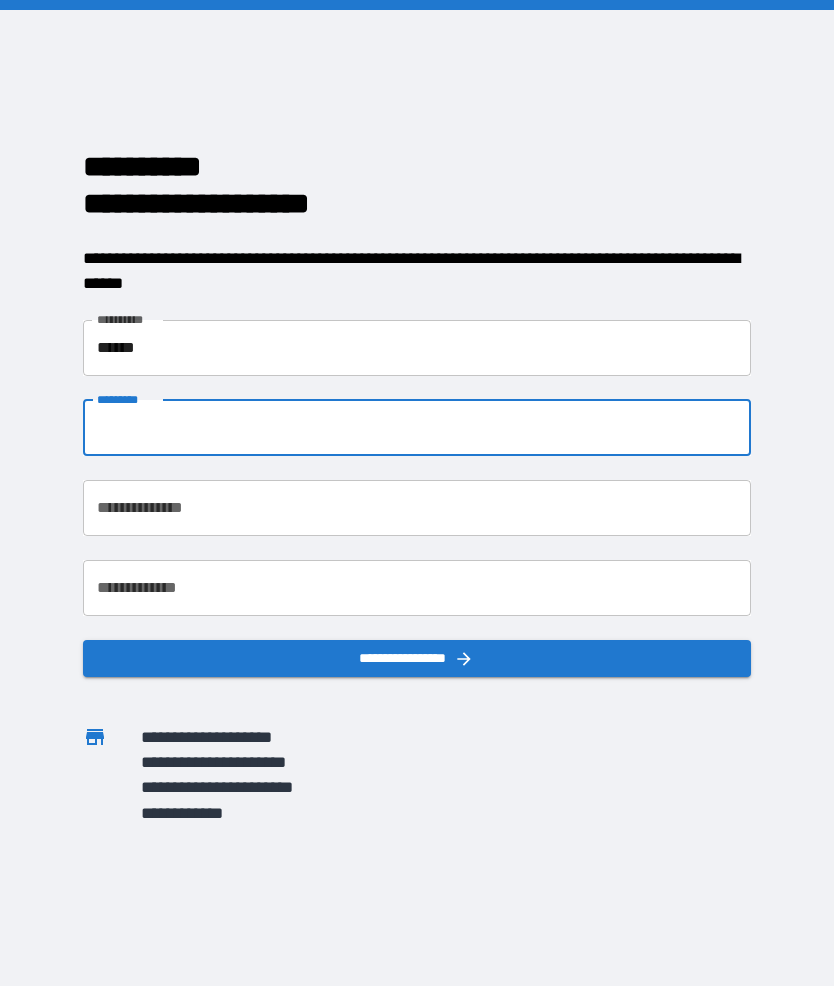 type on "*" 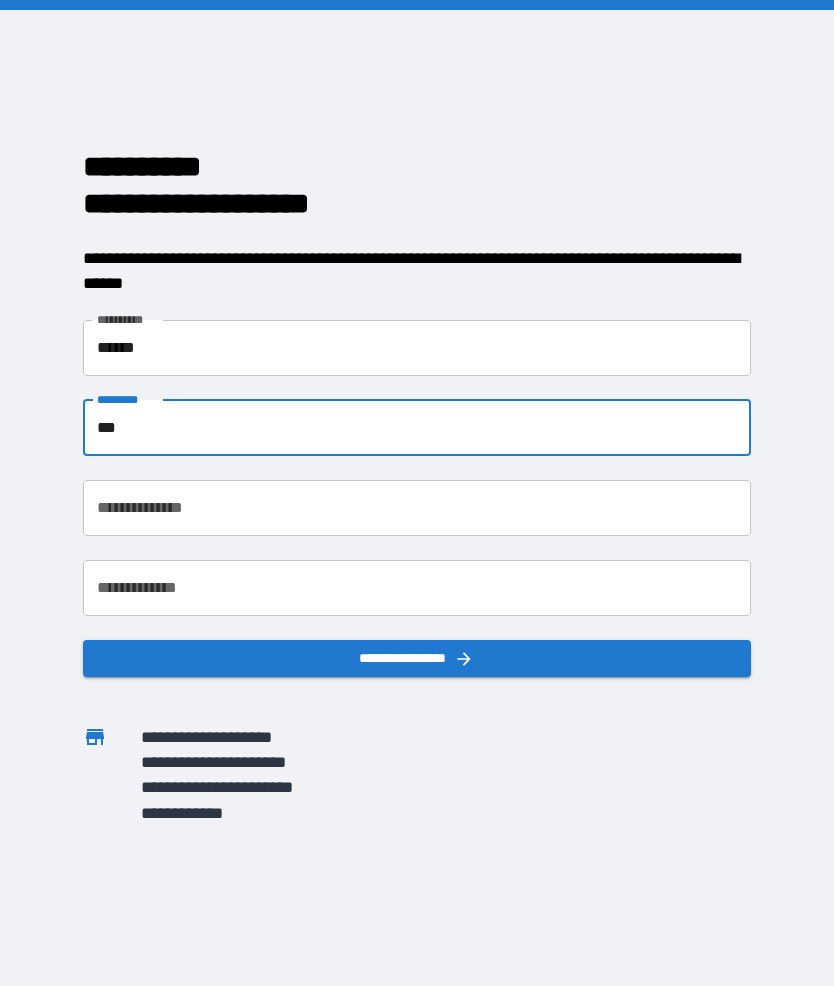 type on "***" 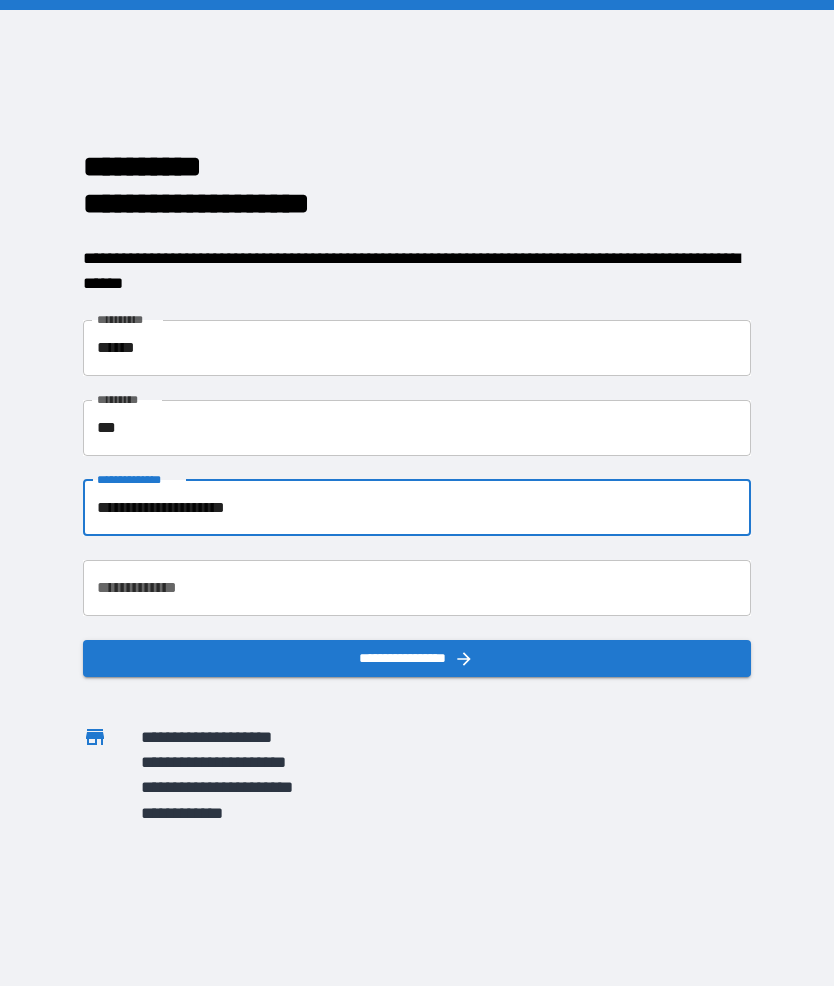 type on "**********" 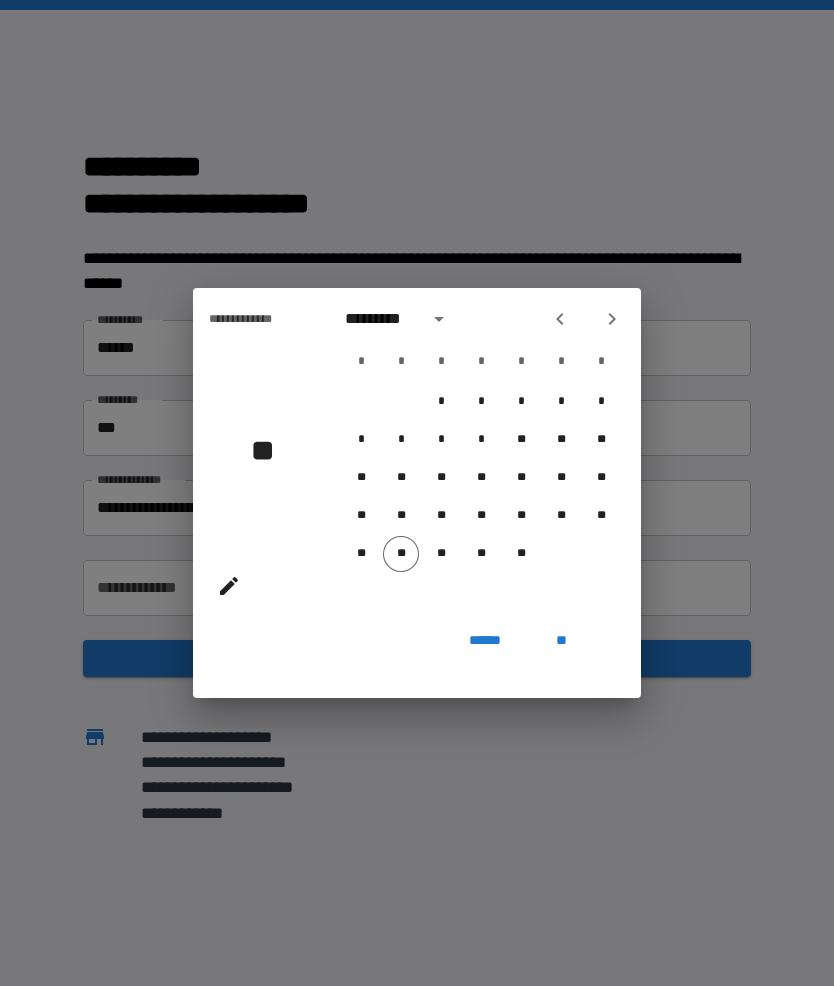 click at bounding box center [612, 319] 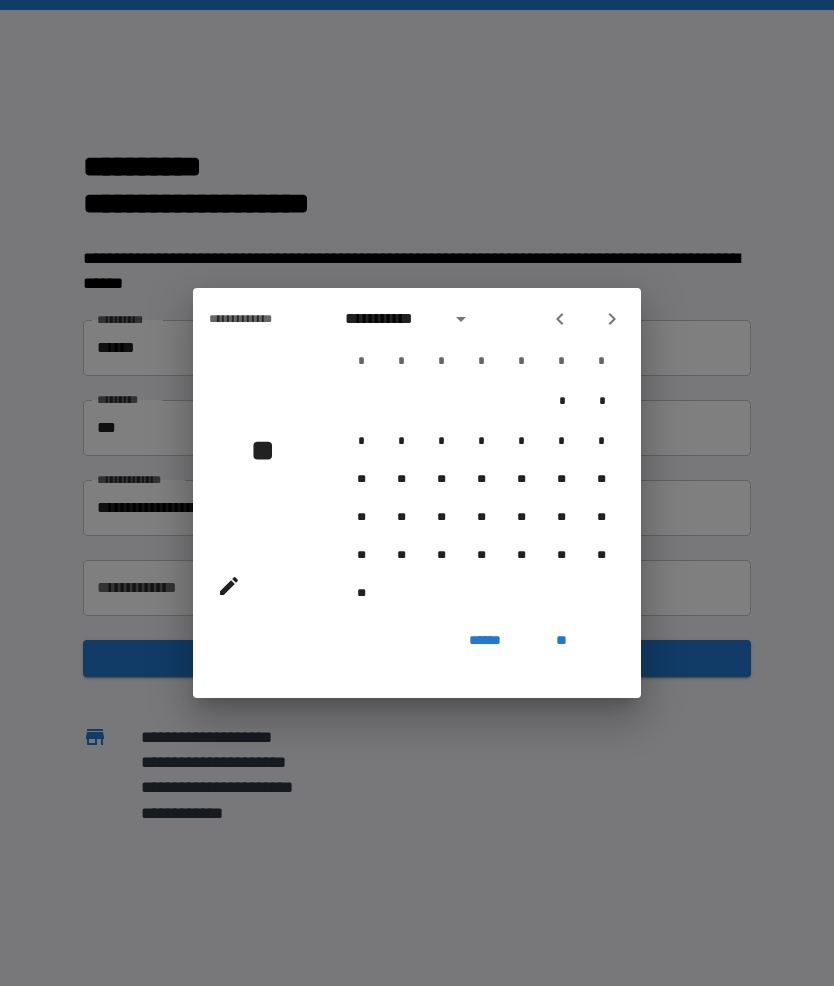 click 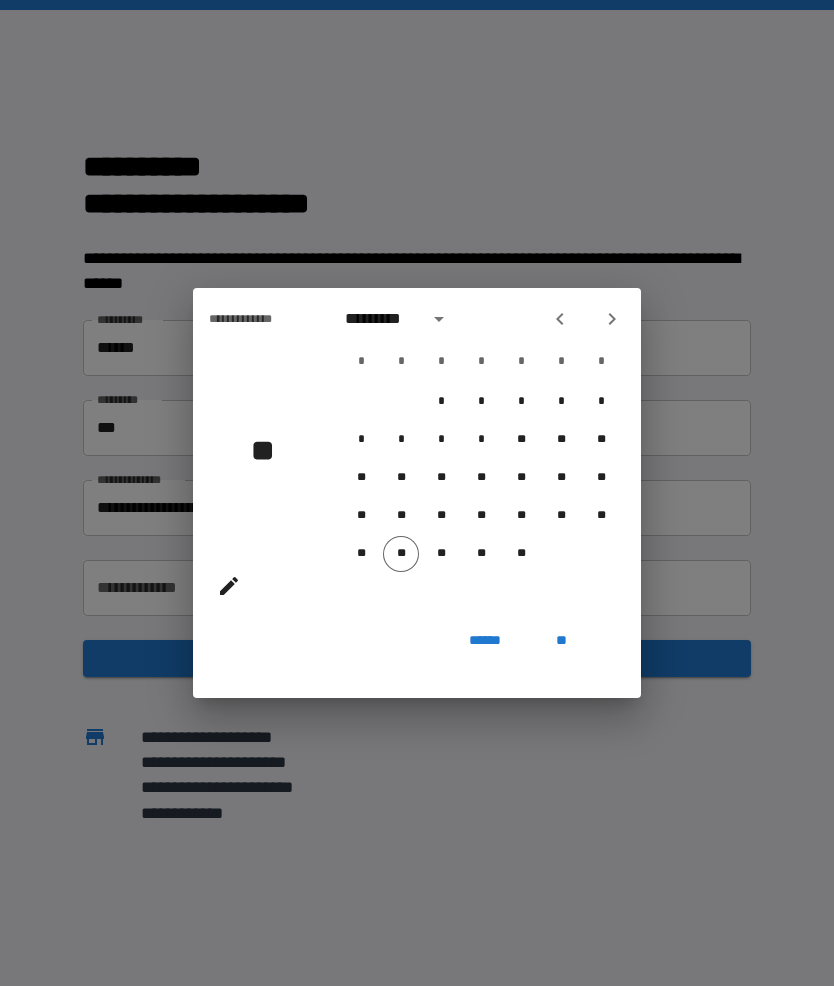 click 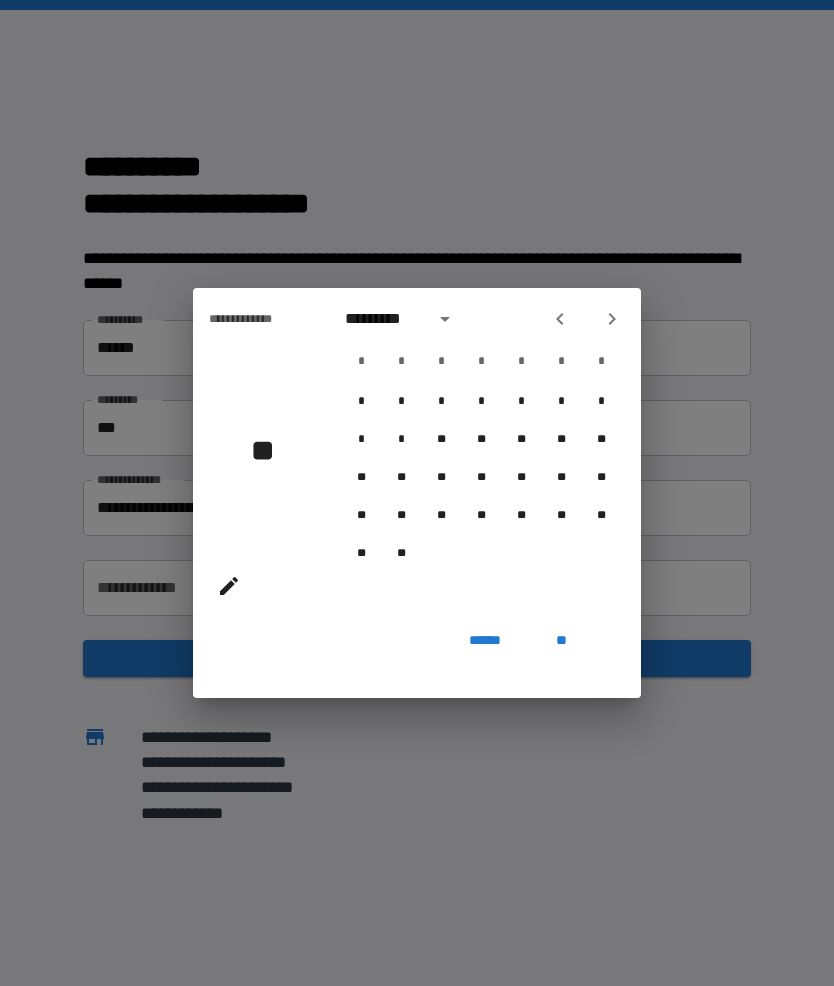 click 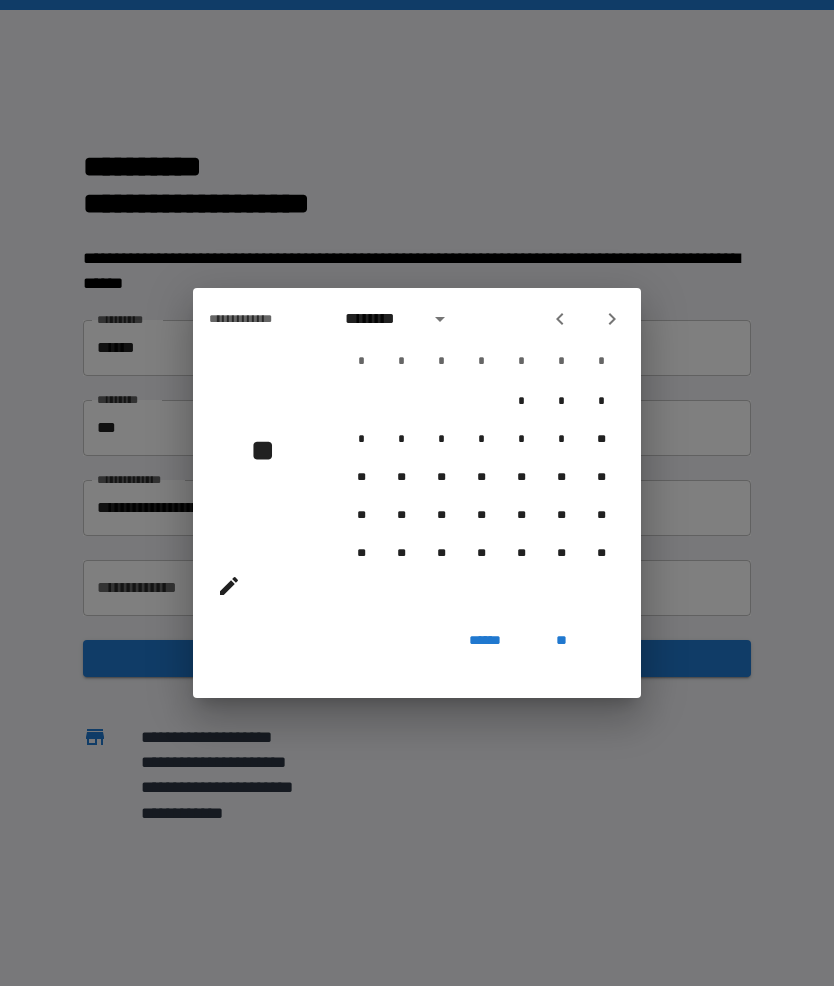 click at bounding box center [560, 319] 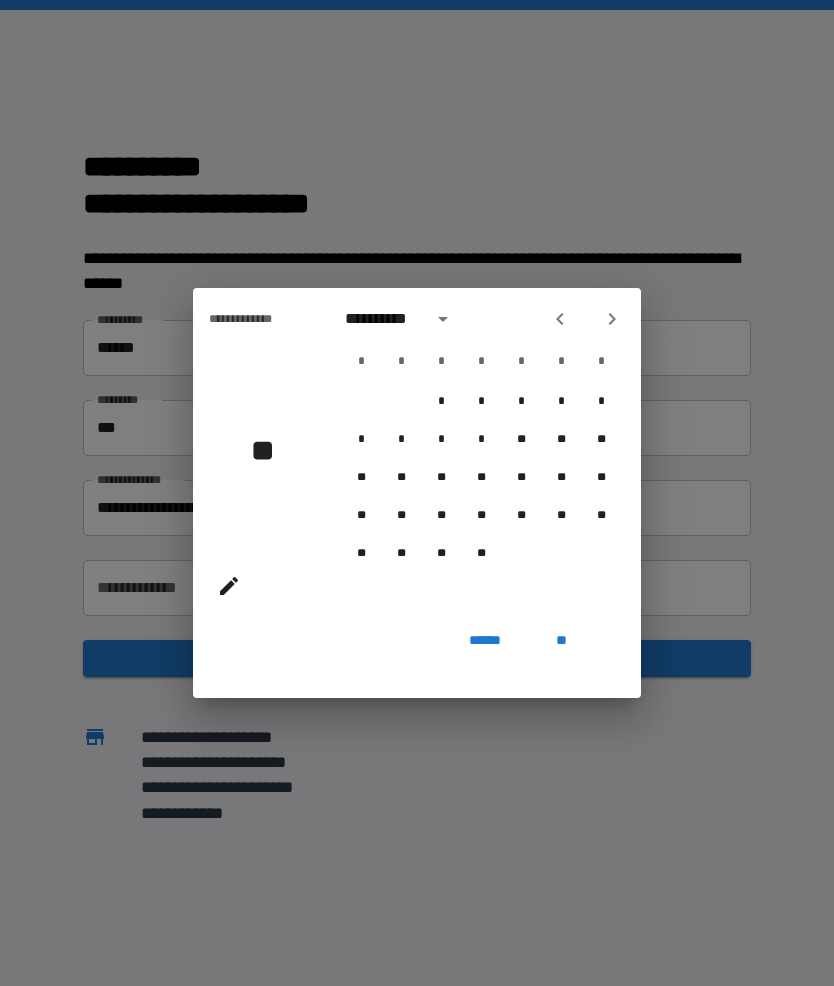 click on "**********" at bounding box center (481, 455) 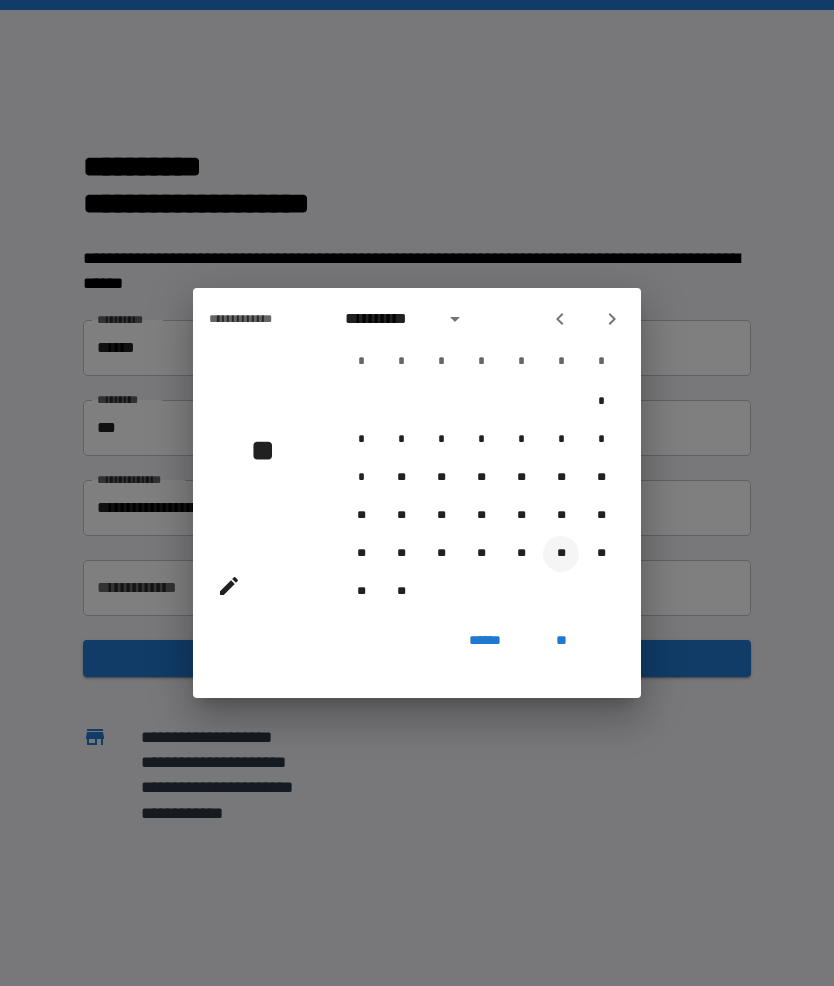 click on "**" at bounding box center (561, 554) 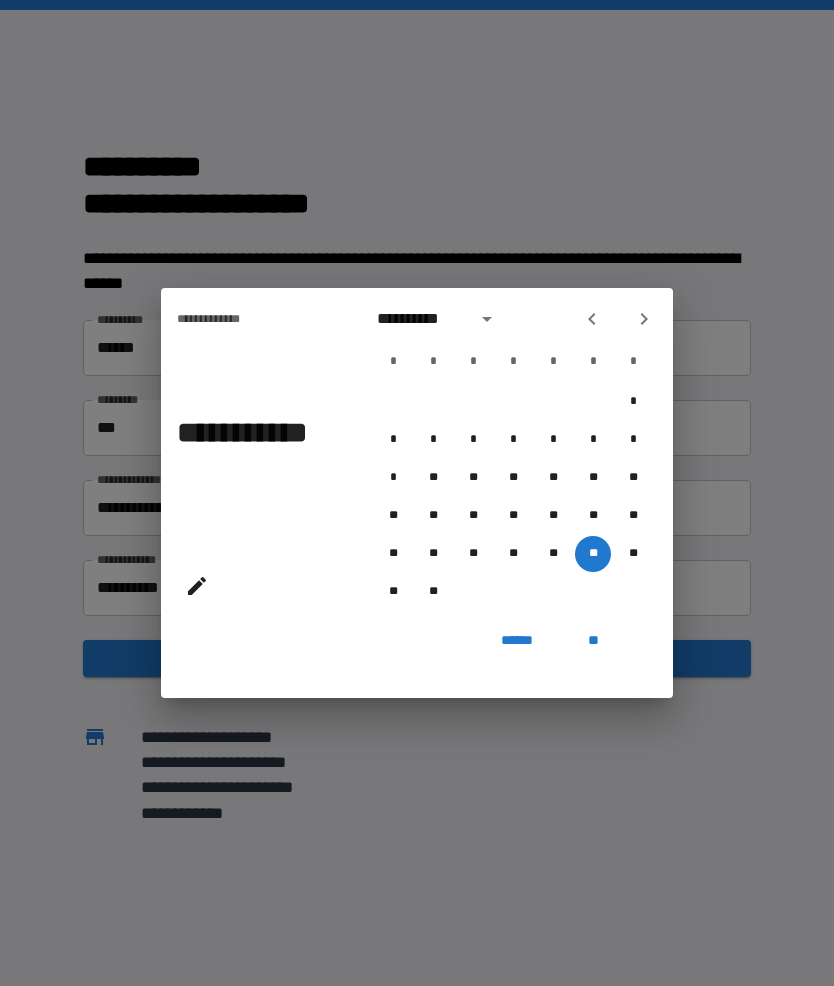 click at bounding box center (487, 319) 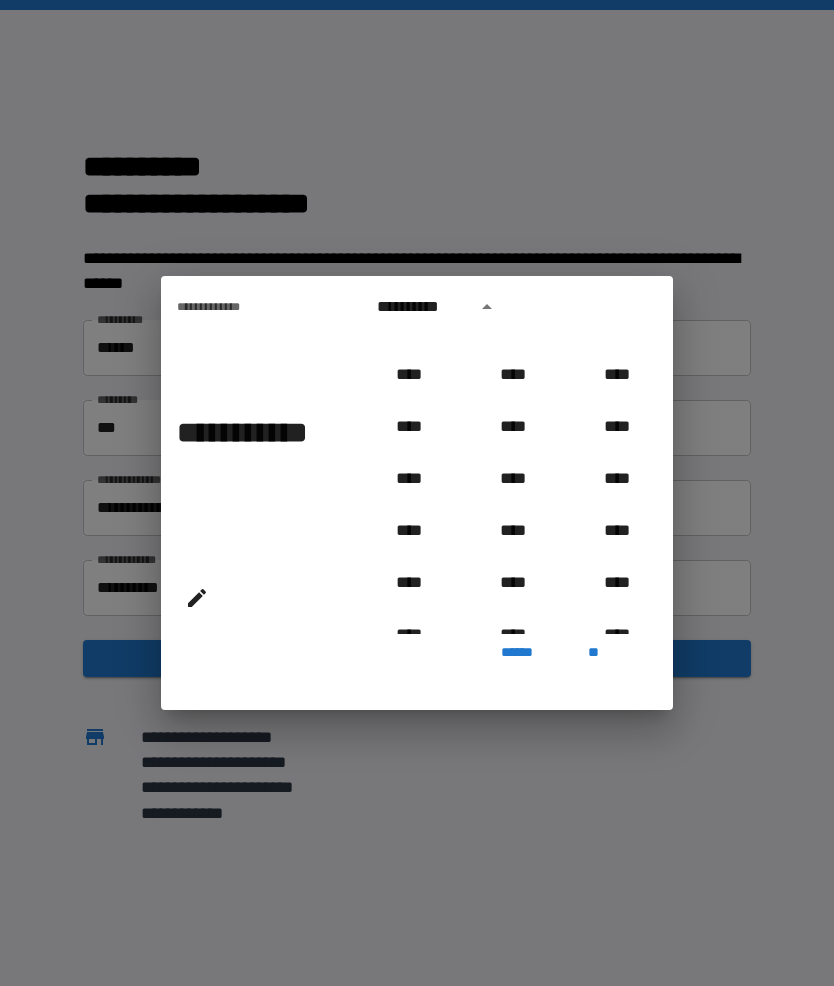 scroll, scrollTop: 603, scrollLeft: 0, axis: vertical 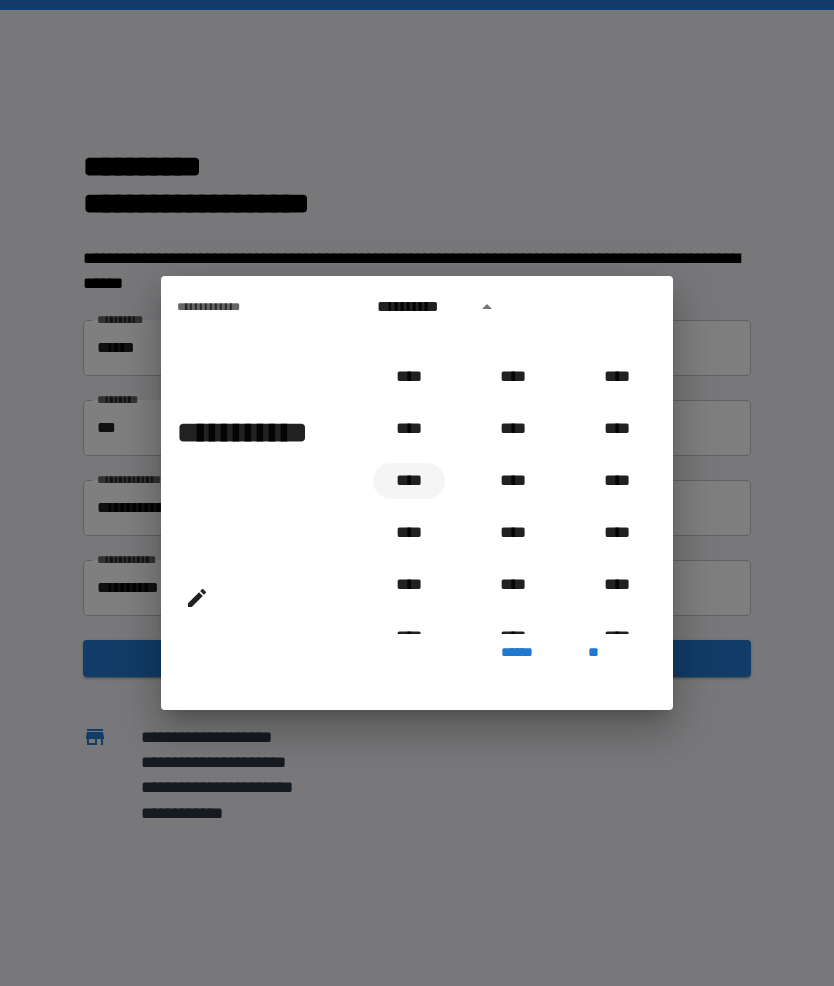 click on "****" at bounding box center [409, 481] 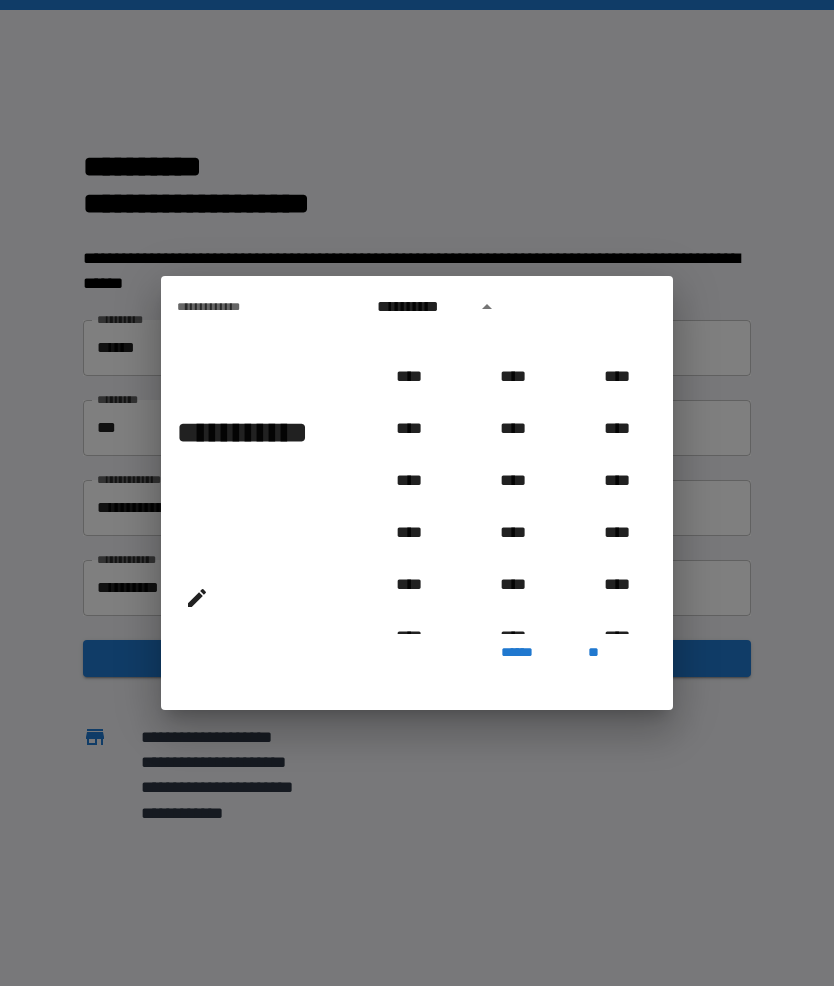 type on "**********" 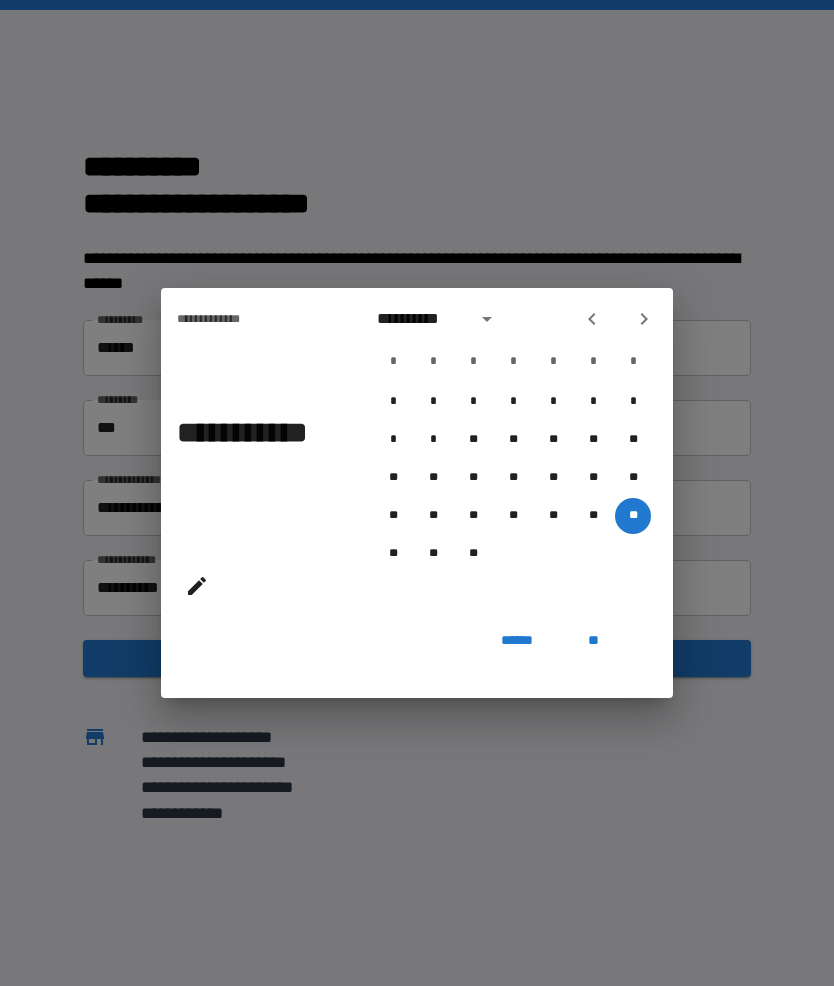 click on "**" at bounding box center (593, 640) 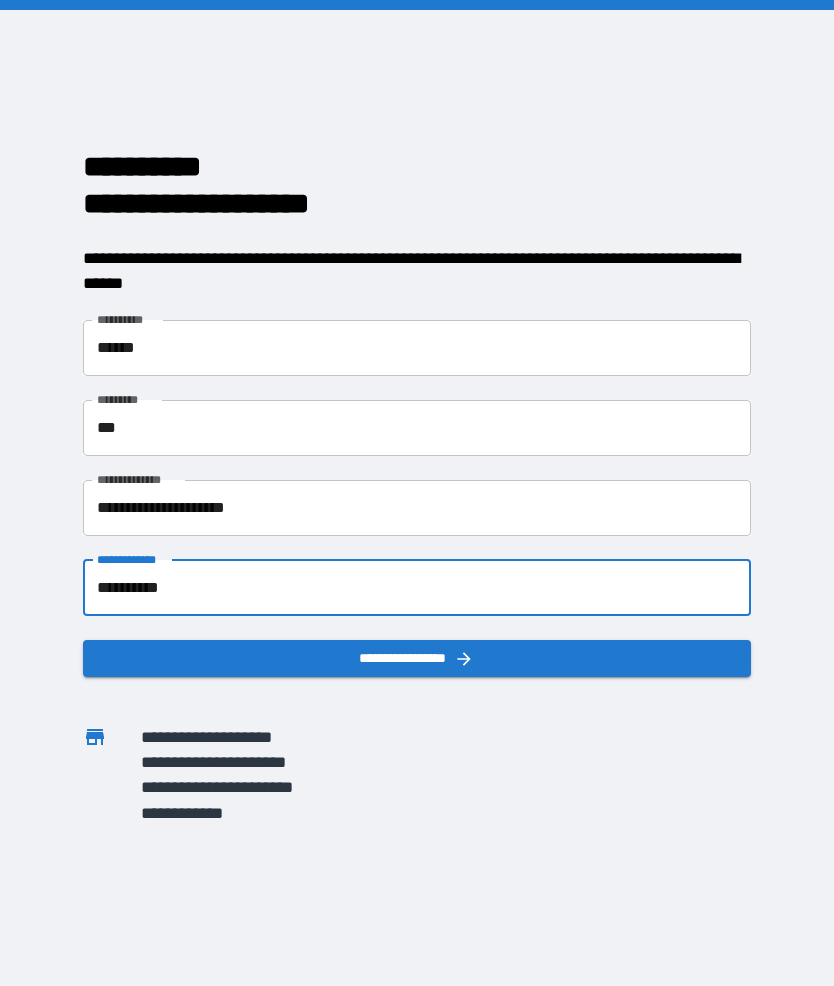 click on "**********" at bounding box center (416, 658) 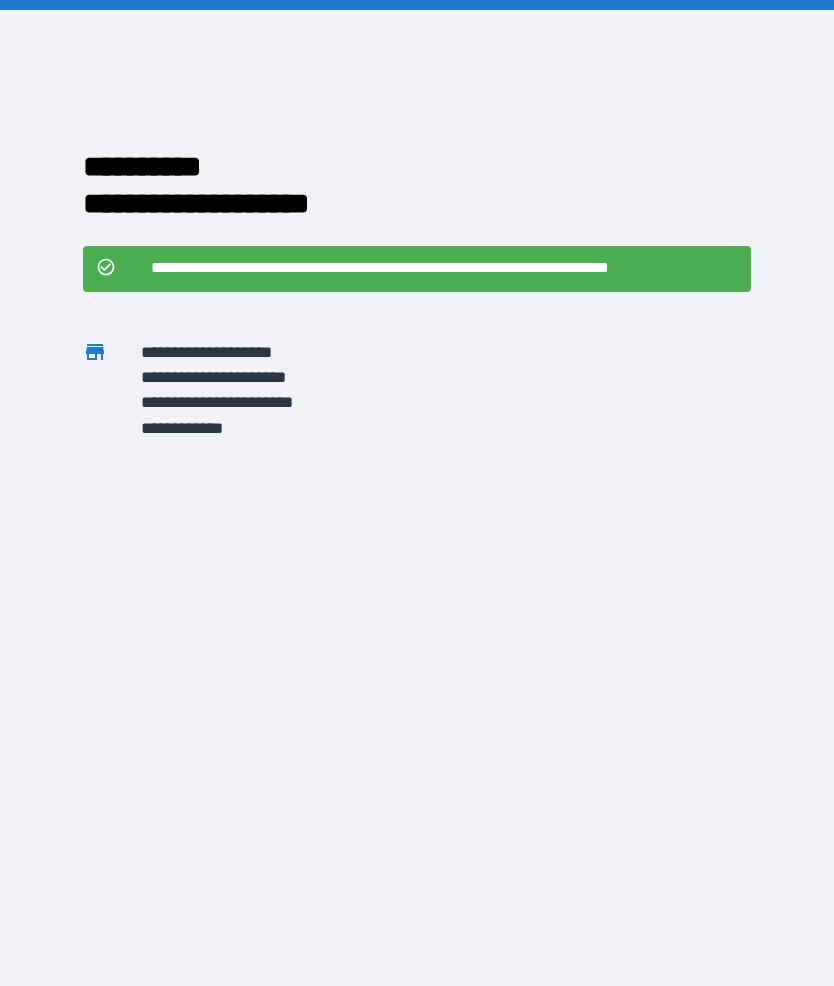 click on "**********" at bounding box center (444, 268) 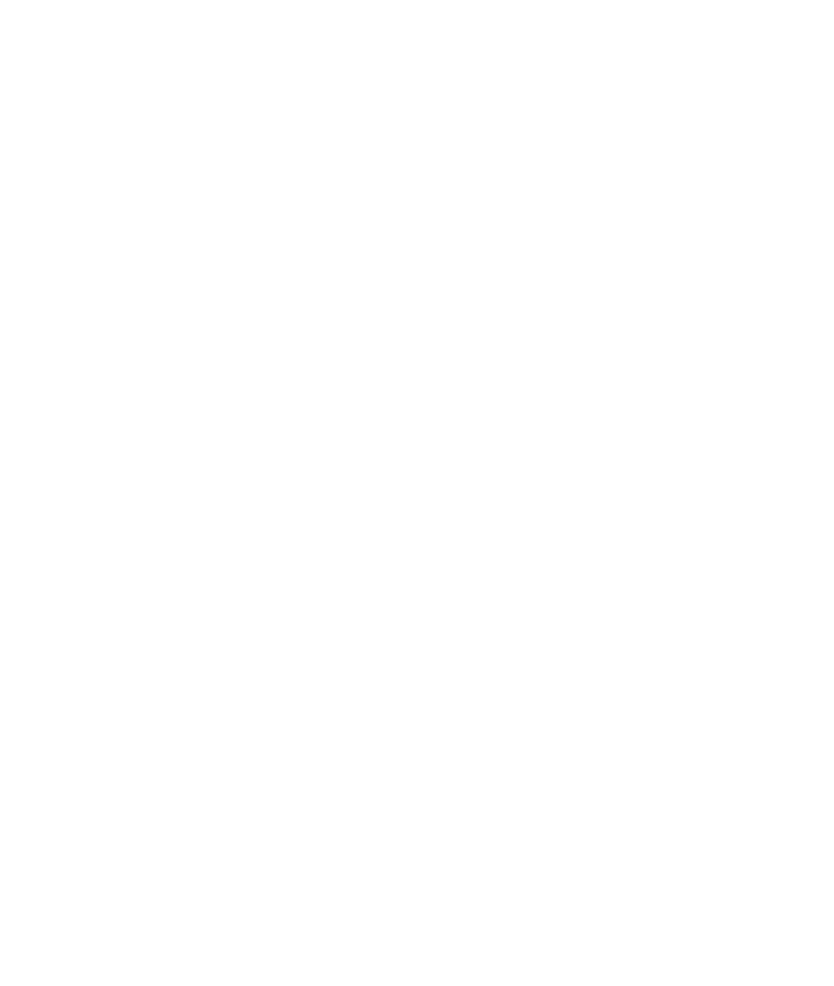 scroll, scrollTop: 0, scrollLeft: 0, axis: both 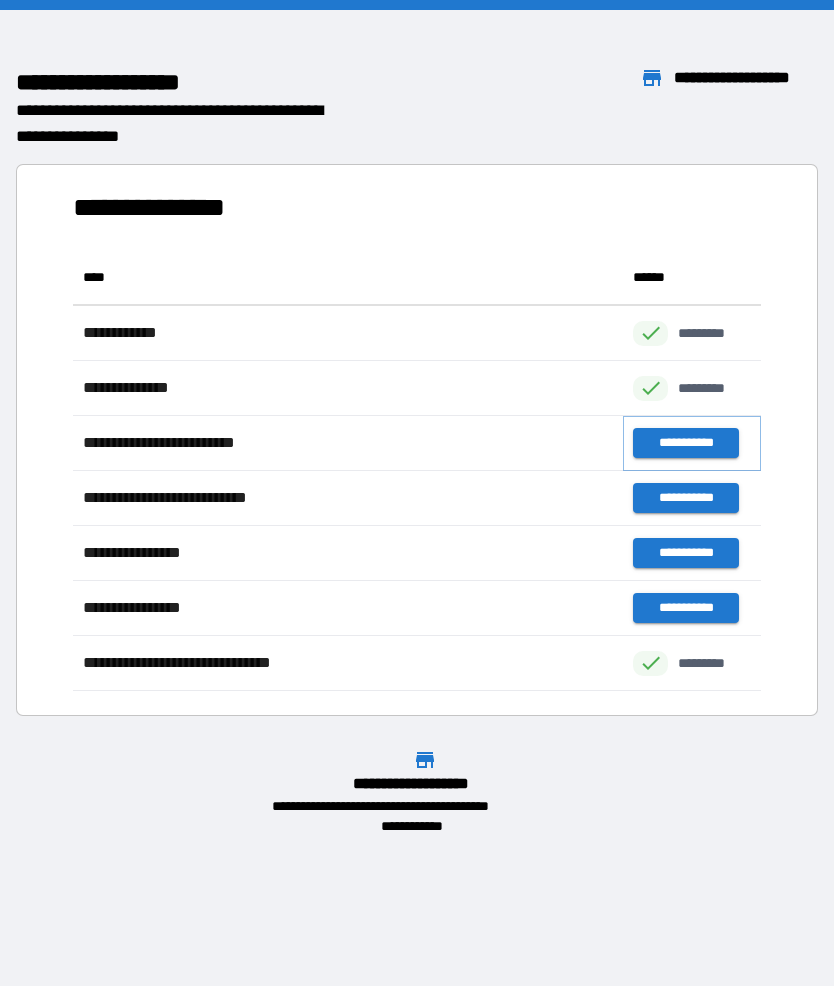 click on "**********" at bounding box center [685, 443] 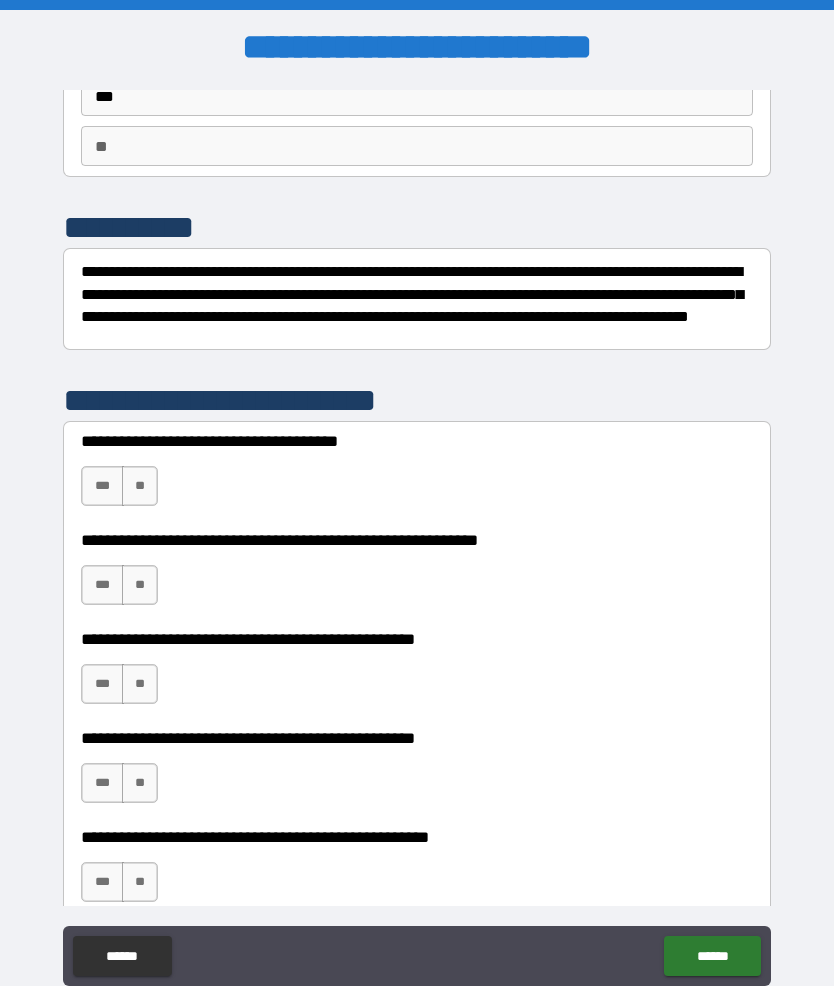 scroll, scrollTop: 172, scrollLeft: 0, axis: vertical 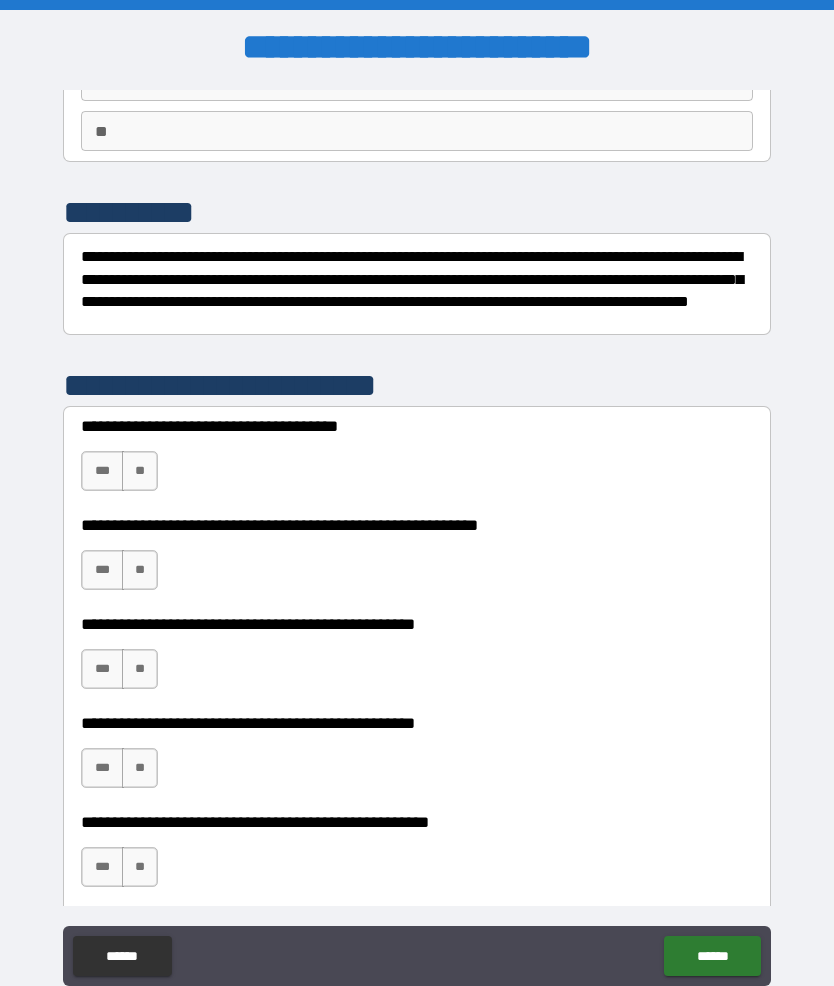 click on "**" at bounding box center (140, 471) 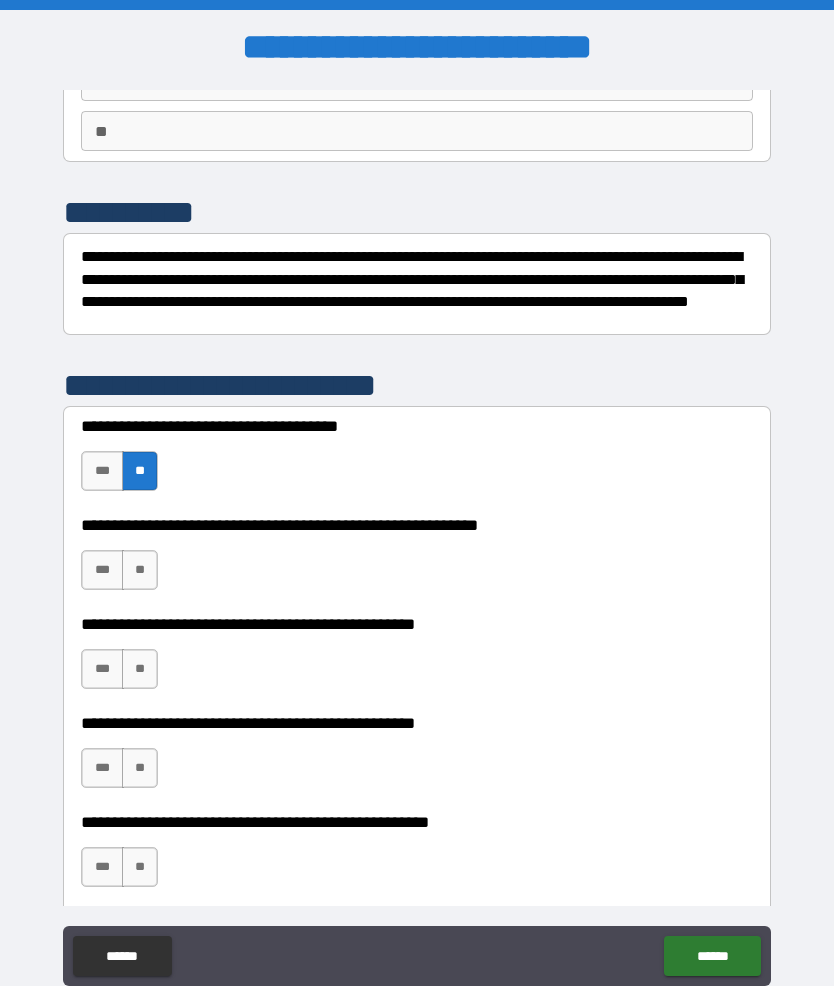 click on "***" at bounding box center (102, 570) 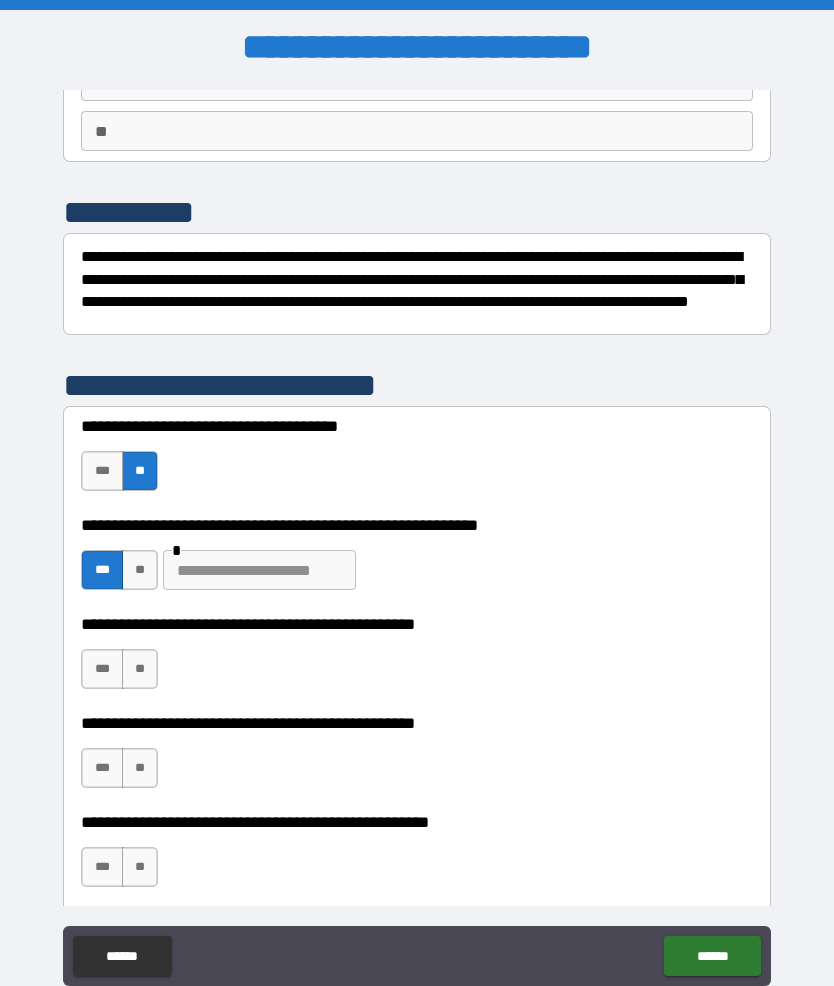 click at bounding box center (259, 570) 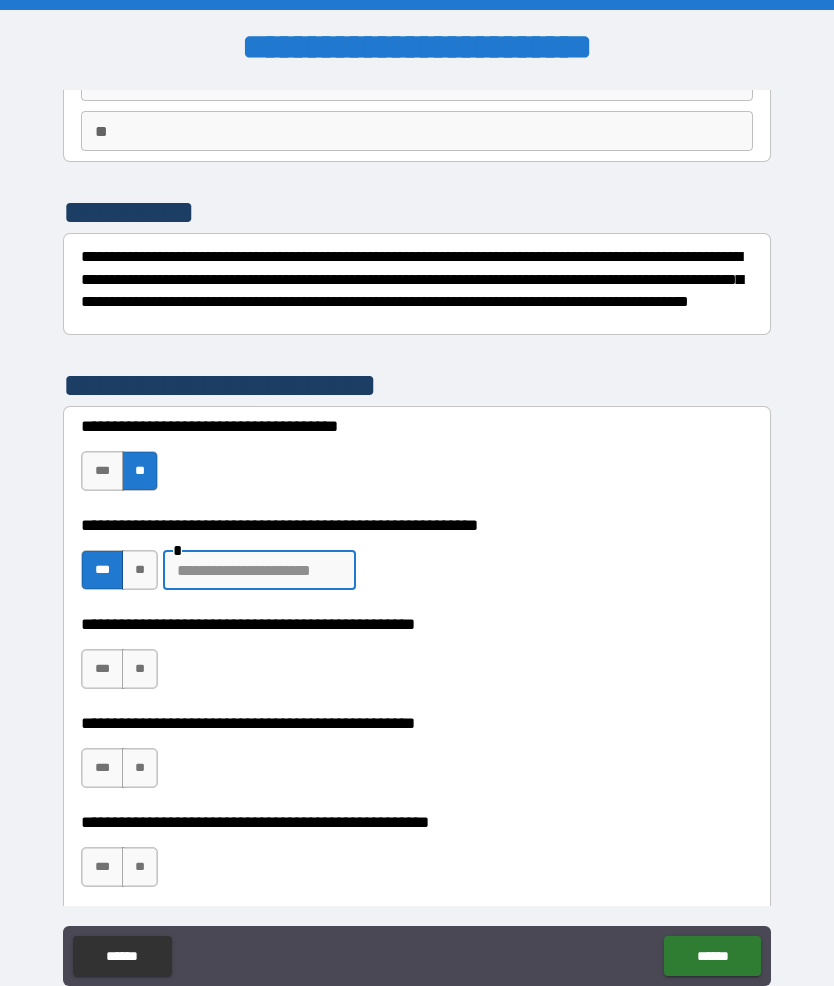 click at bounding box center [259, 570] 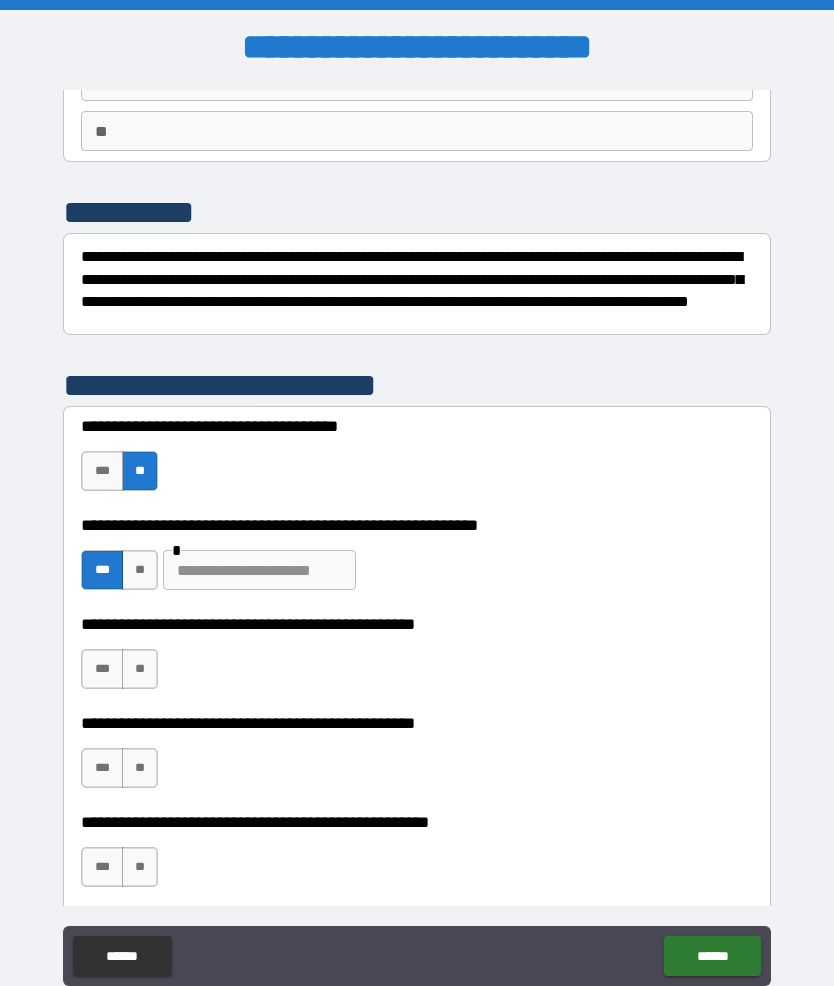 click on "**" at bounding box center [140, 570] 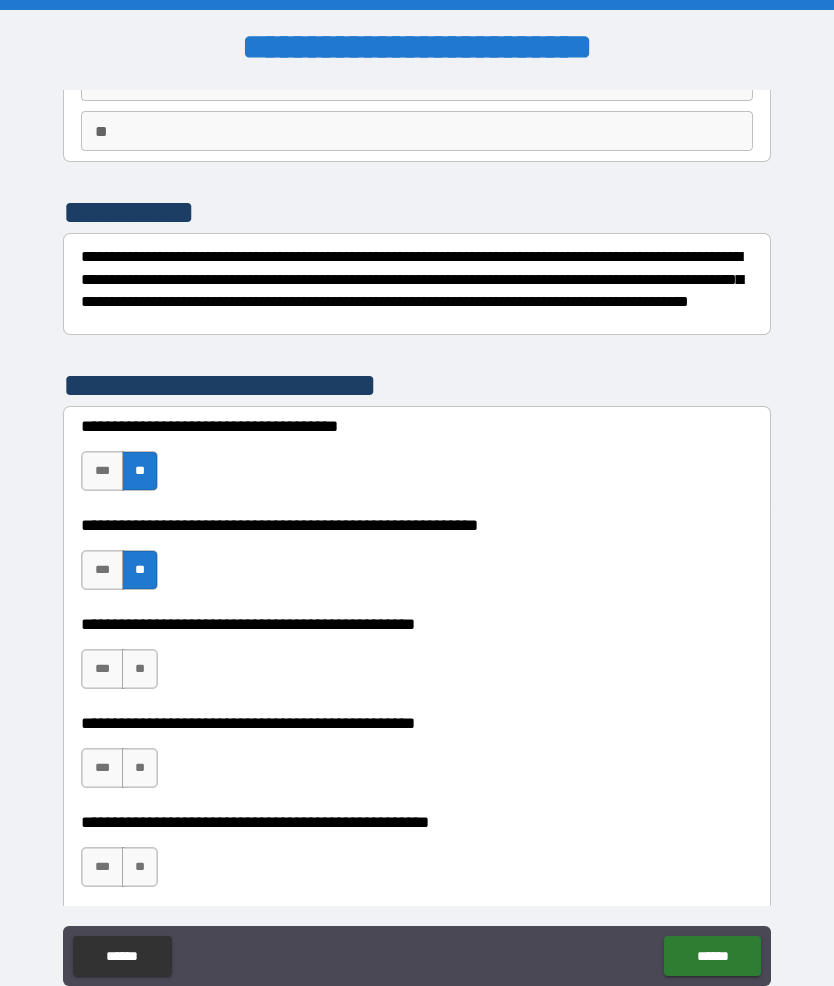 click on "**" at bounding box center [140, 669] 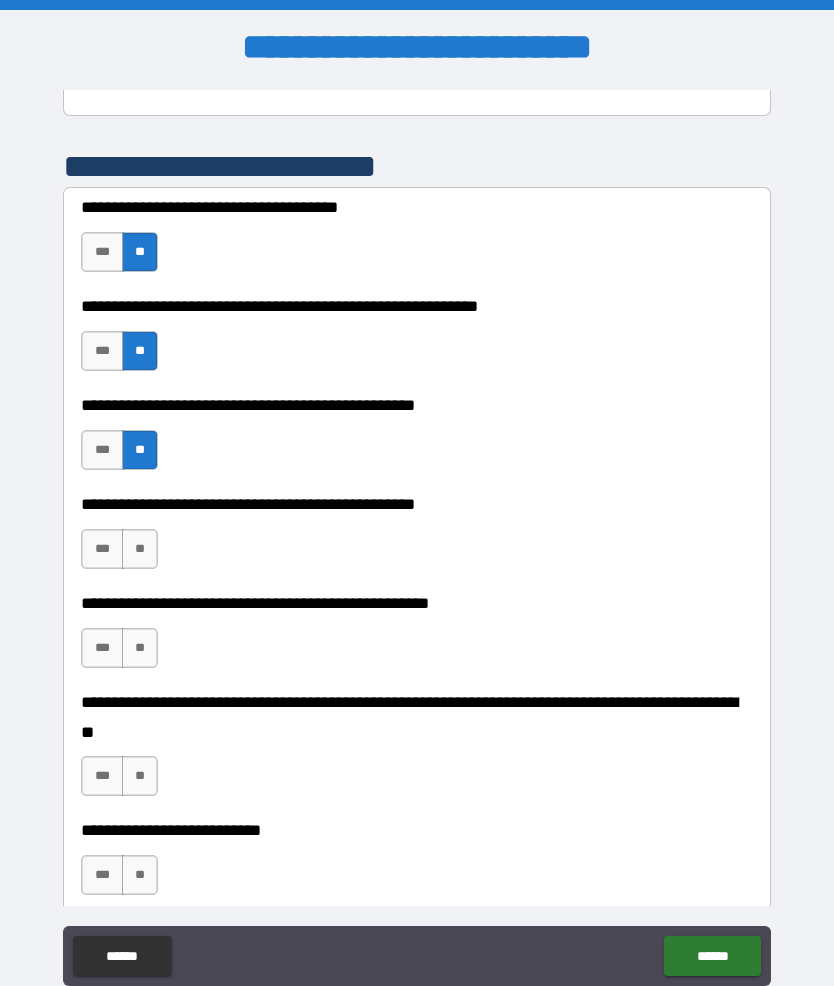 scroll, scrollTop: 394, scrollLeft: 0, axis: vertical 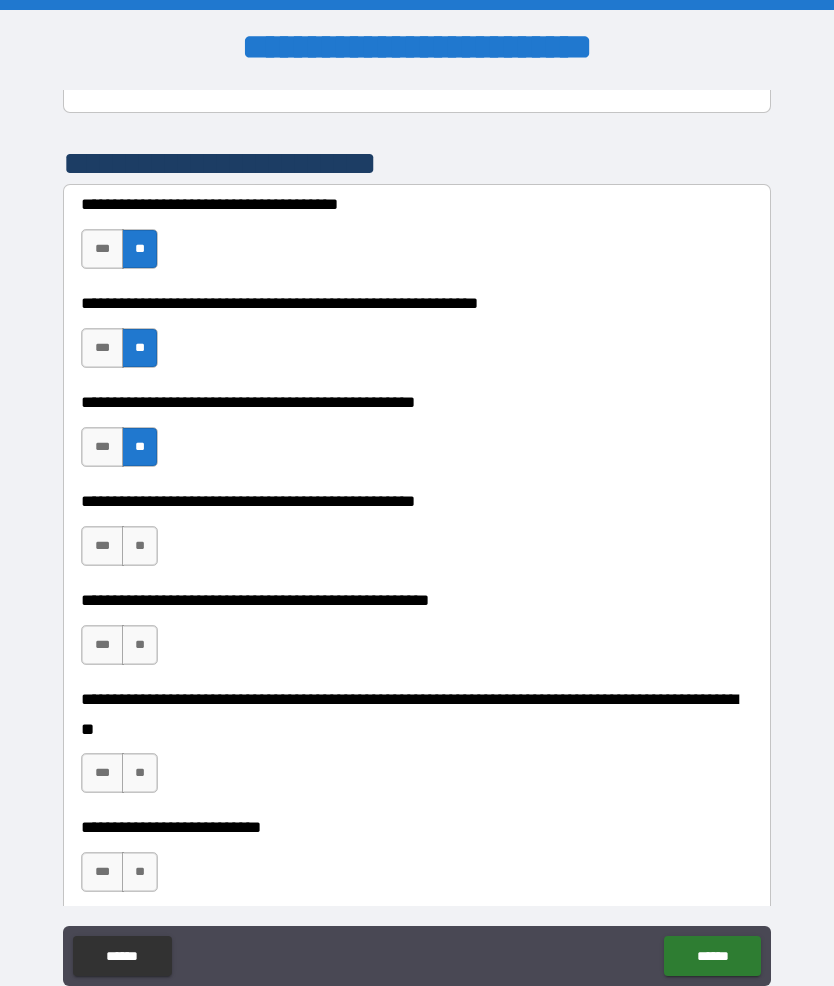 click on "***" at bounding box center (102, 546) 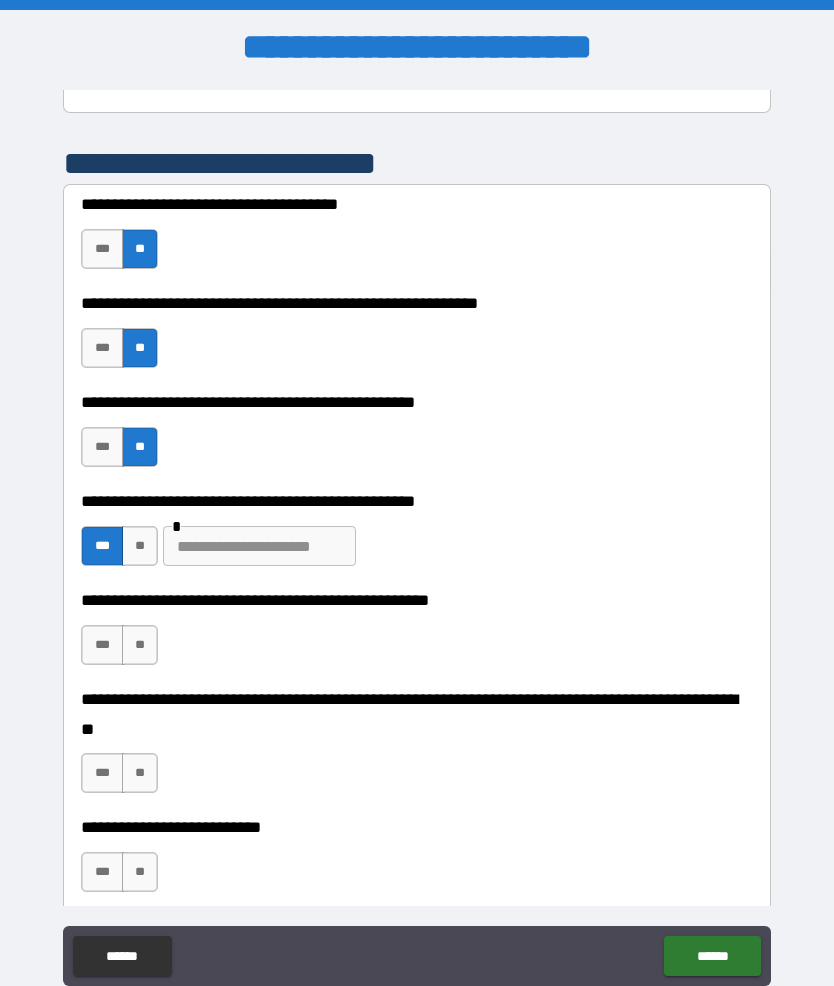 click at bounding box center [259, 546] 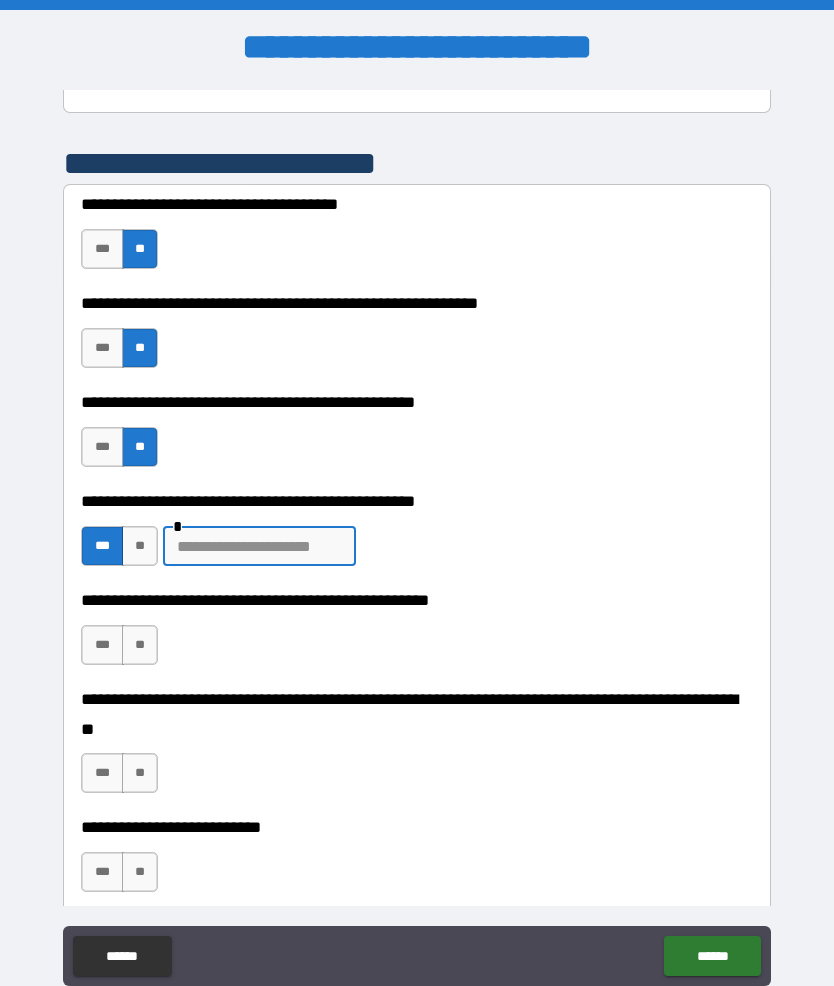 click on "**********" at bounding box center [417, 501] 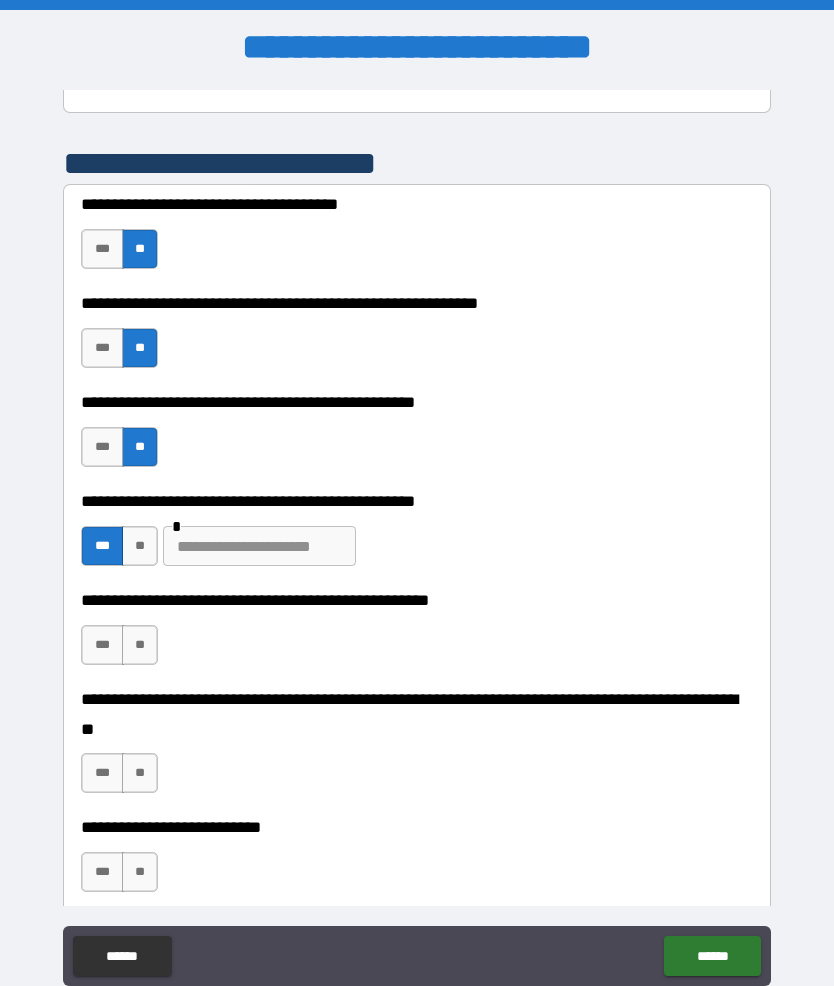 click on "**" at bounding box center [140, 645] 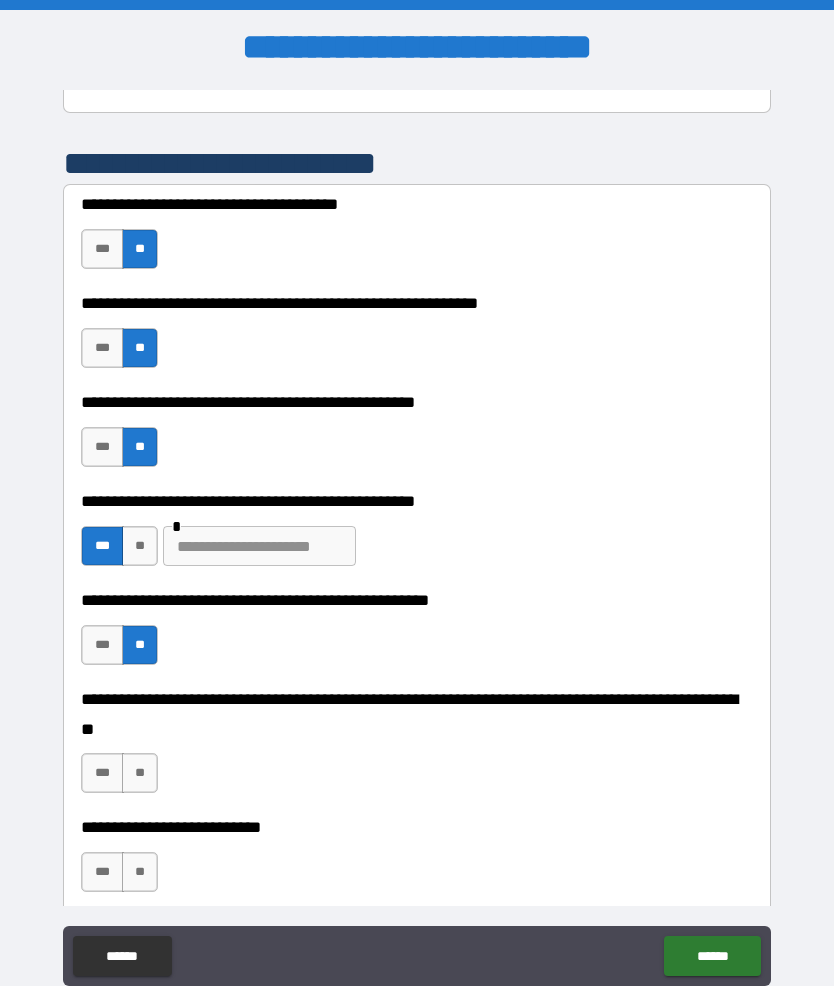 click on "**" at bounding box center (140, 773) 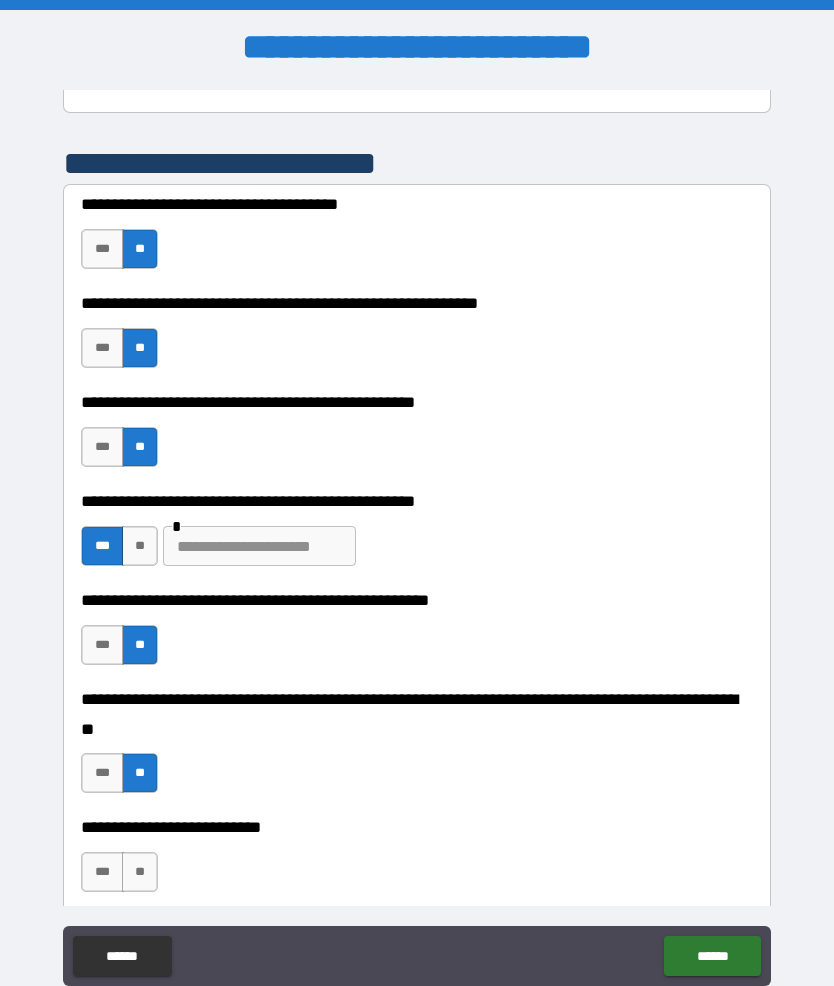 click on "**" at bounding box center (140, 872) 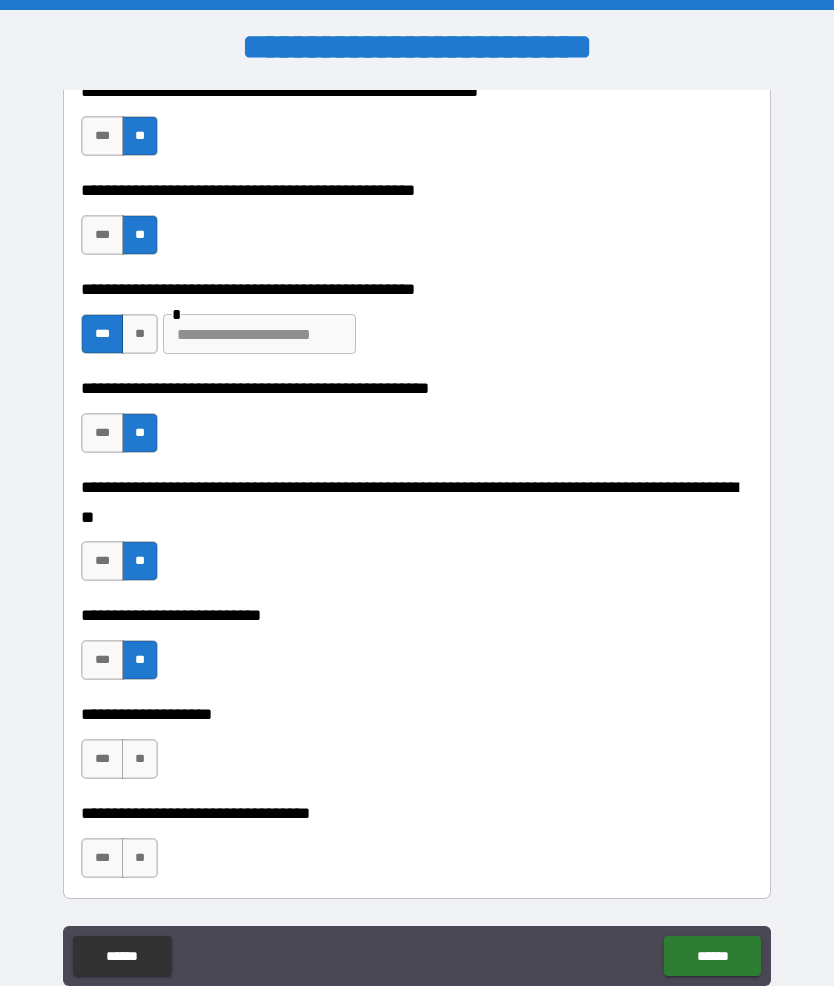 scroll, scrollTop: 615, scrollLeft: 0, axis: vertical 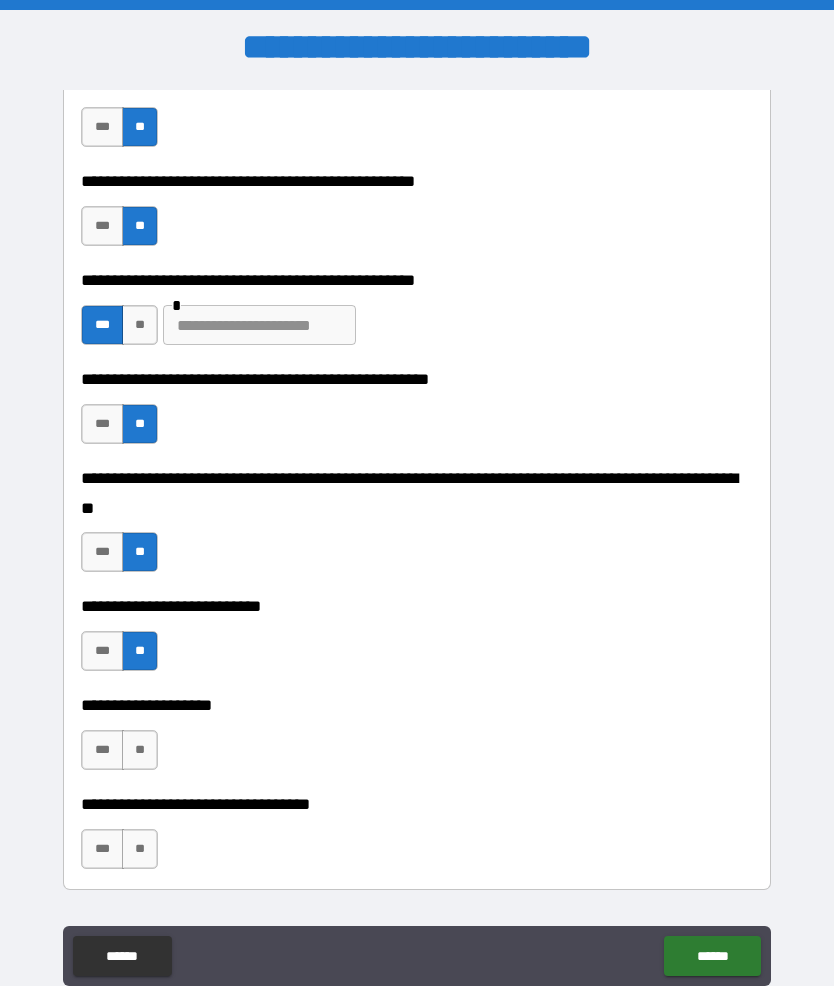 click on "**" at bounding box center [140, 750] 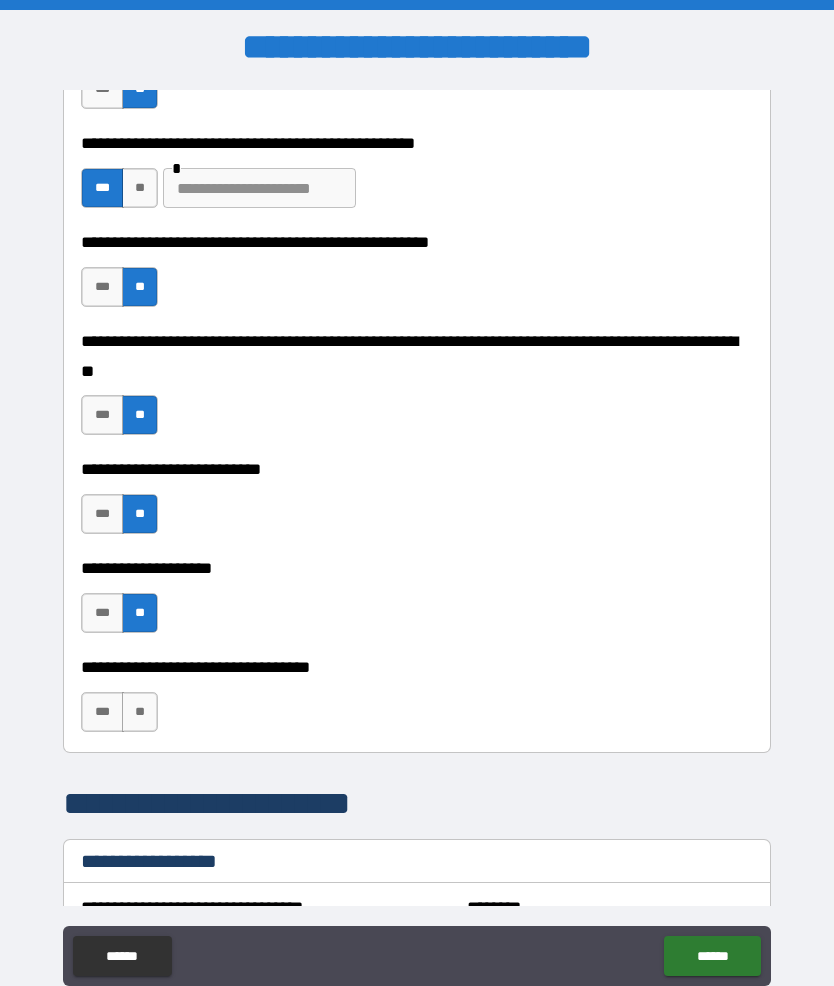 scroll, scrollTop: 748, scrollLeft: 0, axis: vertical 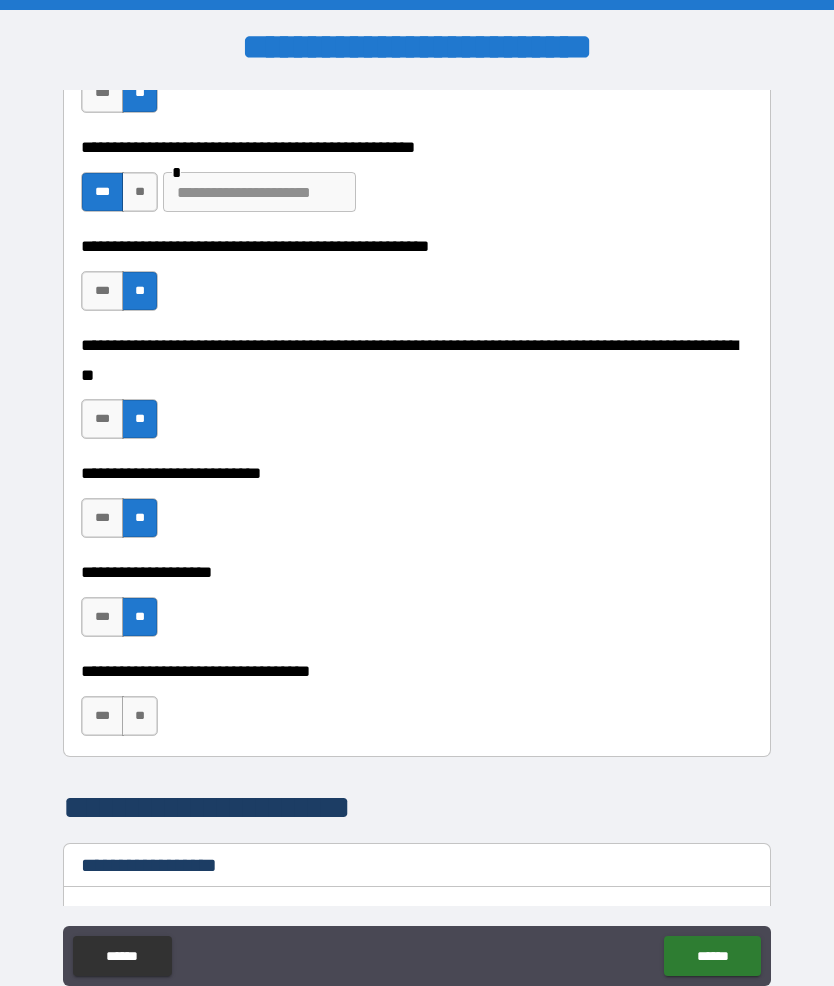 click on "**" at bounding box center [140, 716] 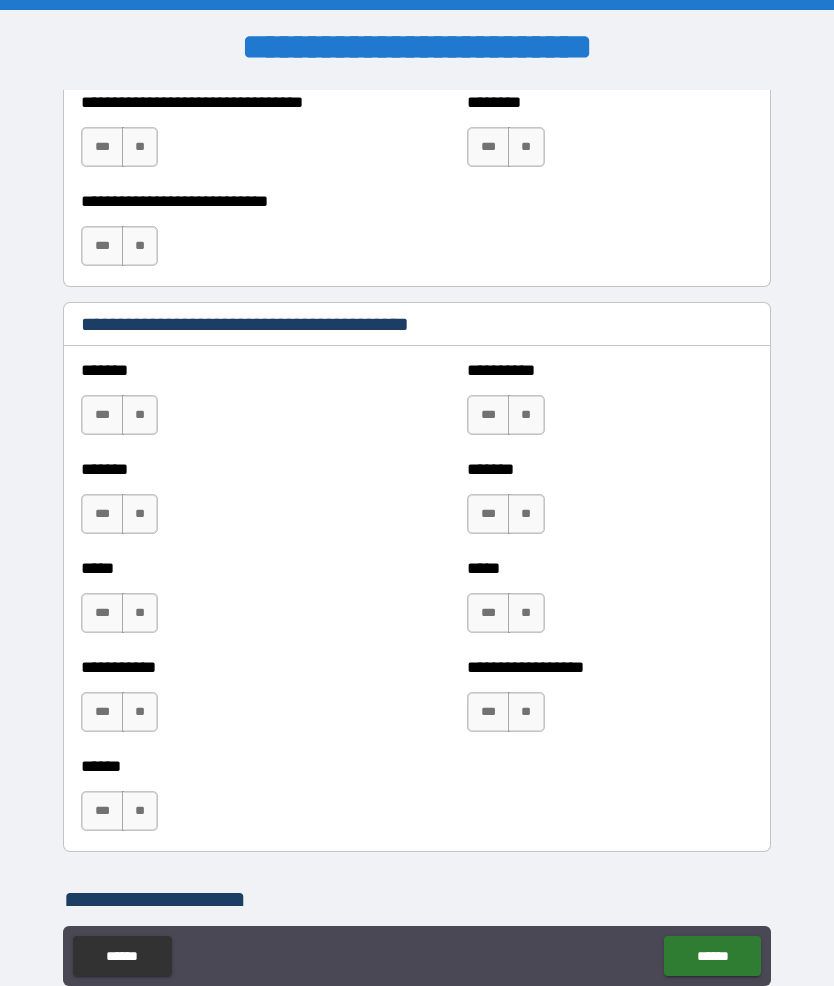 scroll, scrollTop: 1554, scrollLeft: 0, axis: vertical 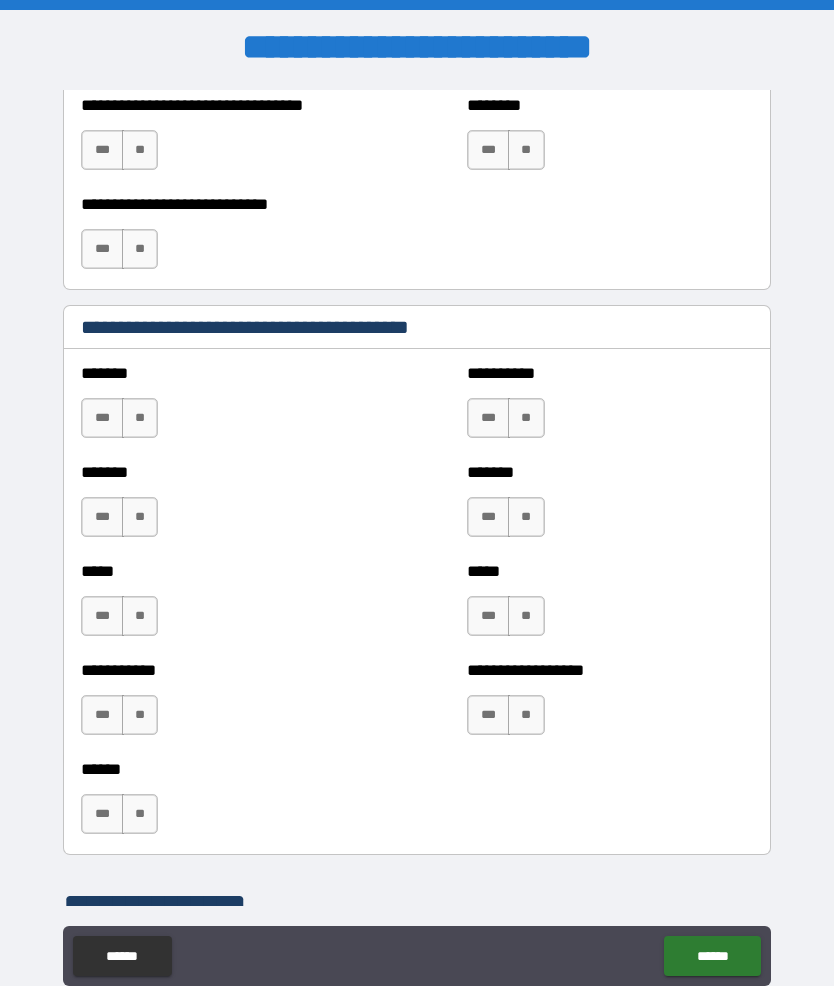 click on "**" at bounding box center (140, 418) 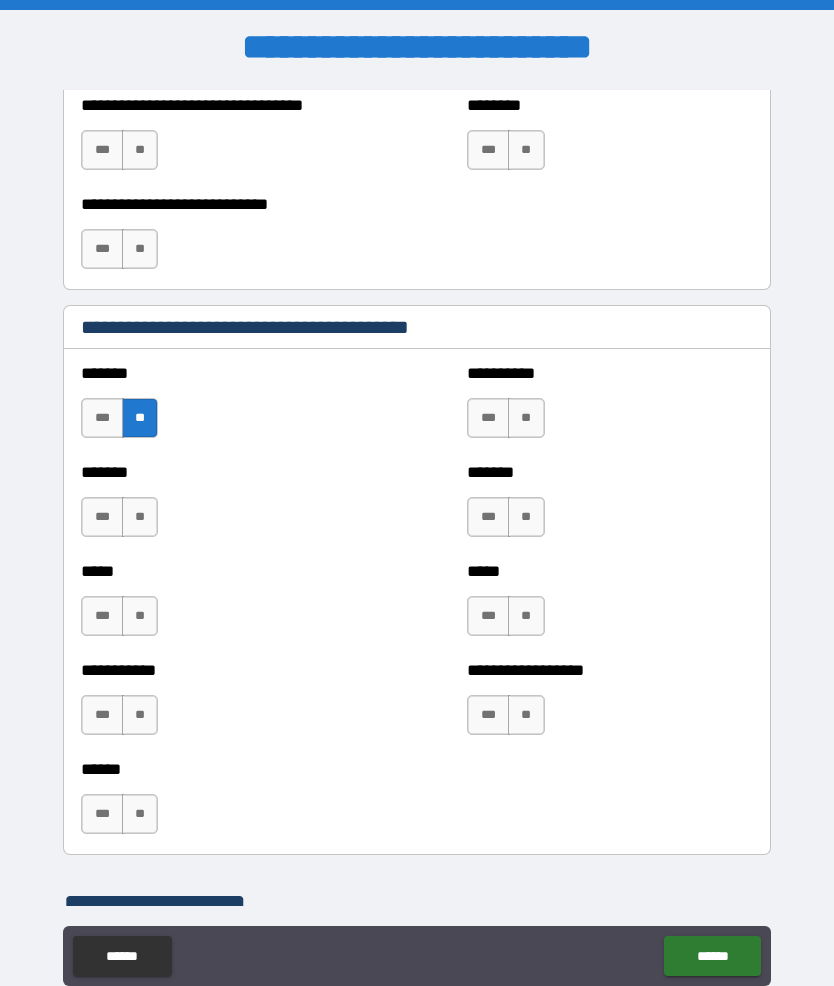 click on "**" at bounding box center [140, 517] 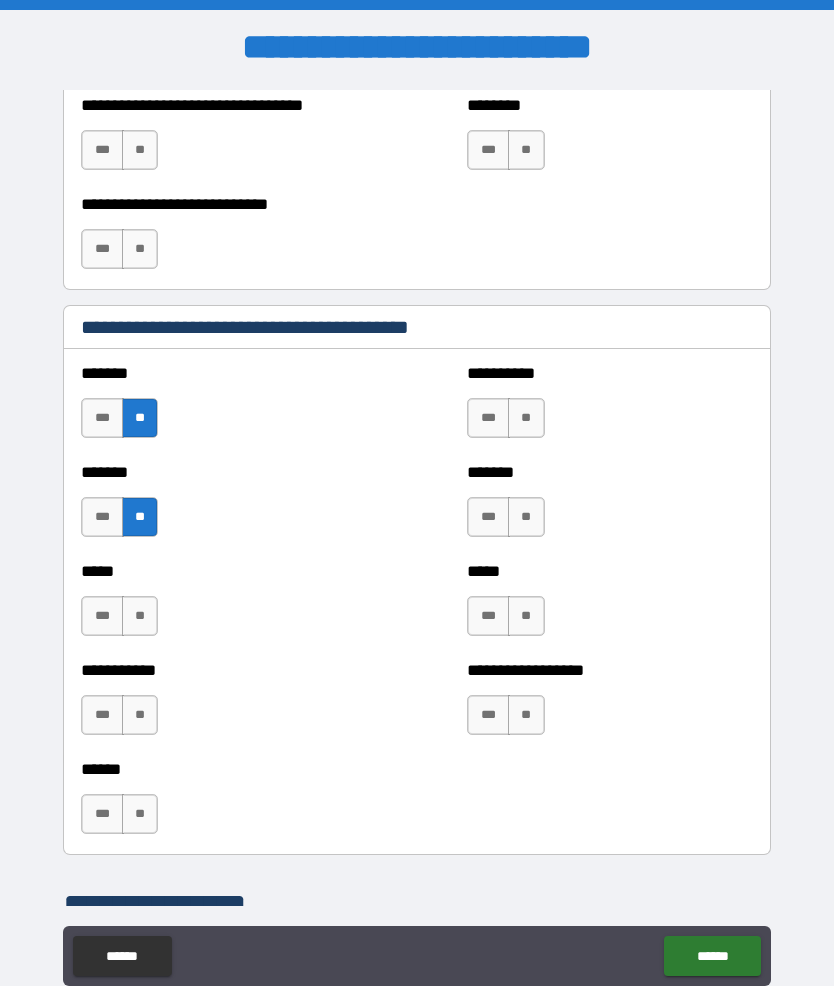 click on "**" at bounding box center [140, 616] 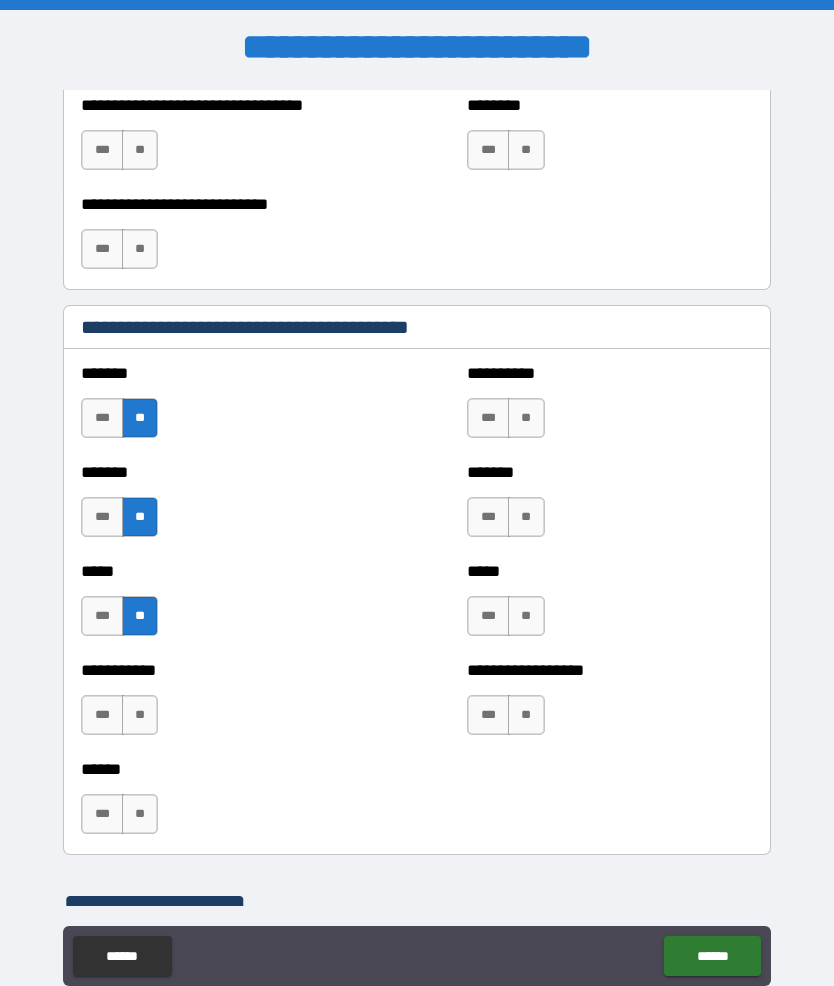 click on "**" at bounding box center [140, 715] 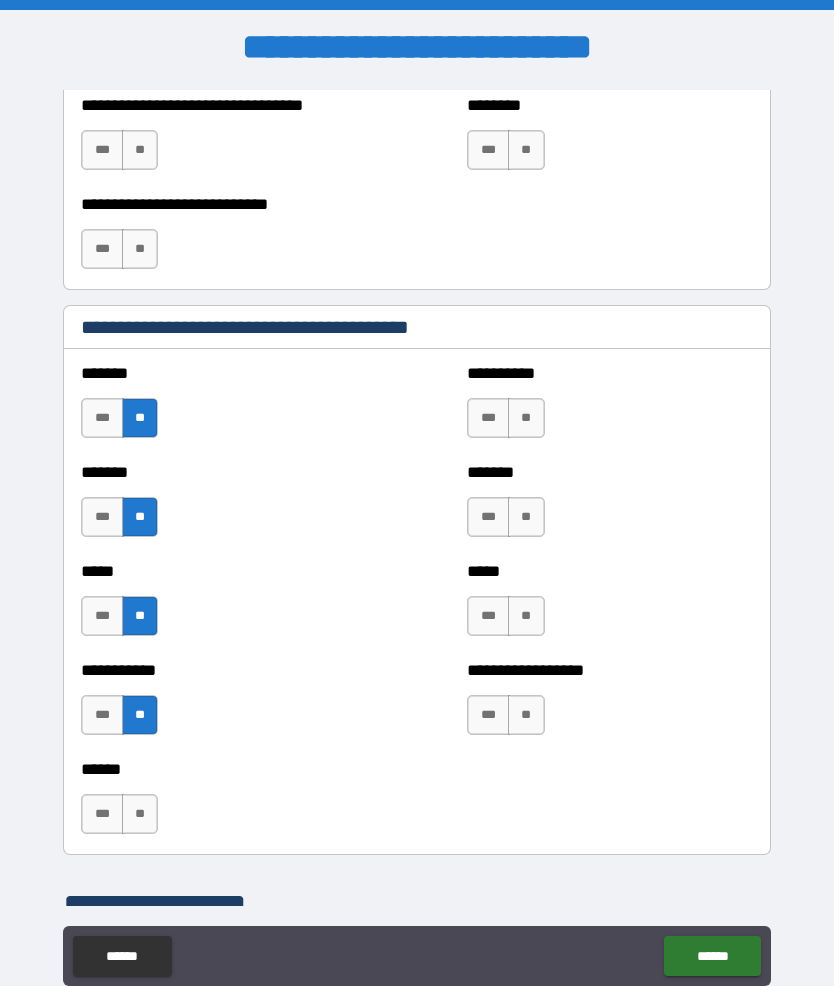 click on "**" at bounding box center (526, 418) 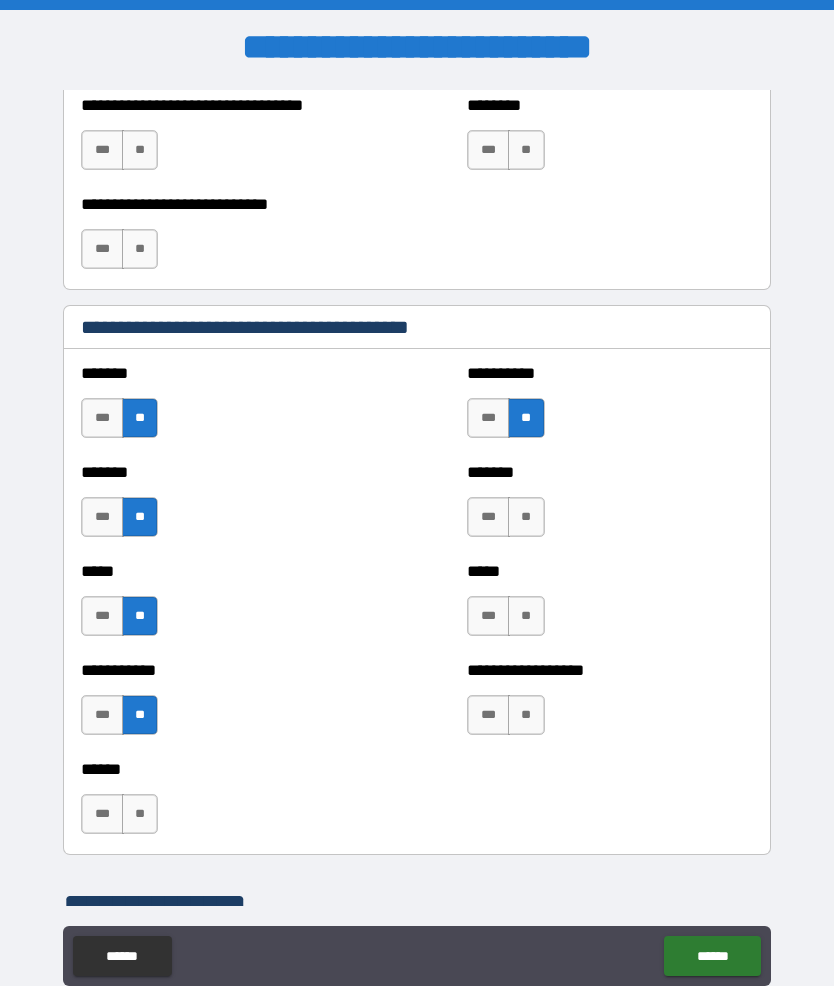 click on "**" at bounding box center [526, 517] 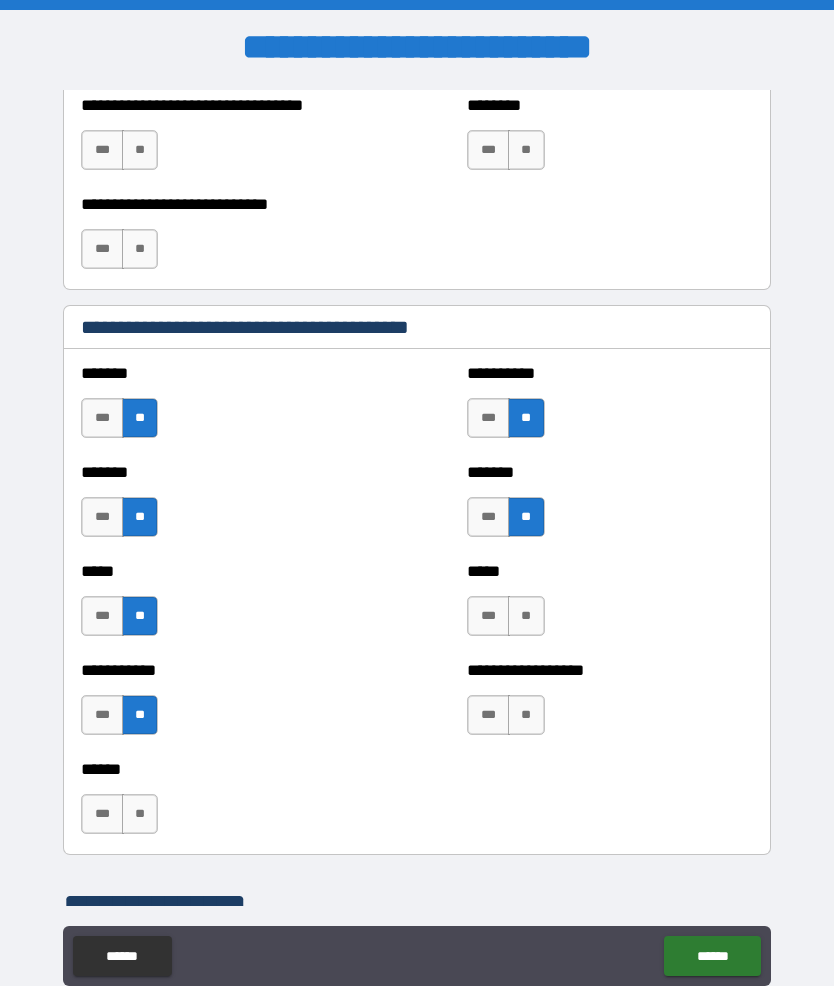 click on "*** **" at bounding box center [508, 621] 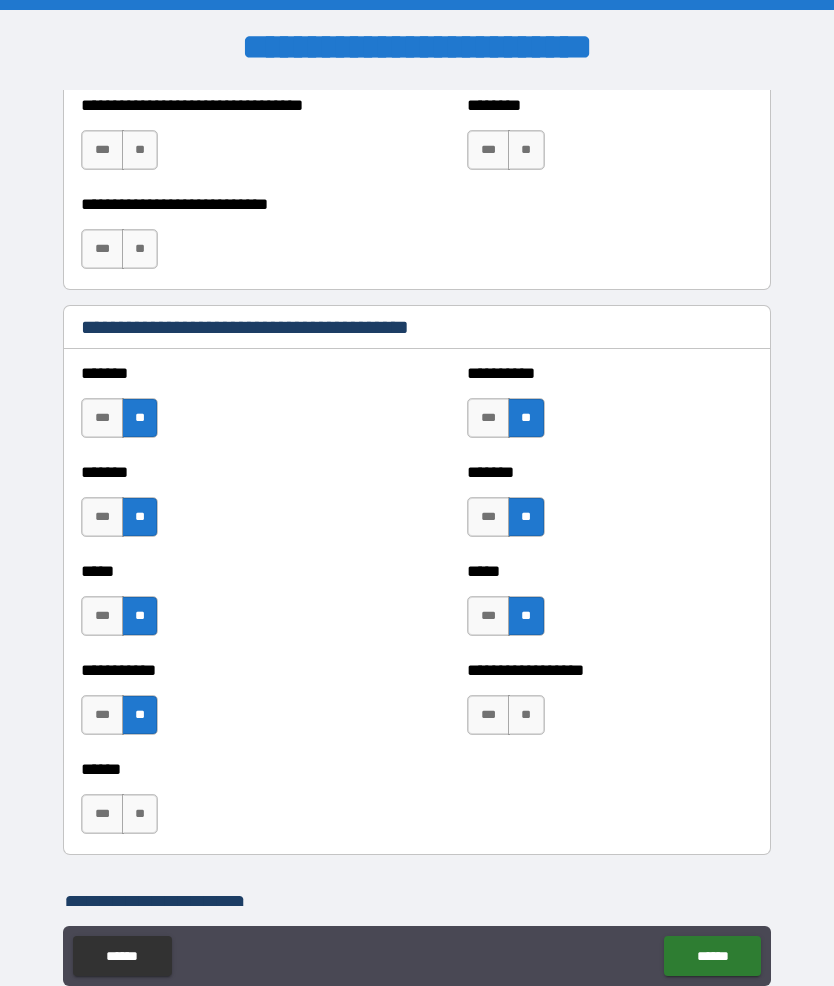 click on "**" at bounding box center (526, 715) 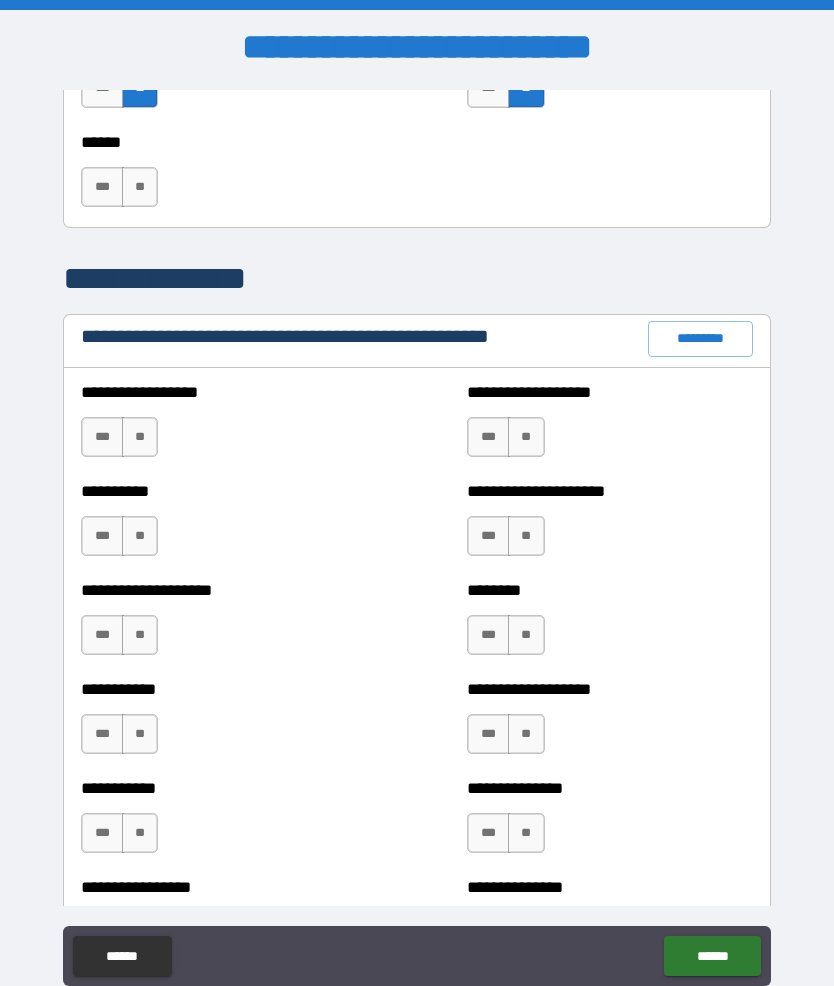 scroll, scrollTop: 2192, scrollLeft: 0, axis: vertical 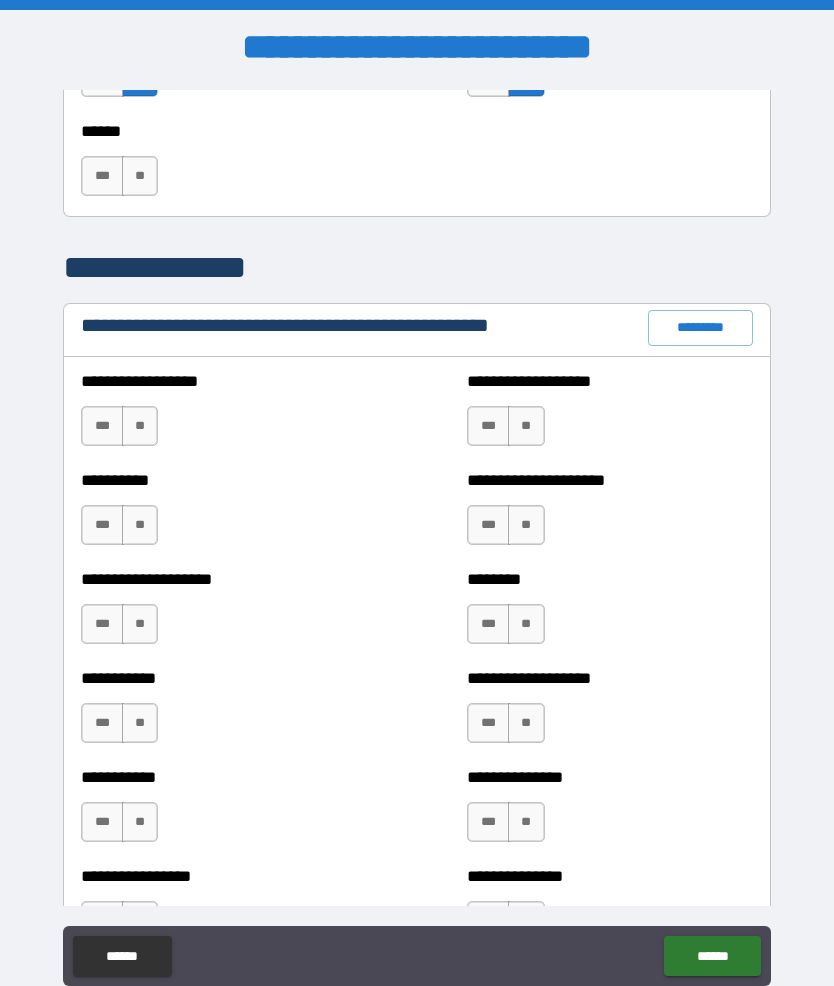 click on "**" at bounding box center (140, 426) 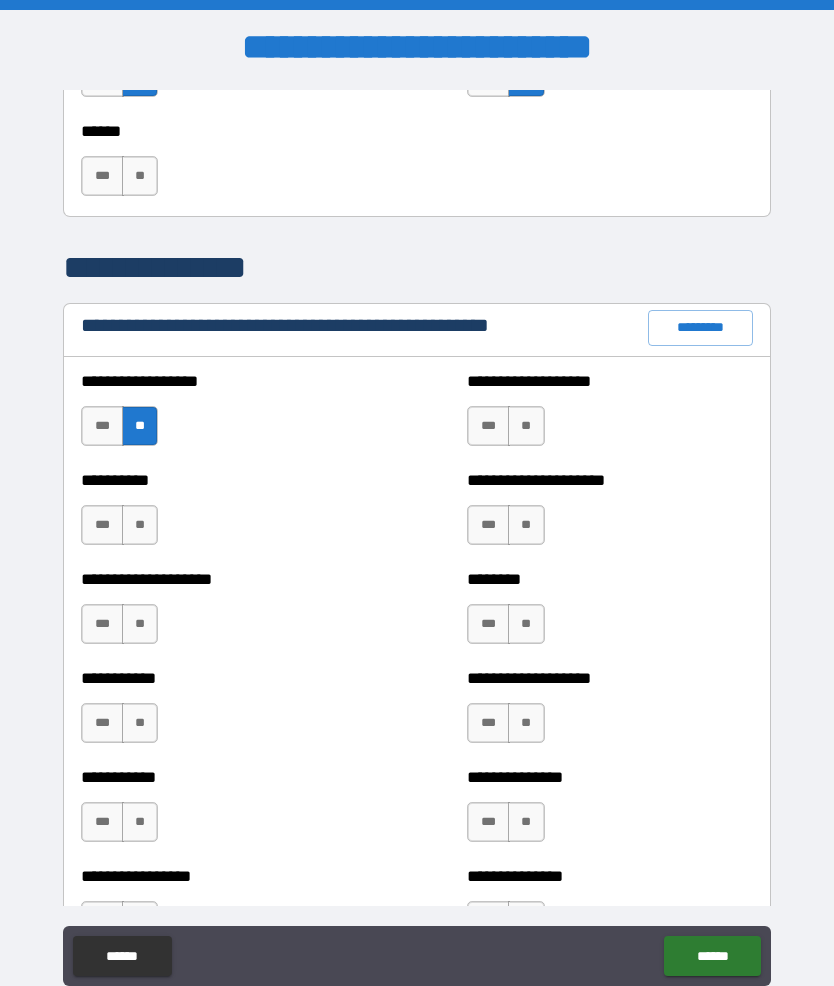 click on "**" at bounding box center (140, 525) 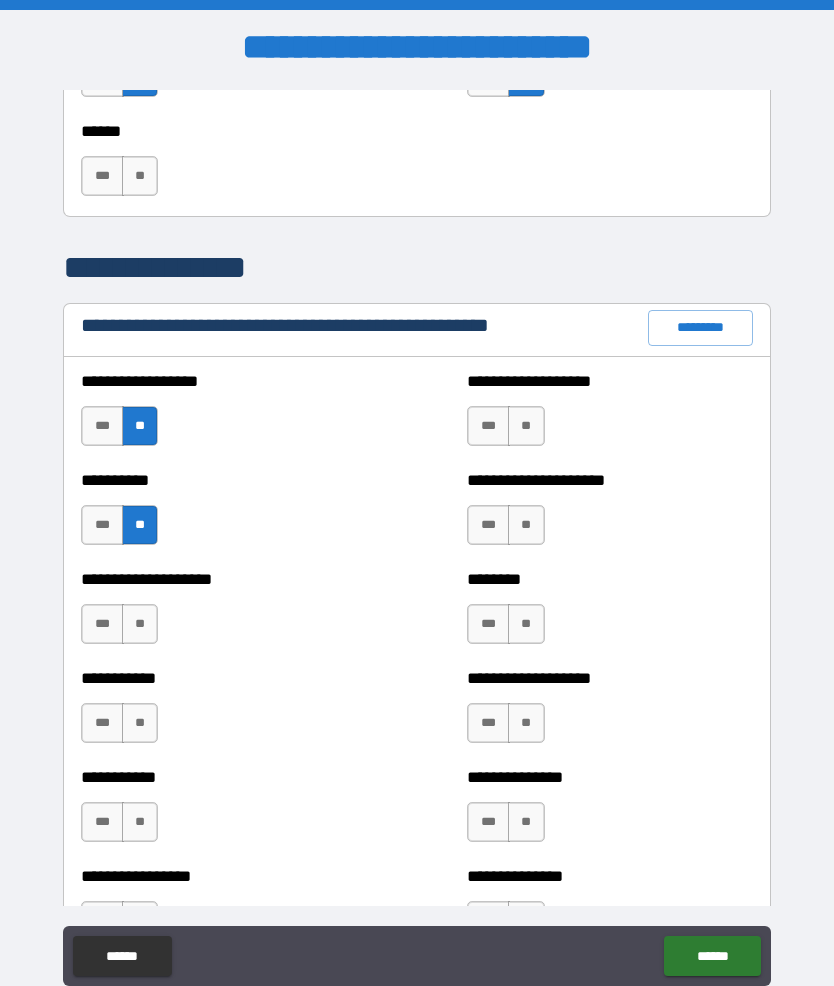 click on "**" at bounding box center [140, 624] 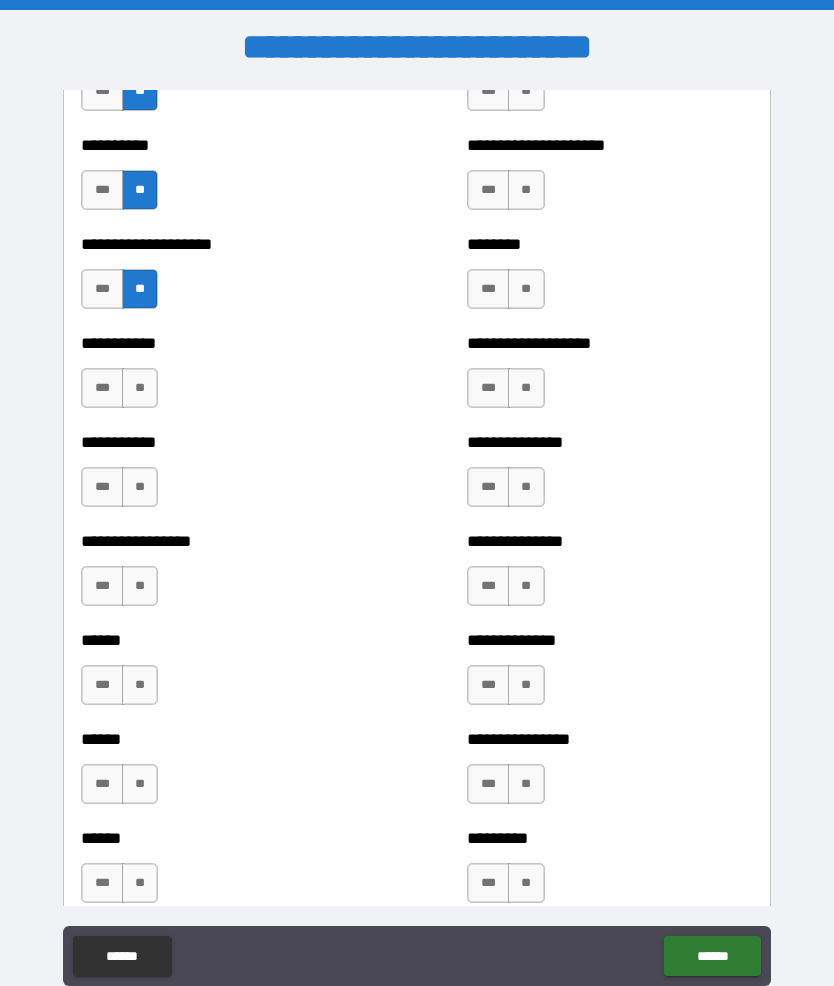 scroll, scrollTop: 2531, scrollLeft: 0, axis: vertical 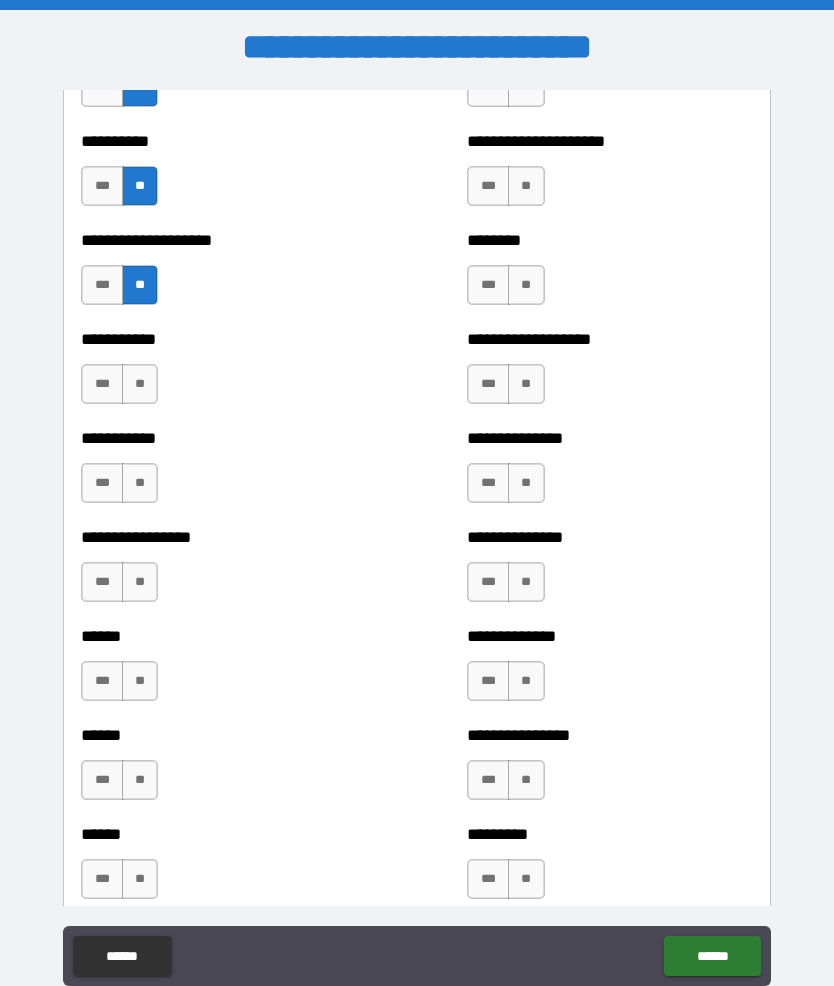 click on "**" at bounding box center (140, 384) 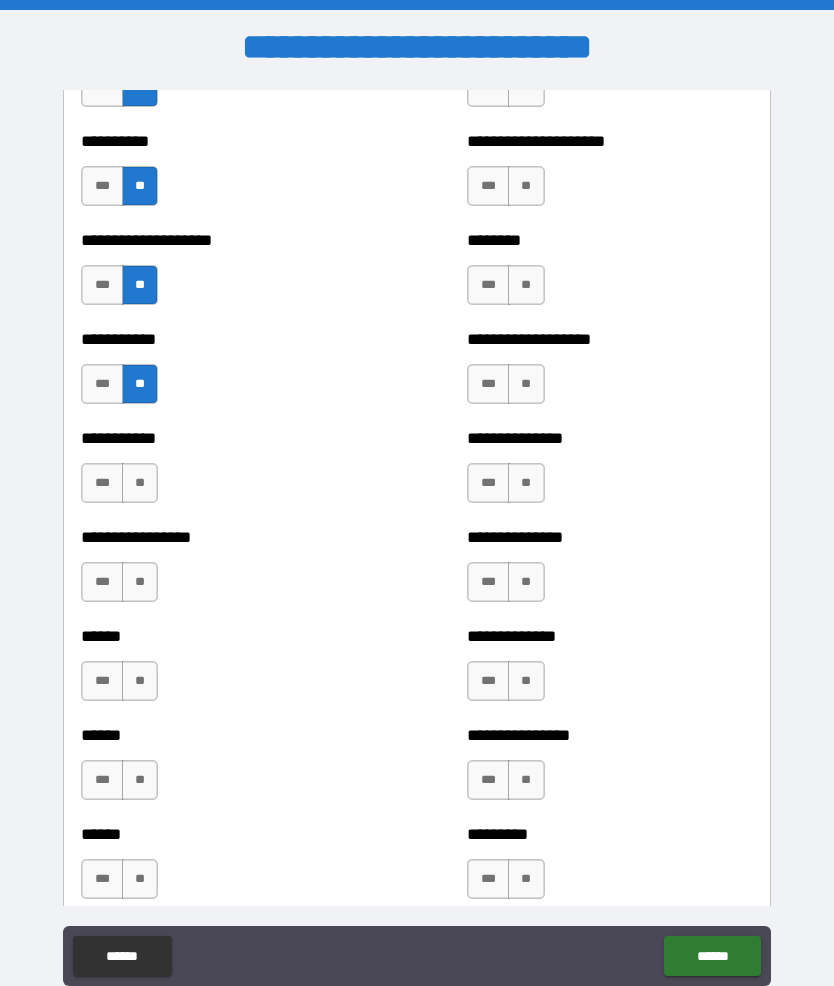 click on "**" at bounding box center [140, 483] 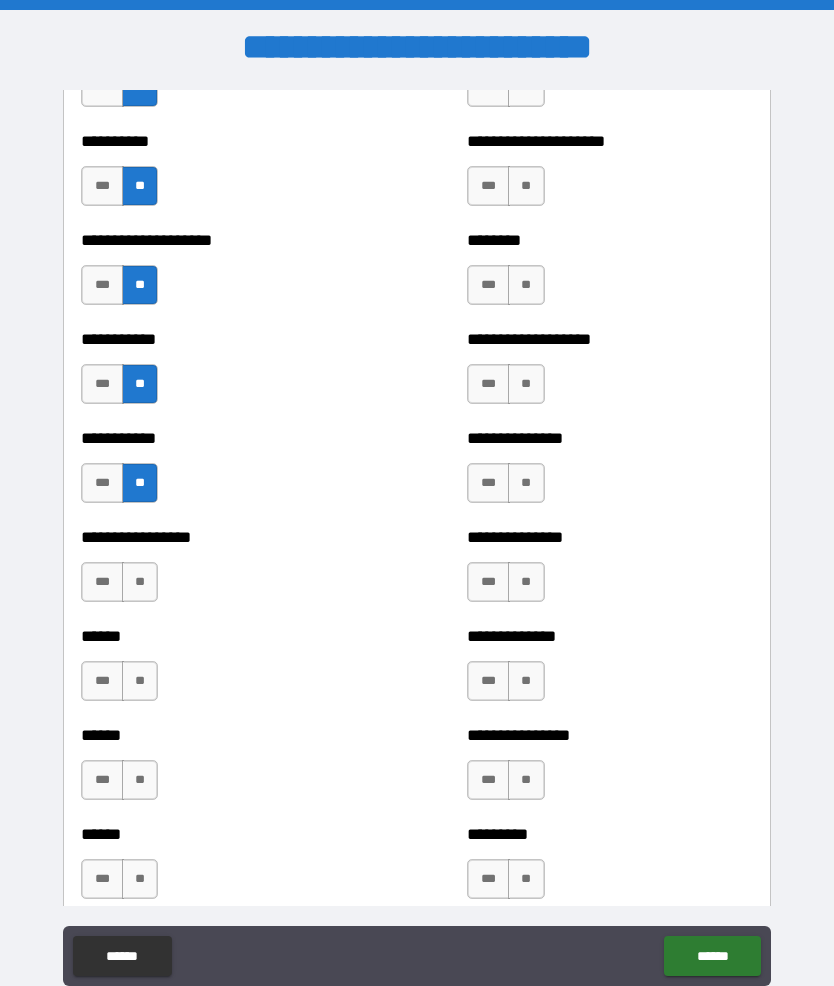 click on "**" at bounding box center (140, 582) 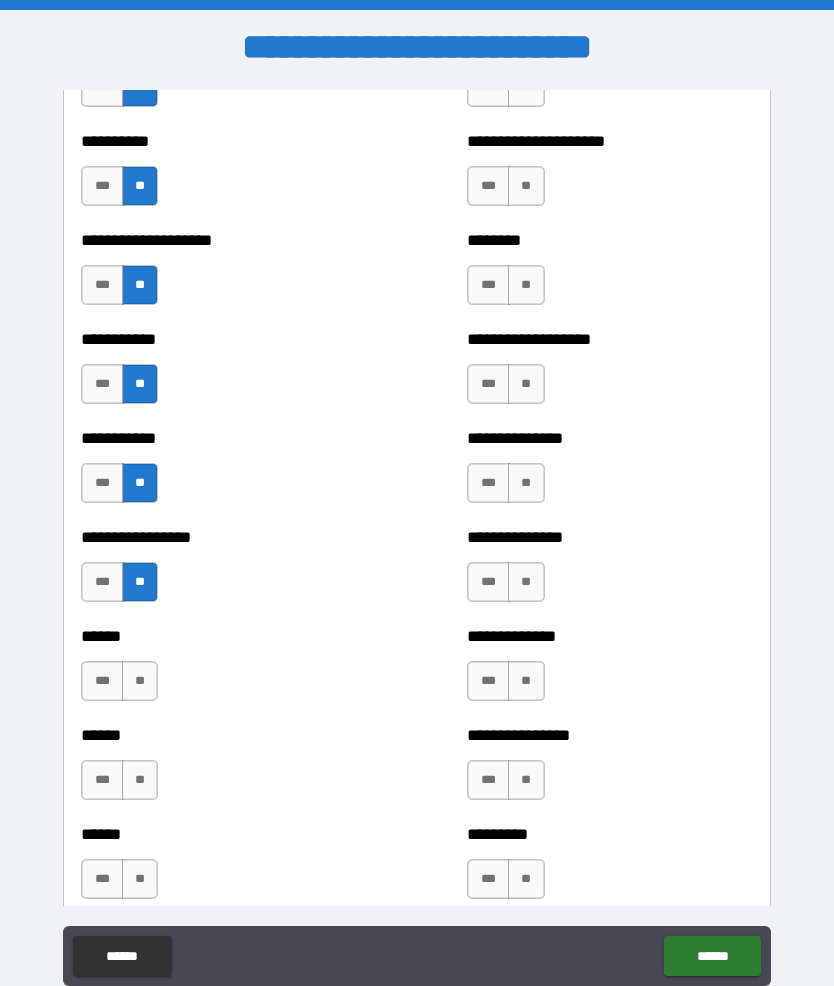click on "**" at bounding box center (140, 681) 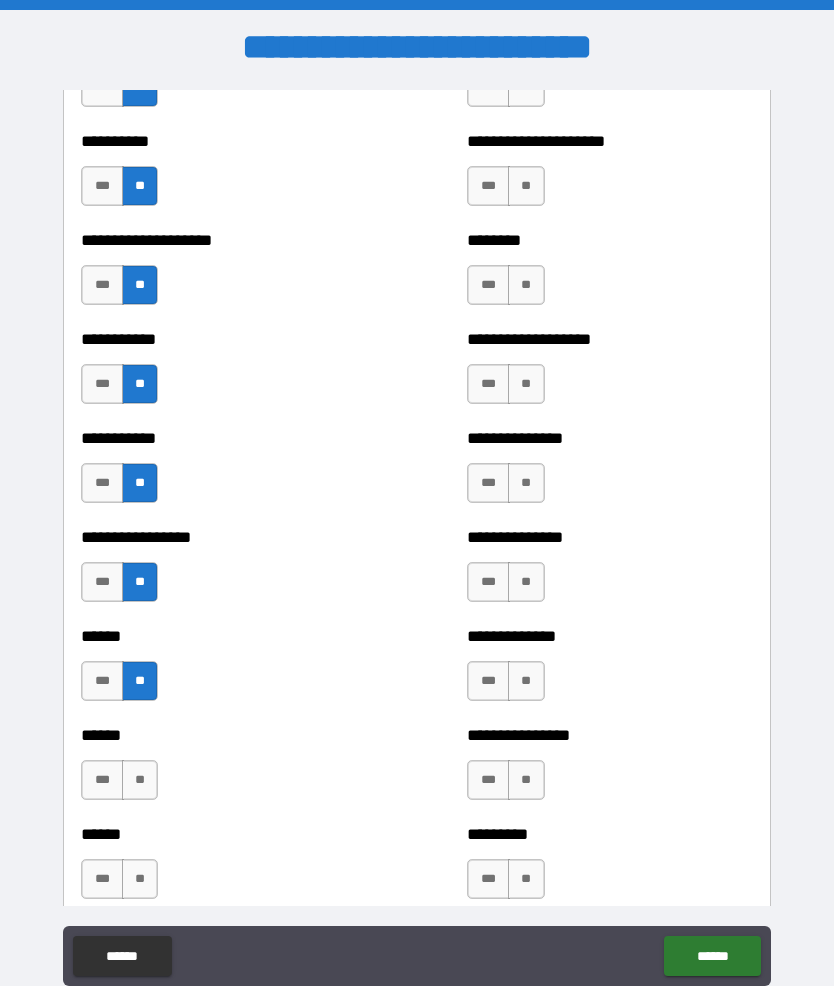 click on "**" at bounding box center [140, 780] 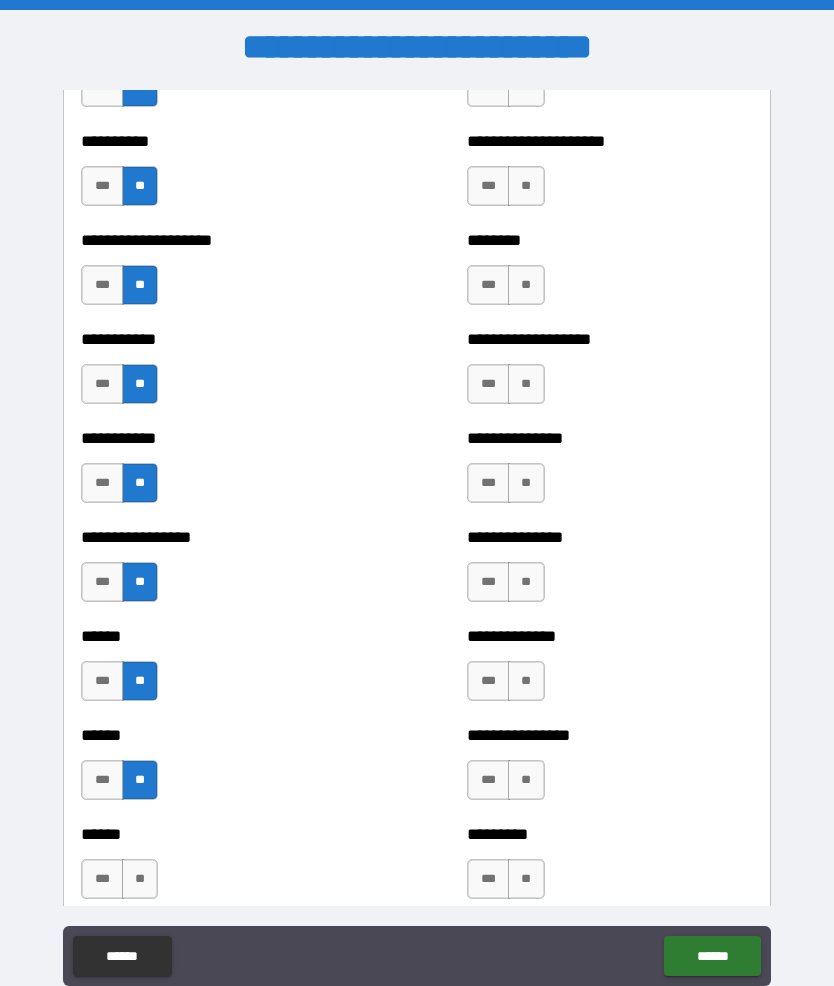 click on "**" at bounding box center (140, 879) 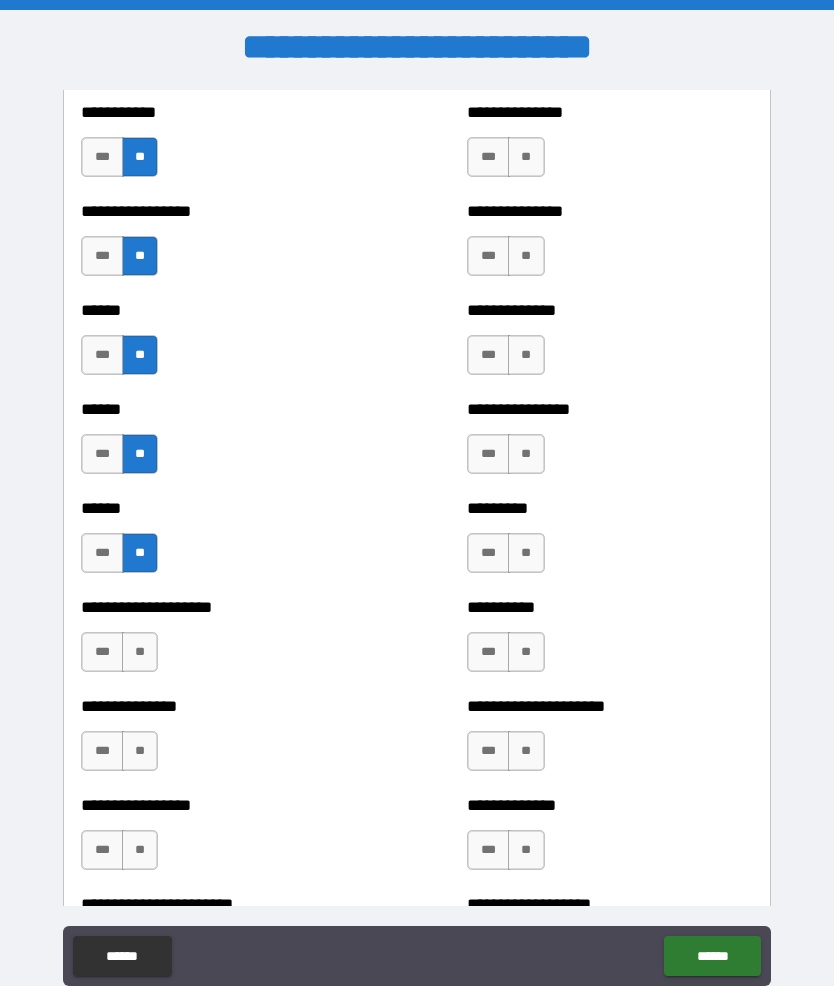 scroll, scrollTop: 2862, scrollLeft: 0, axis: vertical 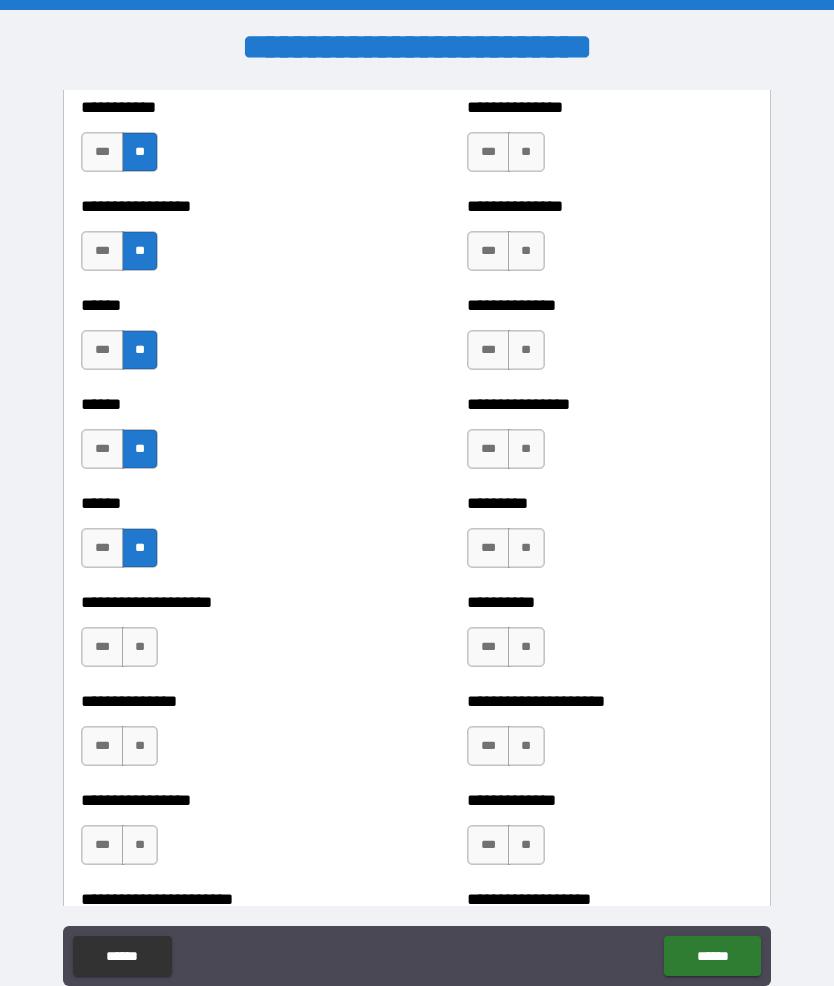 click on "**" at bounding box center [140, 647] 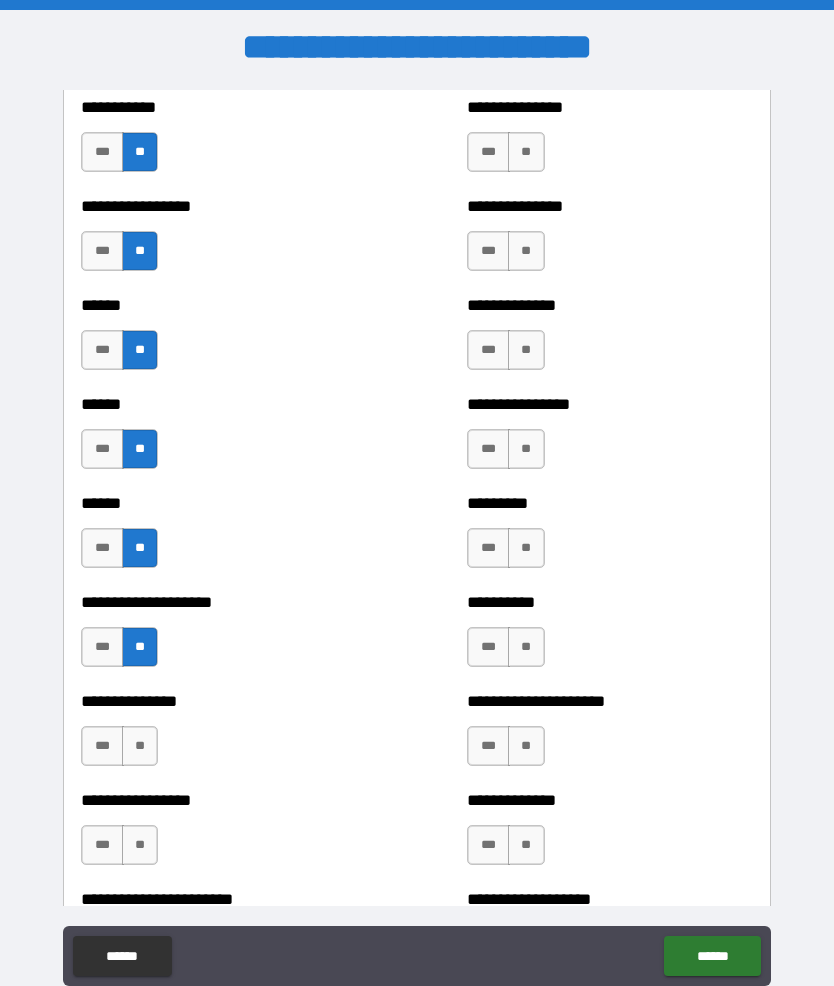 click on "**" at bounding box center [140, 746] 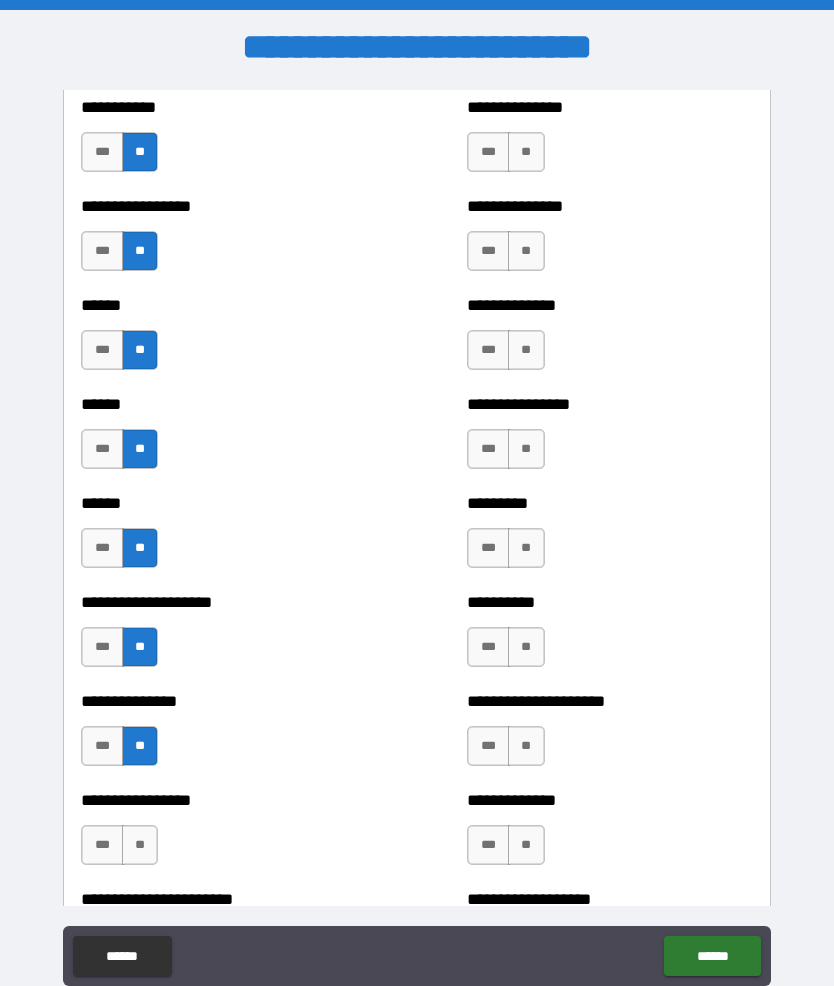 click on "**" at bounding box center (140, 845) 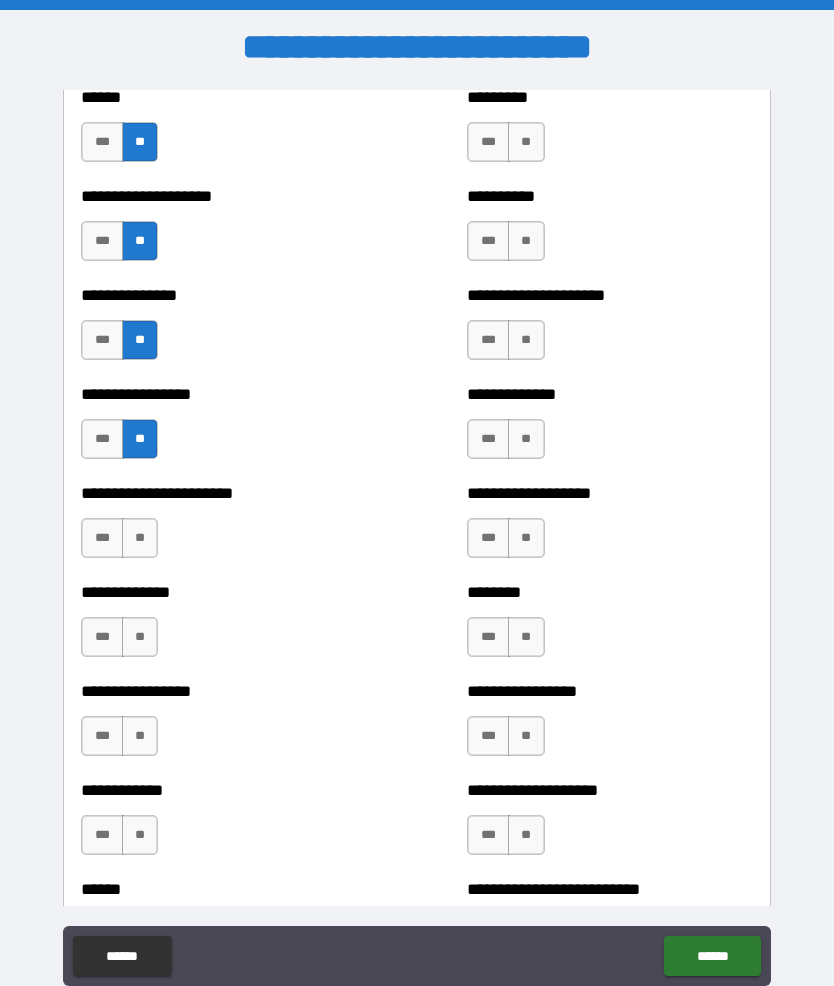 scroll, scrollTop: 3270, scrollLeft: 0, axis: vertical 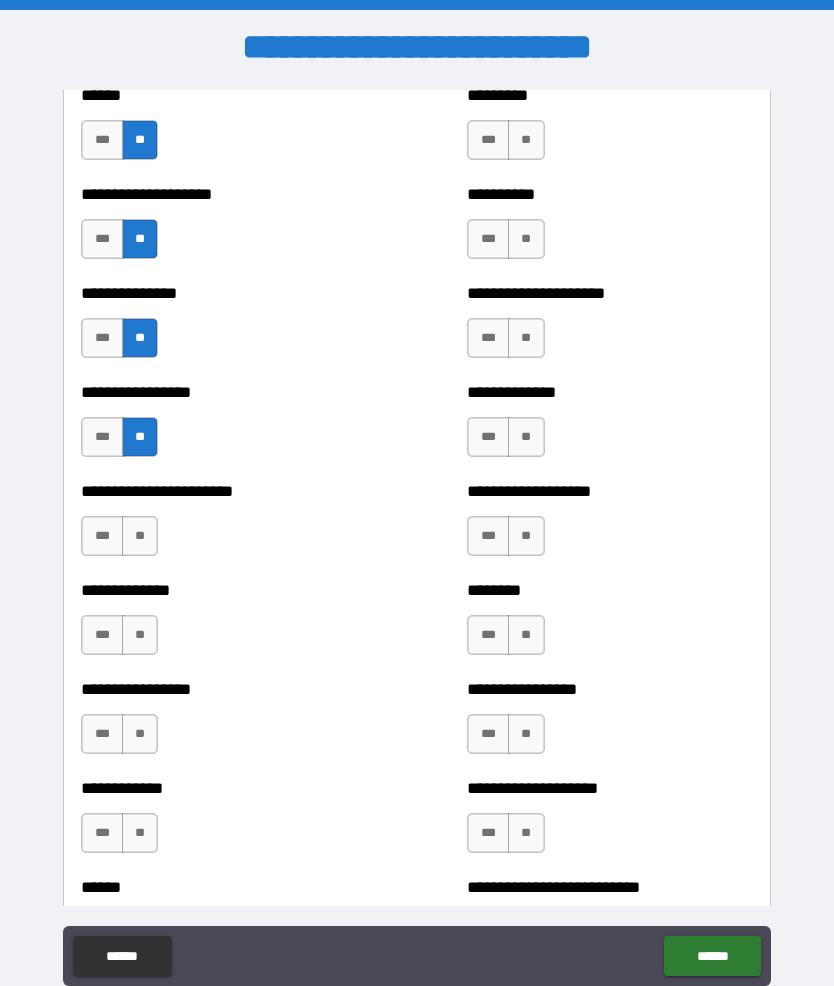 click on "**" at bounding box center [140, 536] 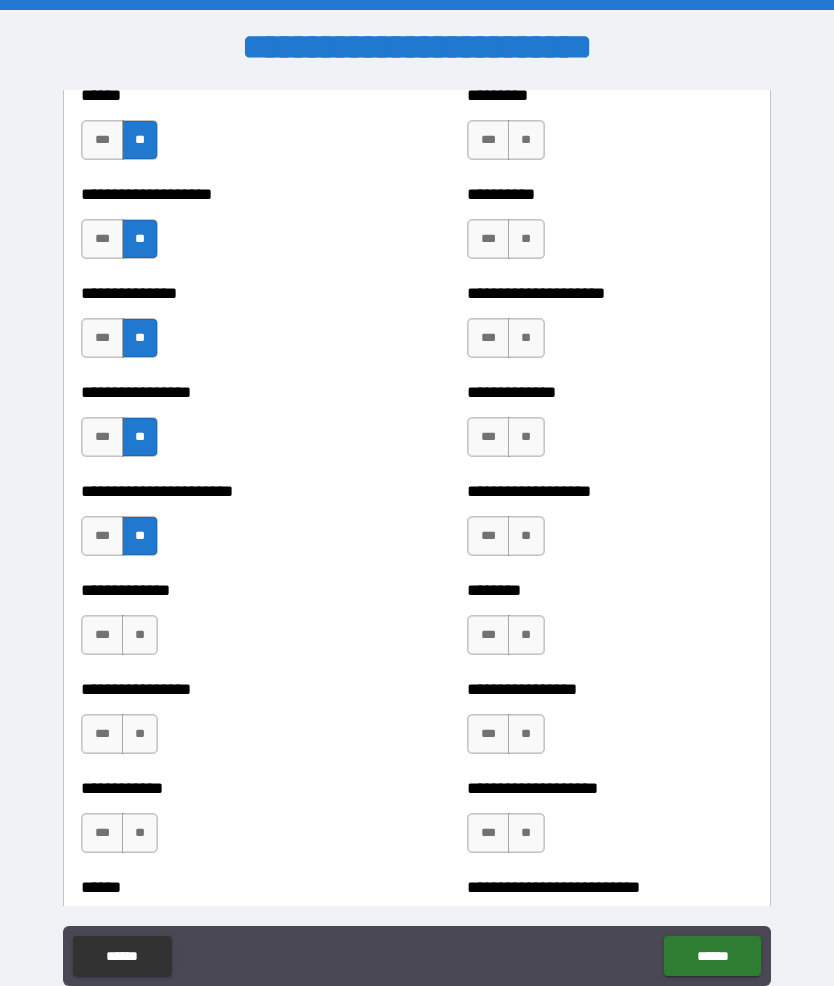click on "**" at bounding box center (140, 635) 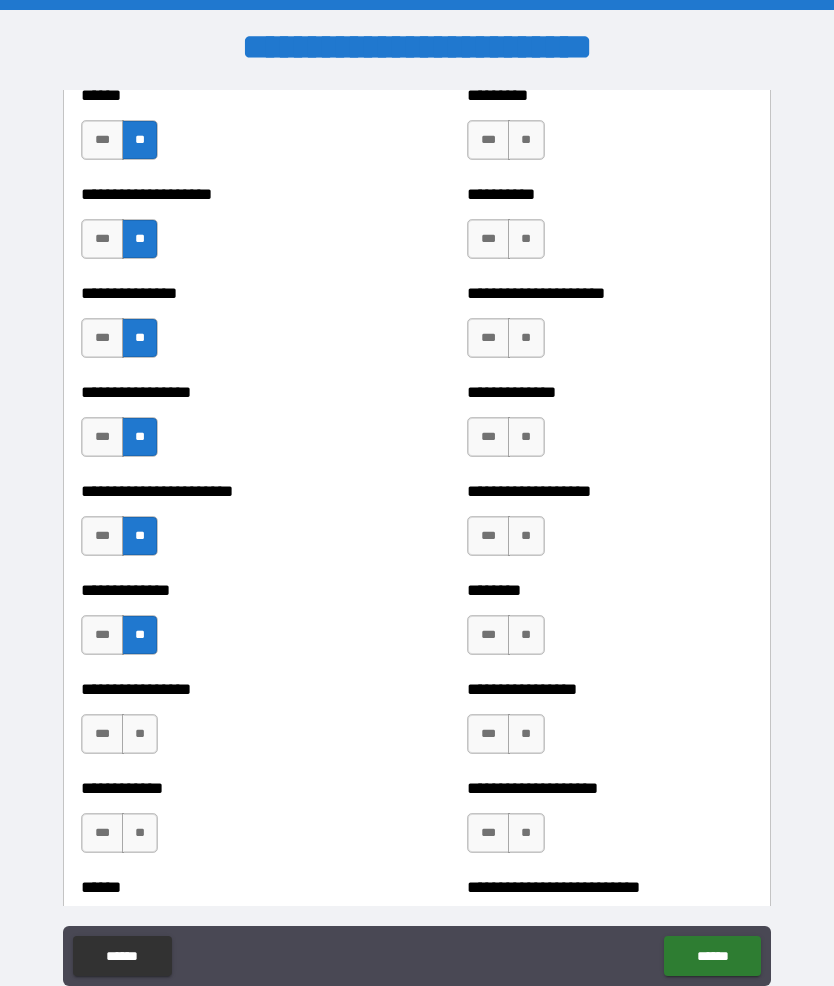 click on "**" at bounding box center [140, 734] 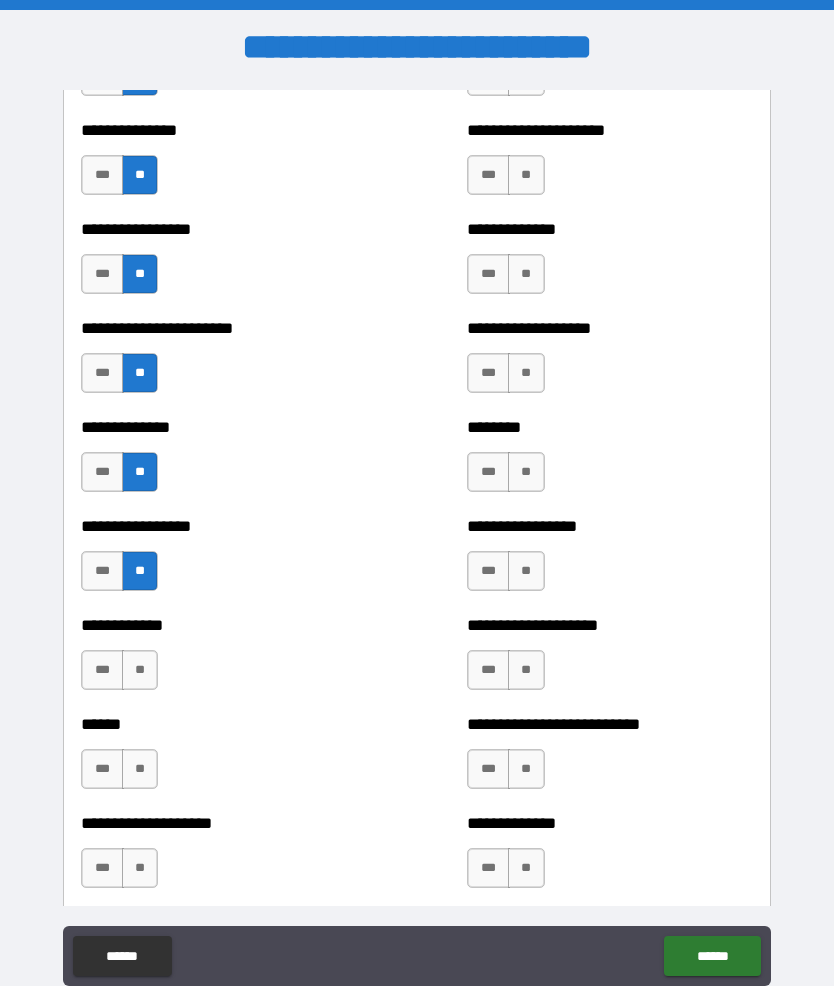 scroll, scrollTop: 3431, scrollLeft: 0, axis: vertical 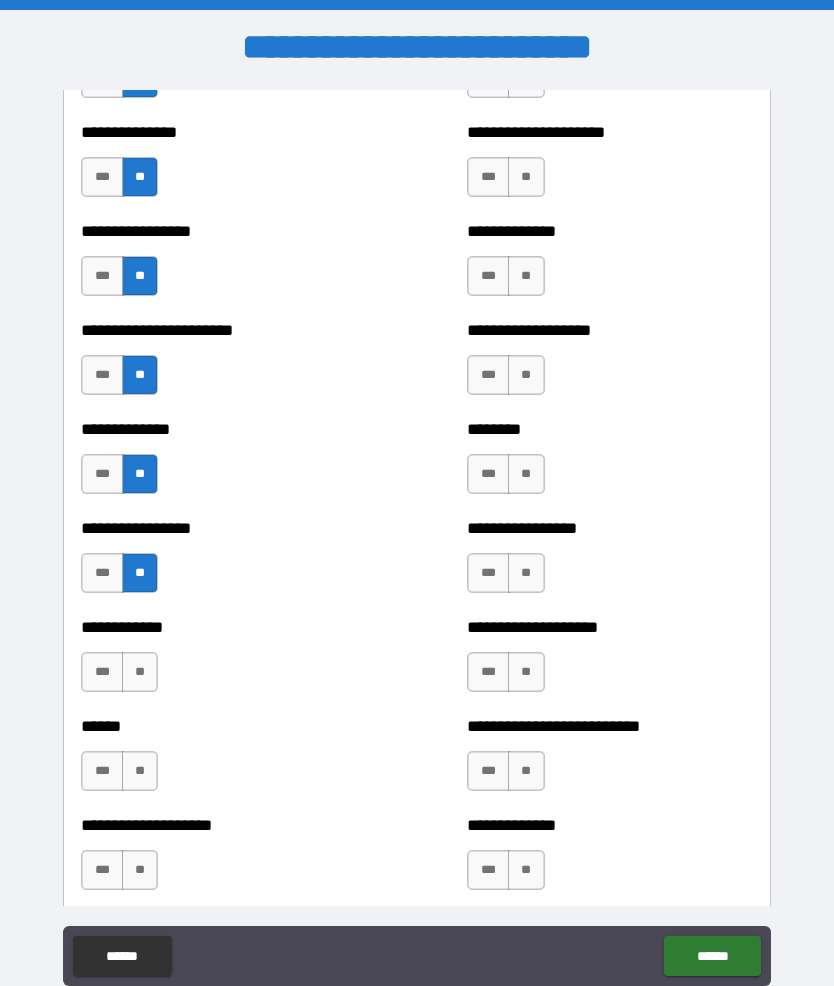 click on "**" at bounding box center [140, 672] 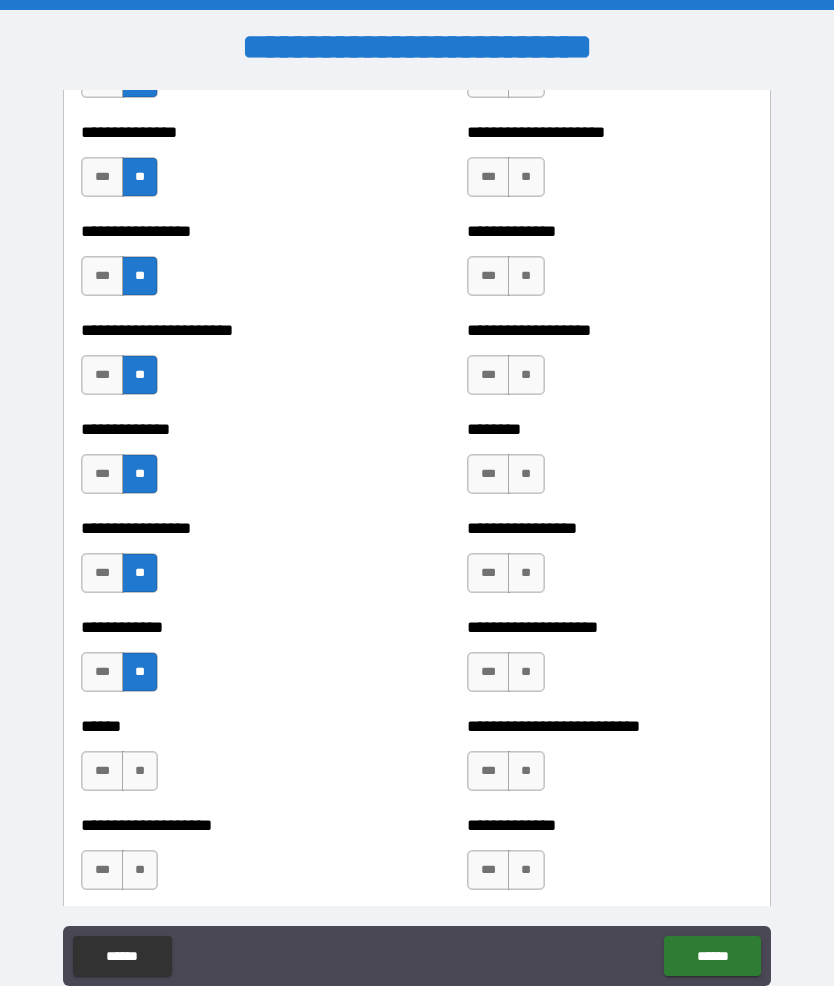 click on "***" at bounding box center [102, 771] 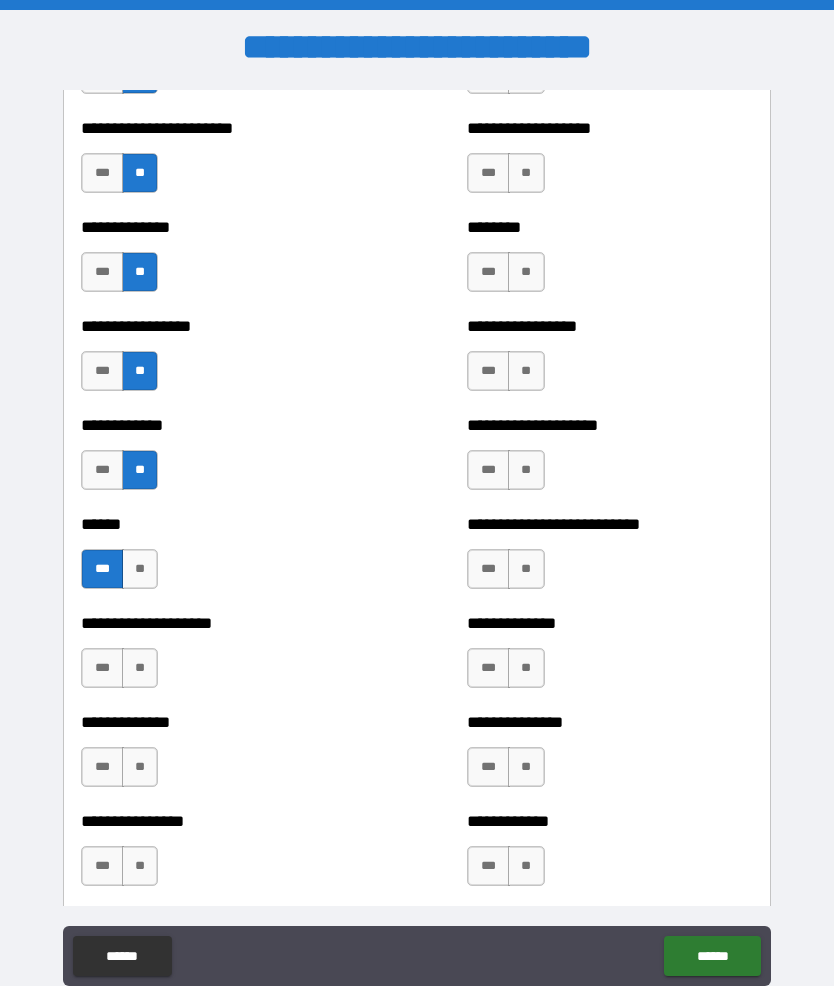 scroll, scrollTop: 3639, scrollLeft: 0, axis: vertical 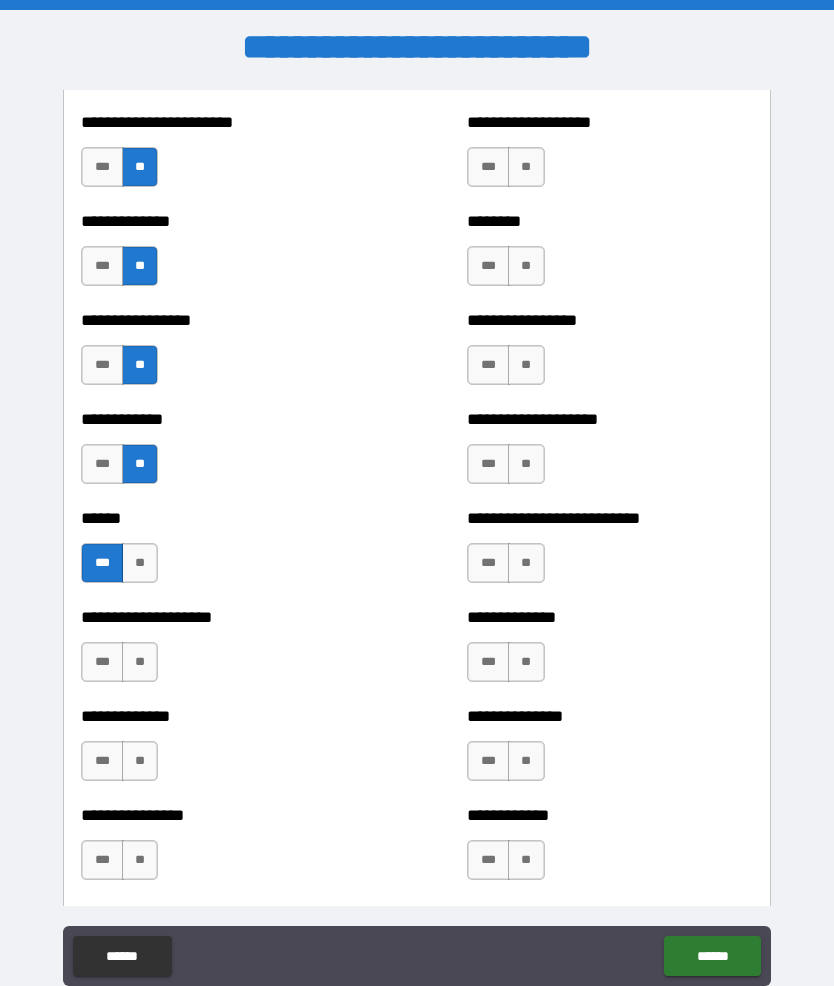 click on "**" at bounding box center [140, 662] 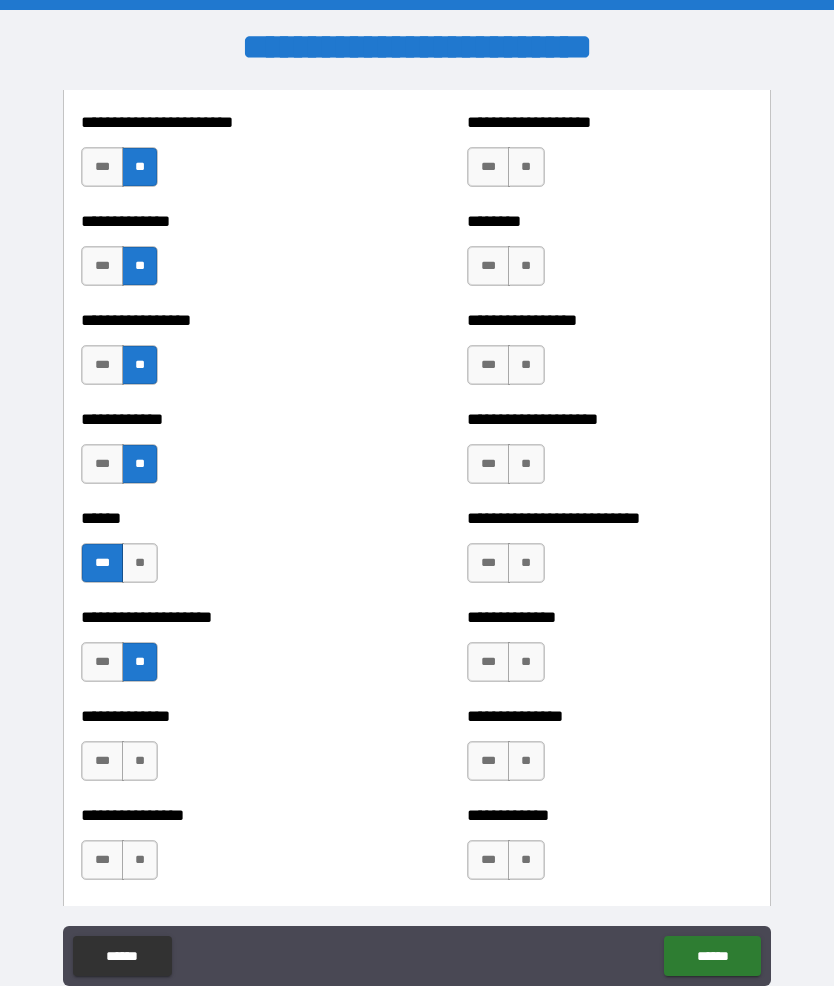 click on "**" at bounding box center (140, 761) 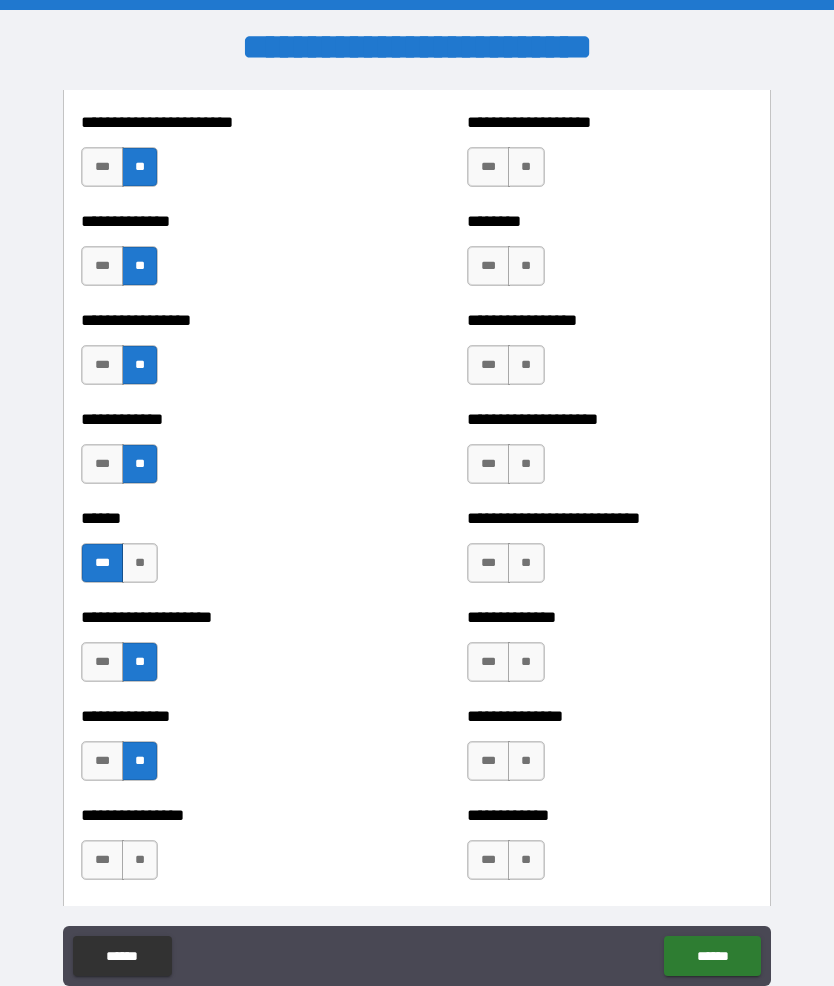 click on "**" at bounding box center (140, 860) 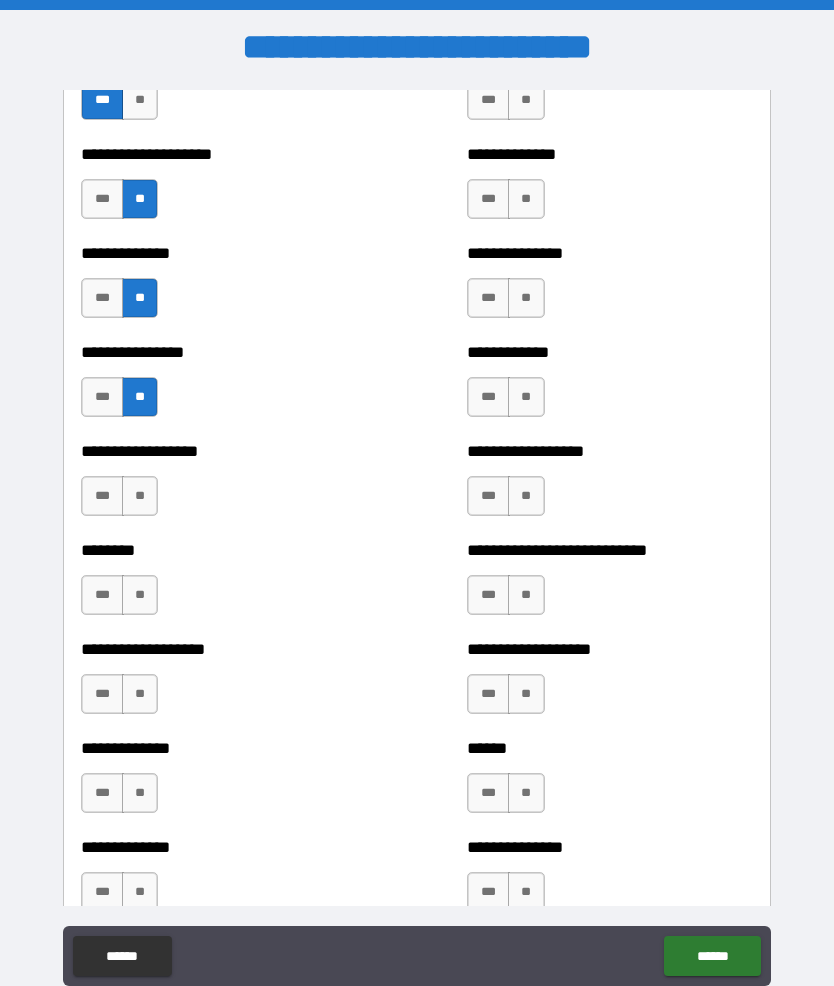 scroll, scrollTop: 4101, scrollLeft: 0, axis: vertical 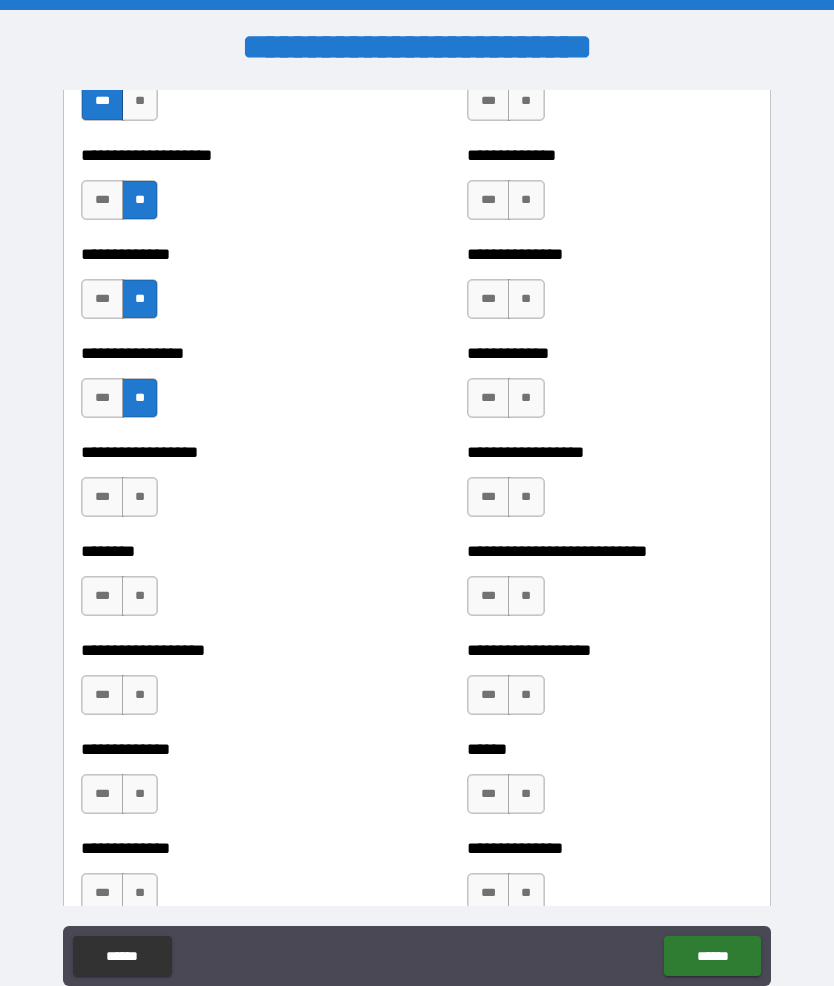 click on "**" at bounding box center (140, 497) 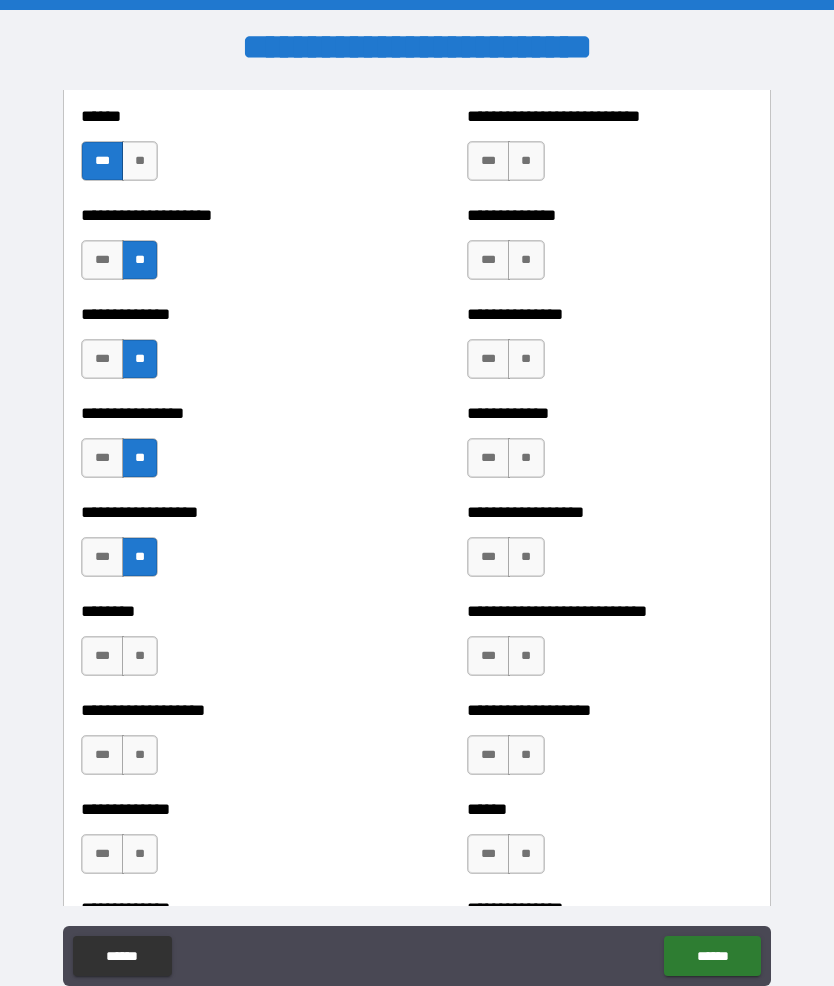 scroll, scrollTop: 4040, scrollLeft: 0, axis: vertical 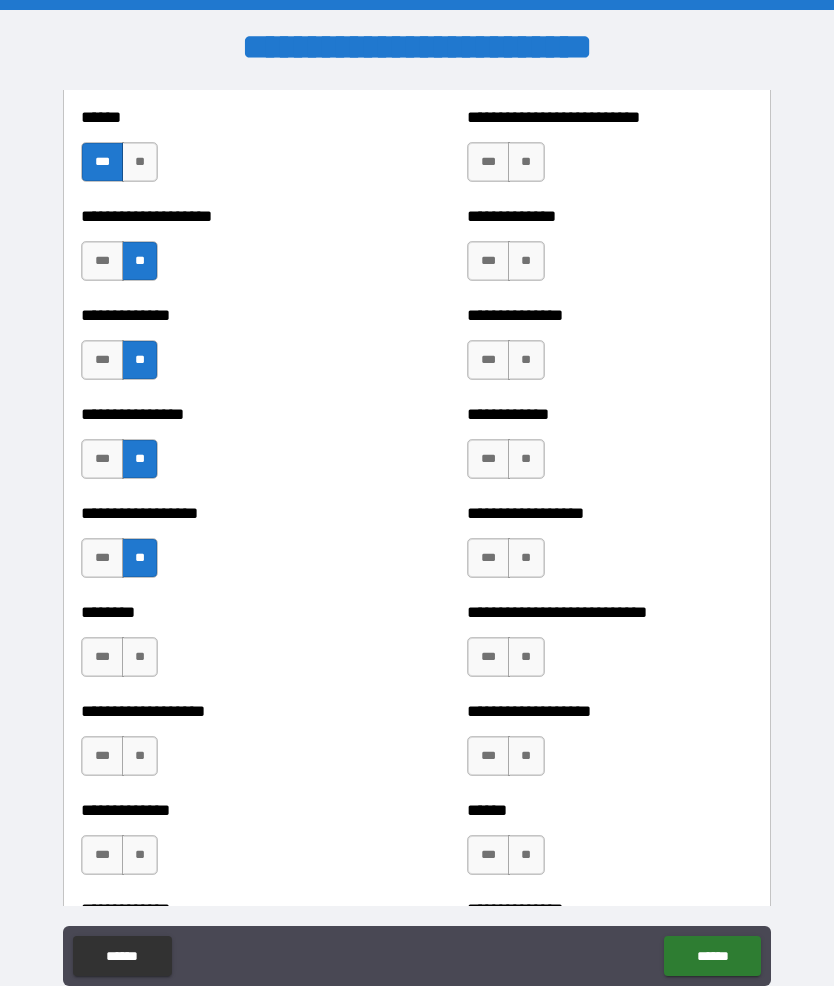 click on "**" at bounding box center [140, 657] 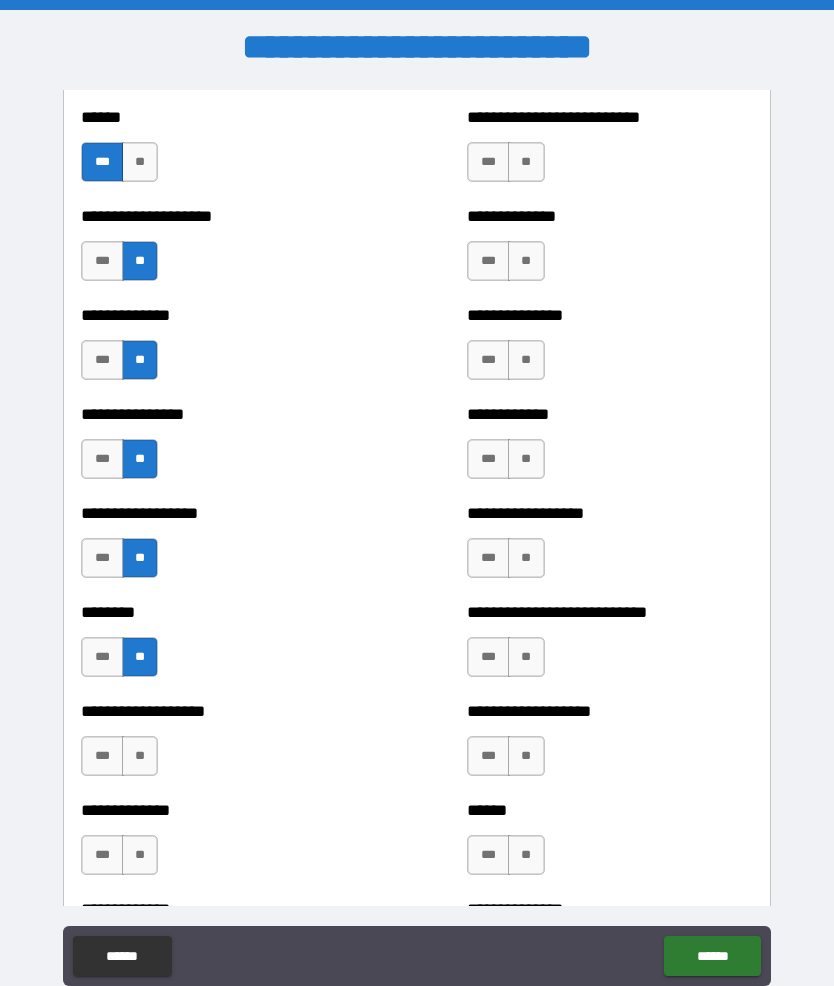 click on "***" at bounding box center (102, 756) 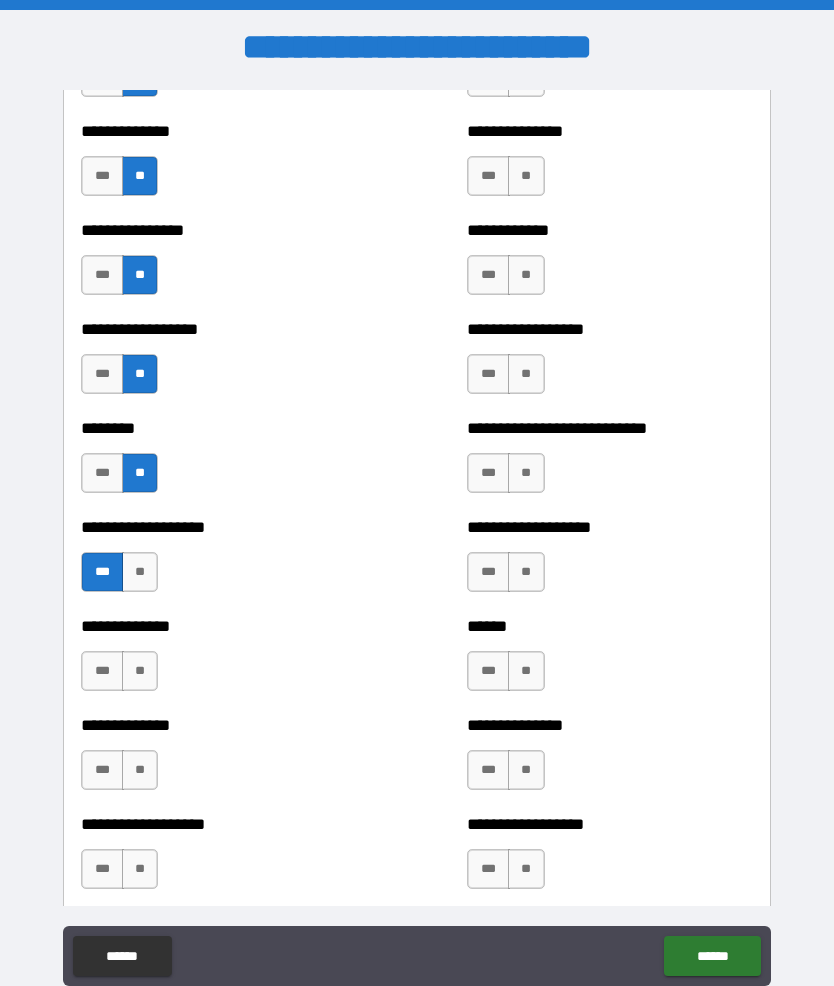 scroll, scrollTop: 4236, scrollLeft: 0, axis: vertical 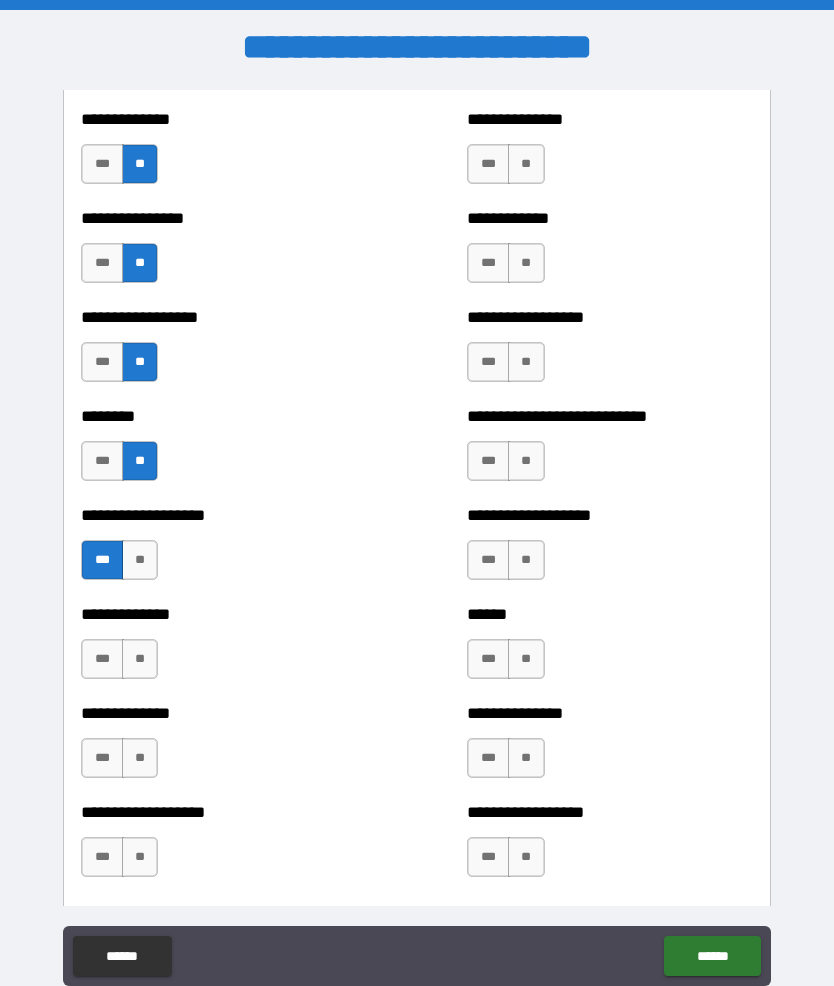 click on "**" at bounding box center (140, 659) 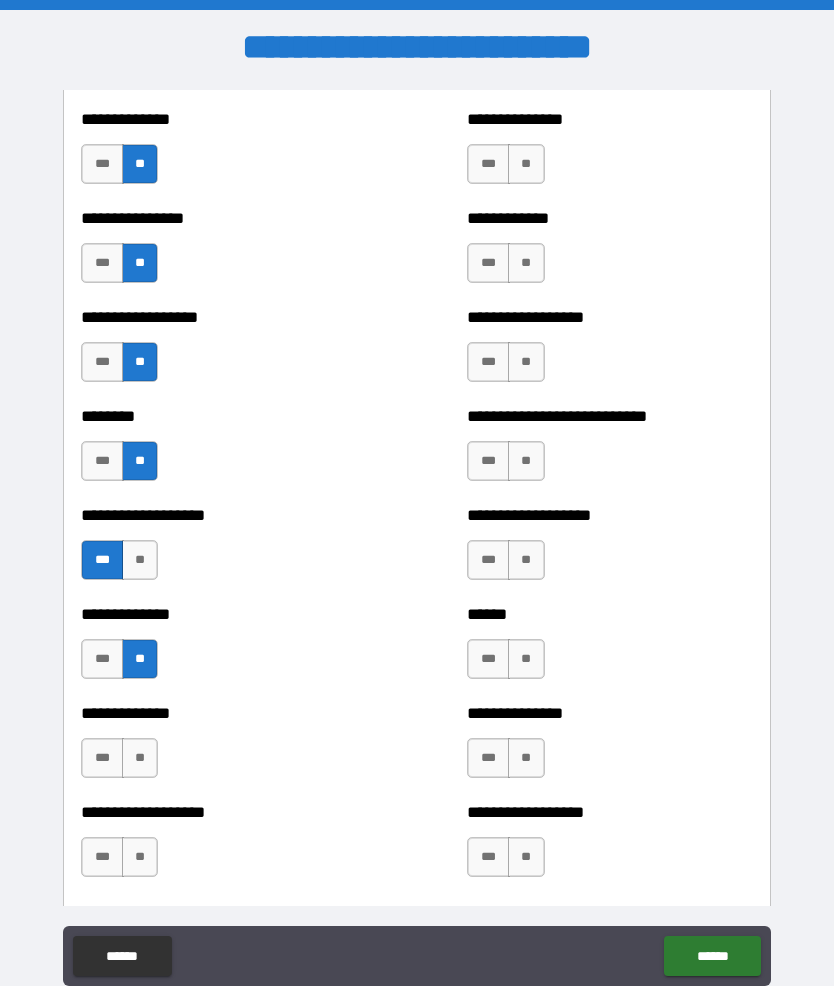 click on "**" at bounding box center [140, 758] 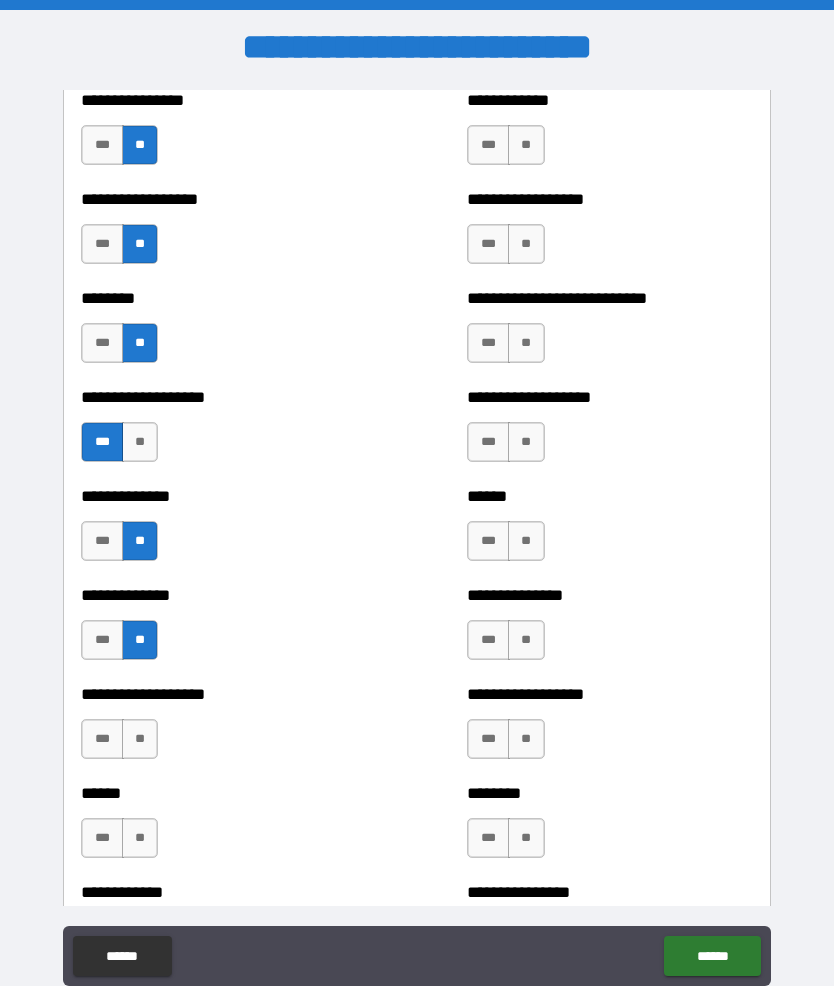 scroll, scrollTop: 4358, scrollLeft: 0, axis: vertical 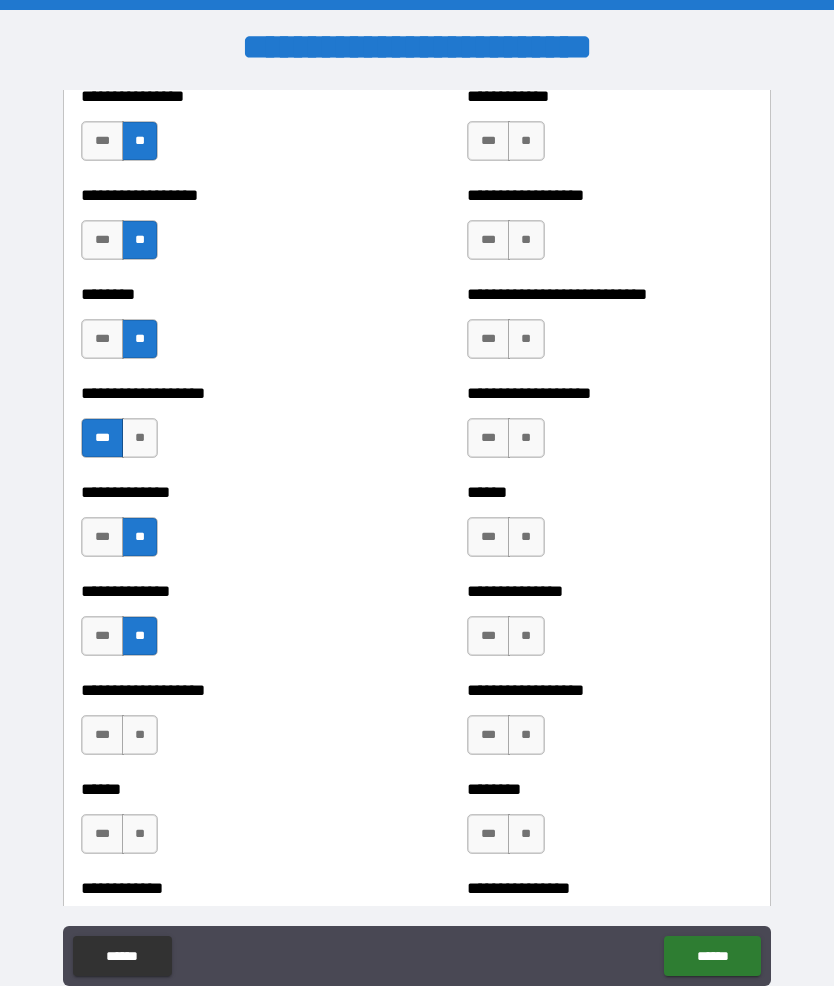 click on "**" at bounding box center [140, 735] 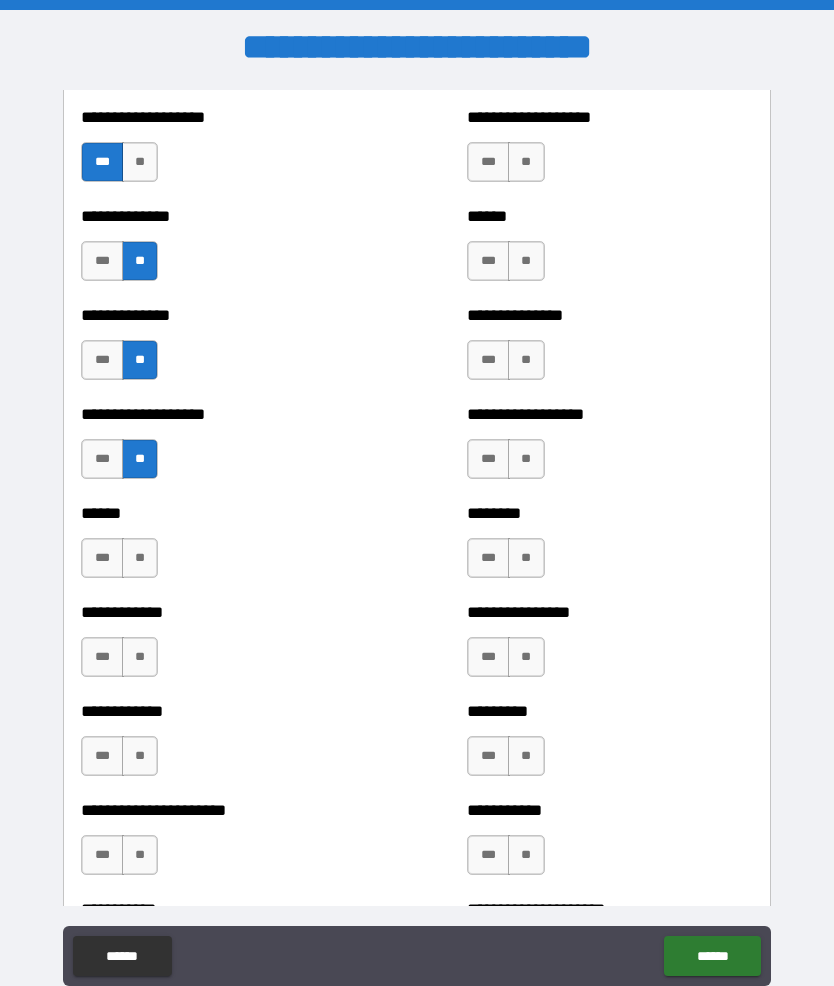 scroll, scrollTop: 4661, scrollLeft: 0, axis: vertical 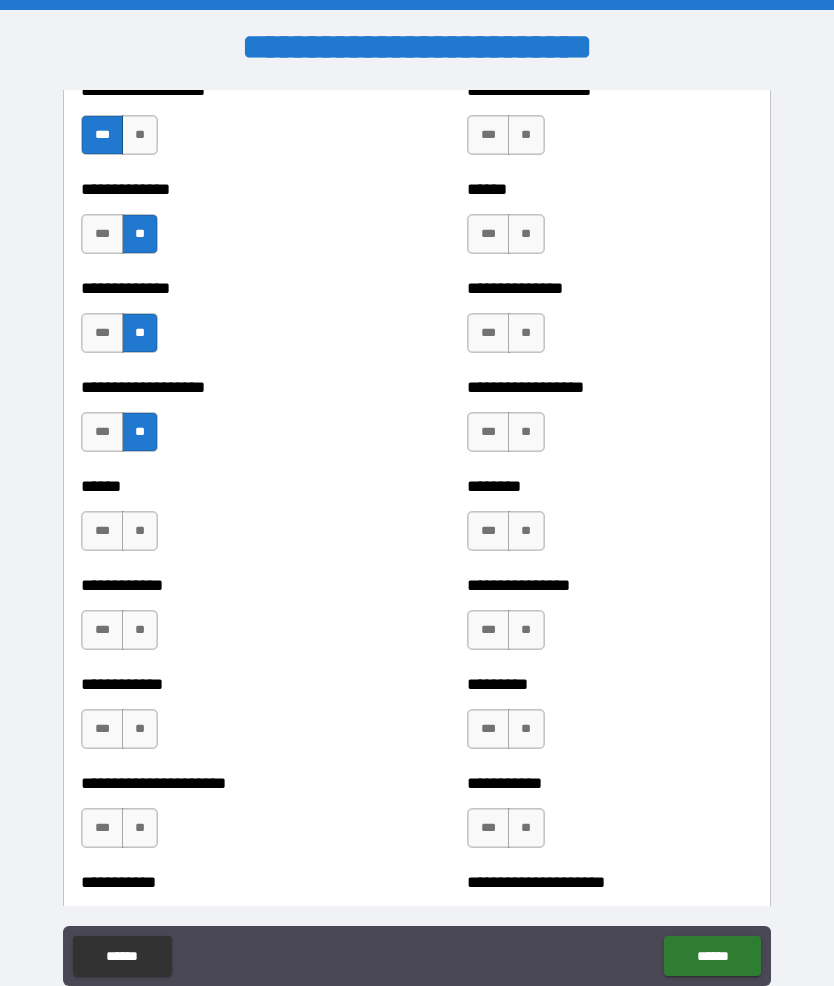 click on "**" at bounding box center (140, 531) 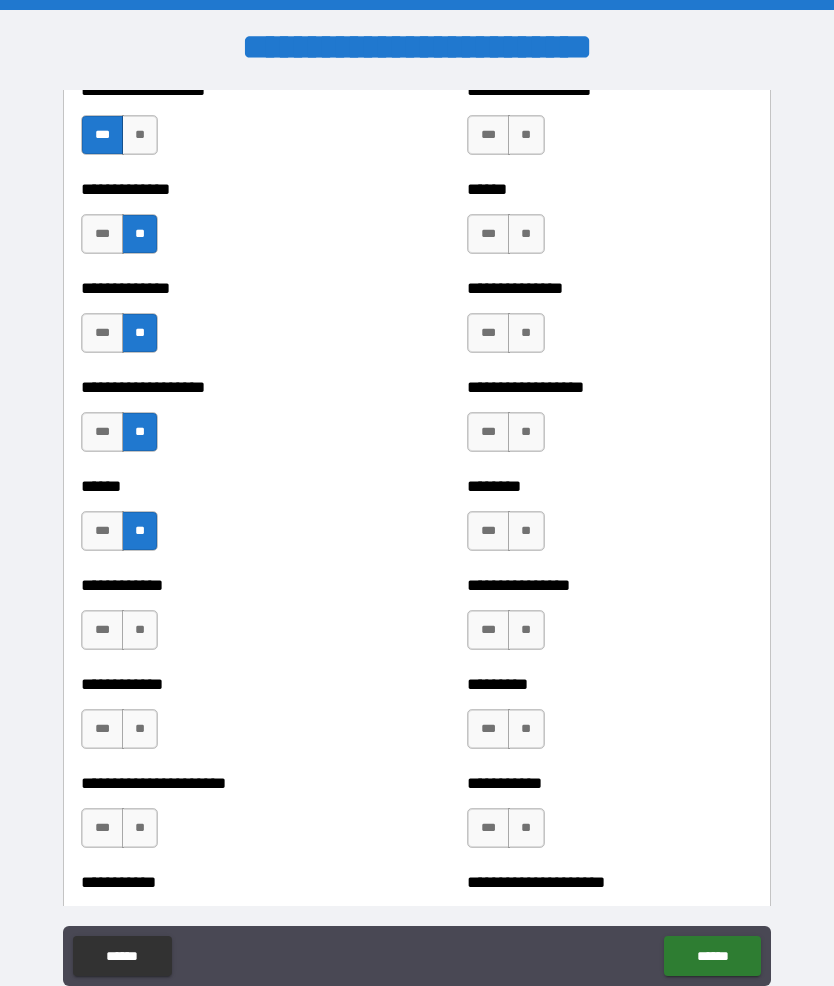 click on "**" at bounding box center [140, 630] 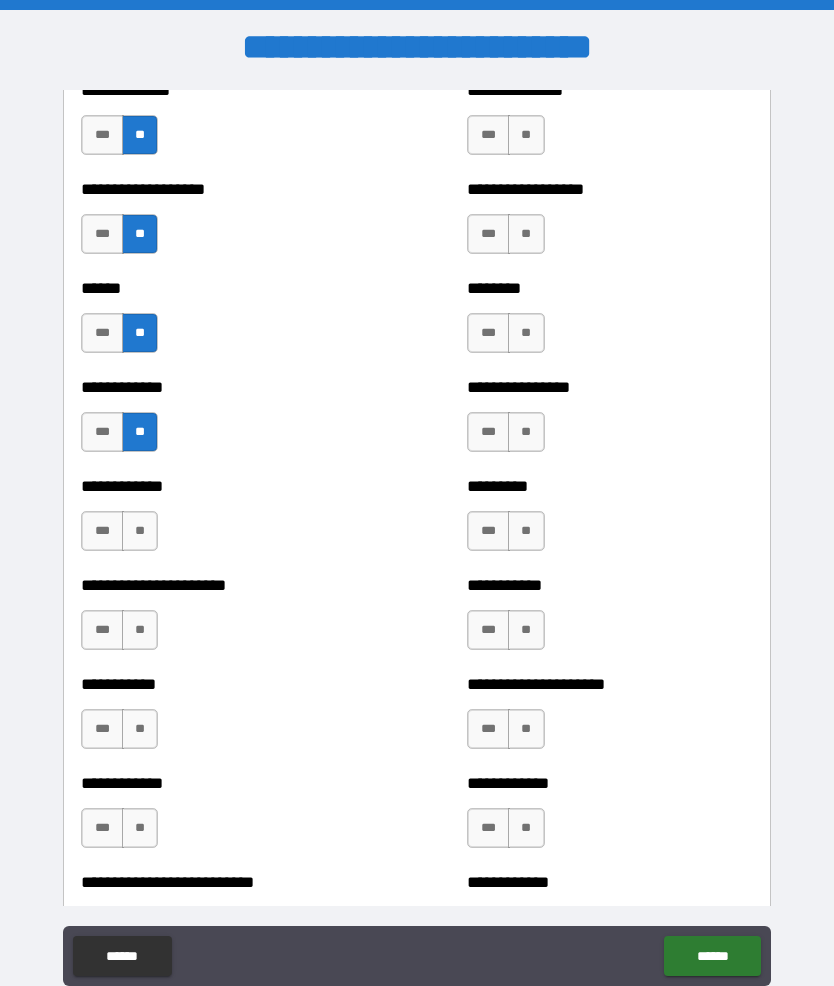 scroll, scrollTop: 4921, scrollLeft: 0, axis: vertical 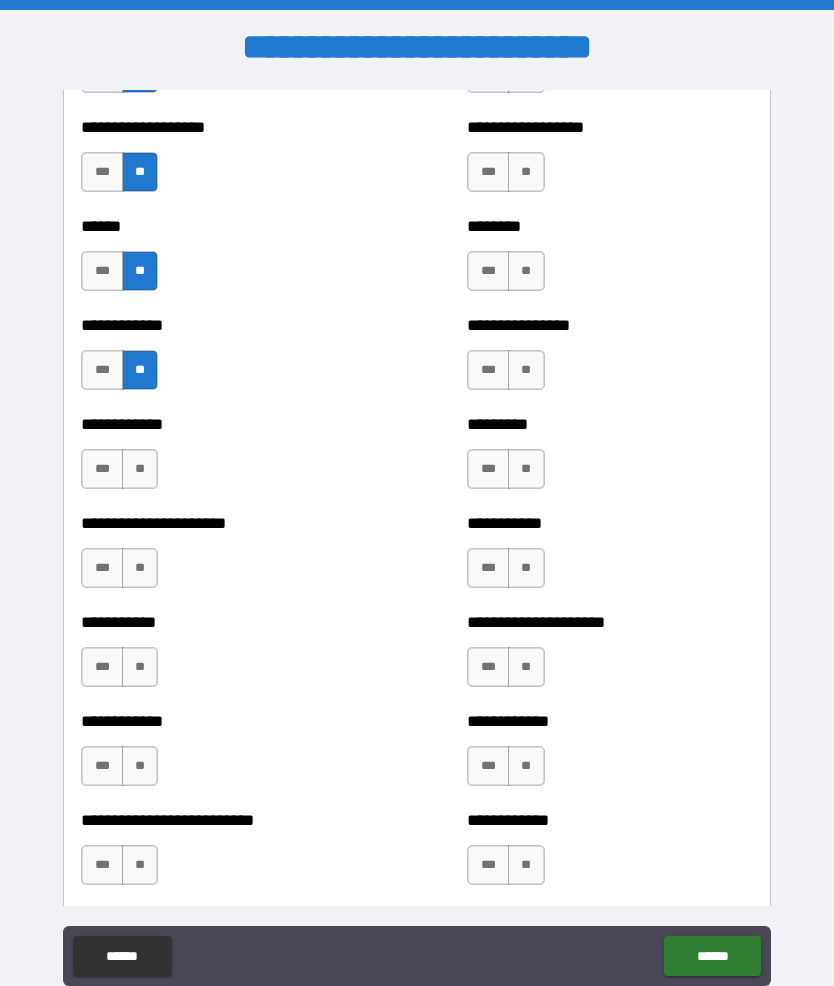 click on "**" at bounding box center [140, 469] 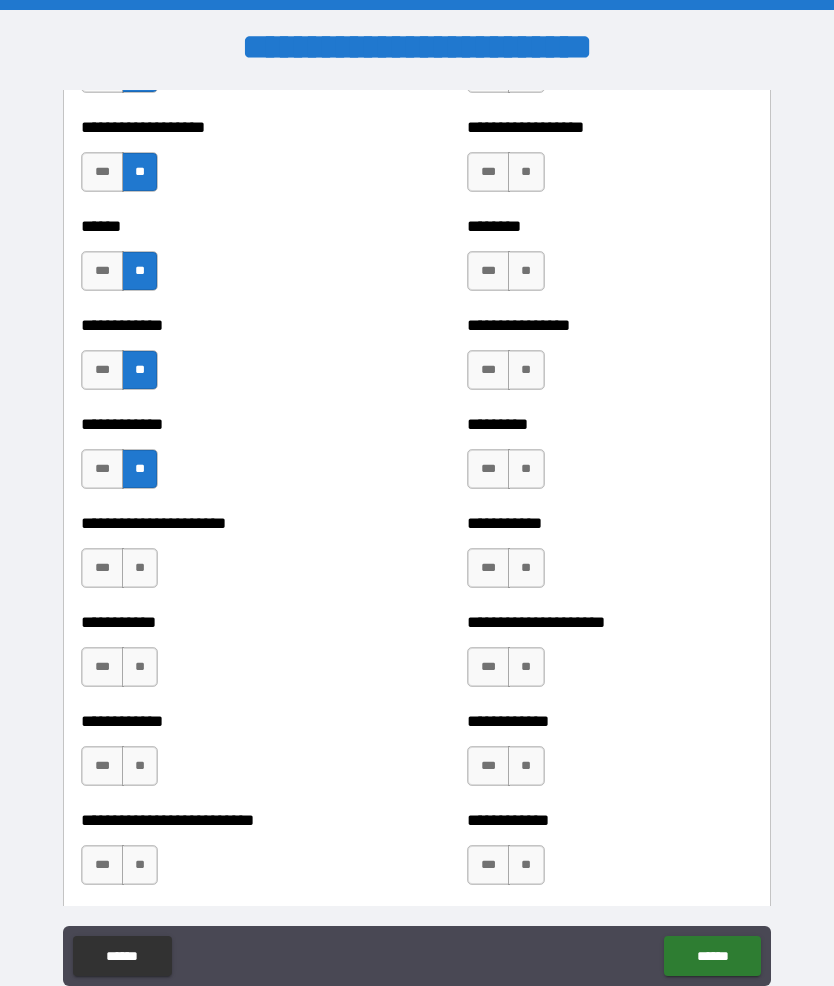 click on "**" at bounding box center [140, 568] 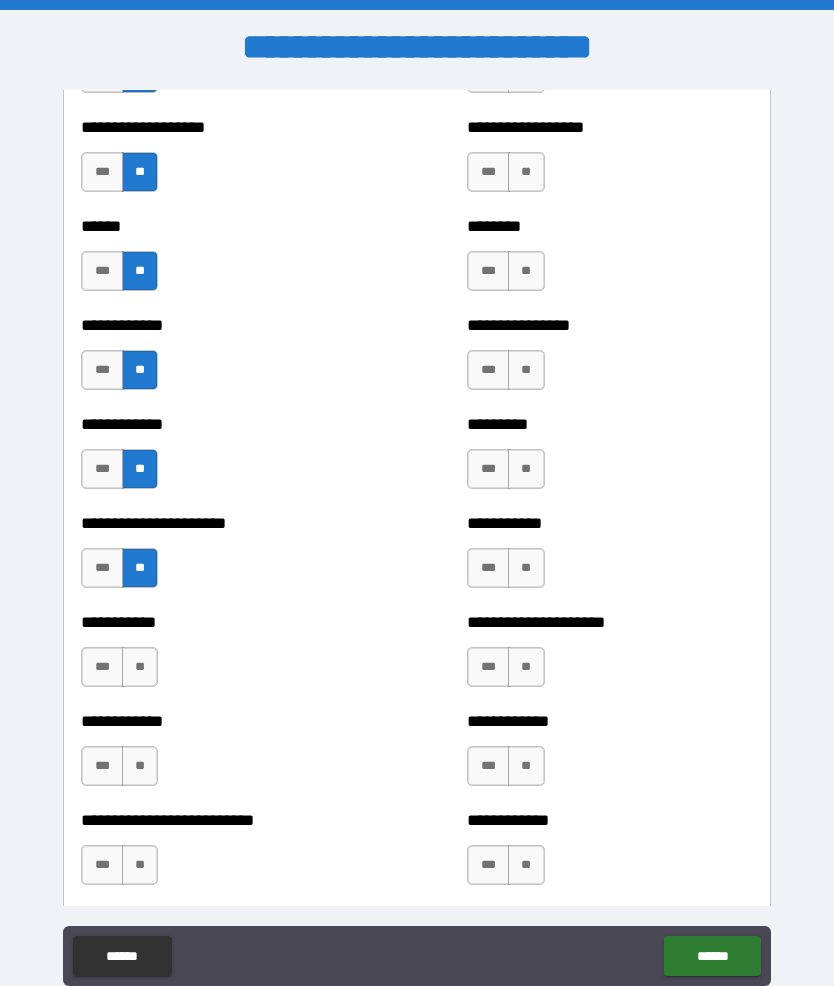 click on "**" at bounding box center (140, 667) 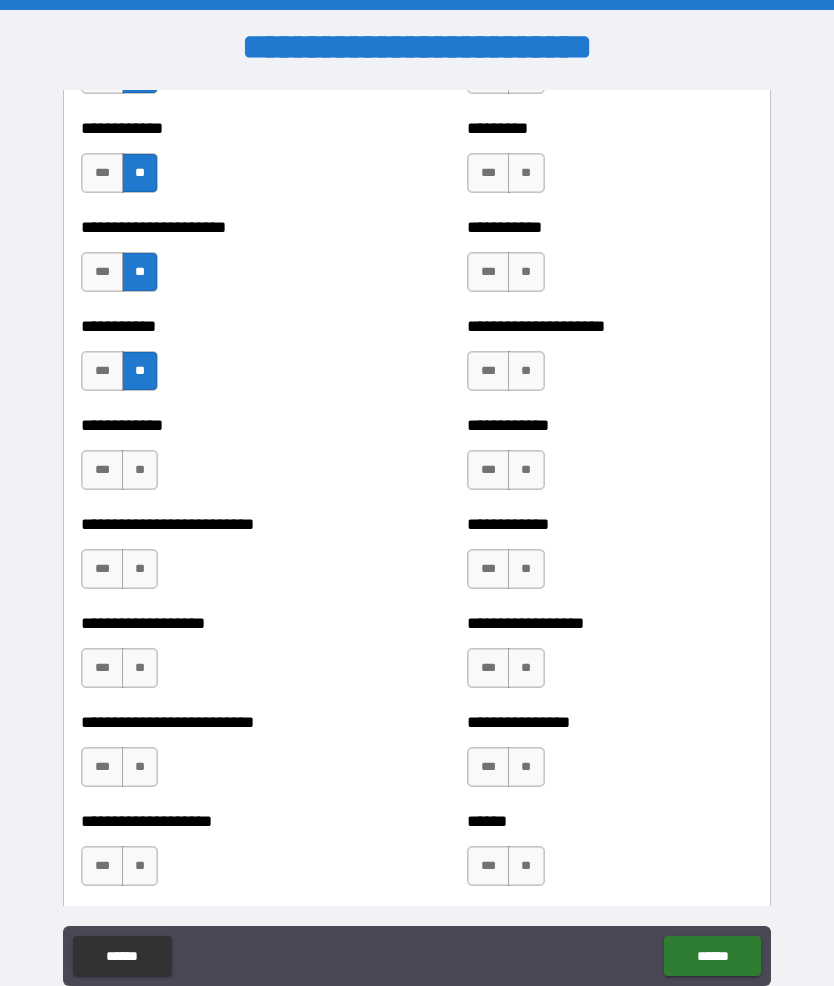 scroll, scrollTop: 5218, scrollLeft: 0, axis: vertical 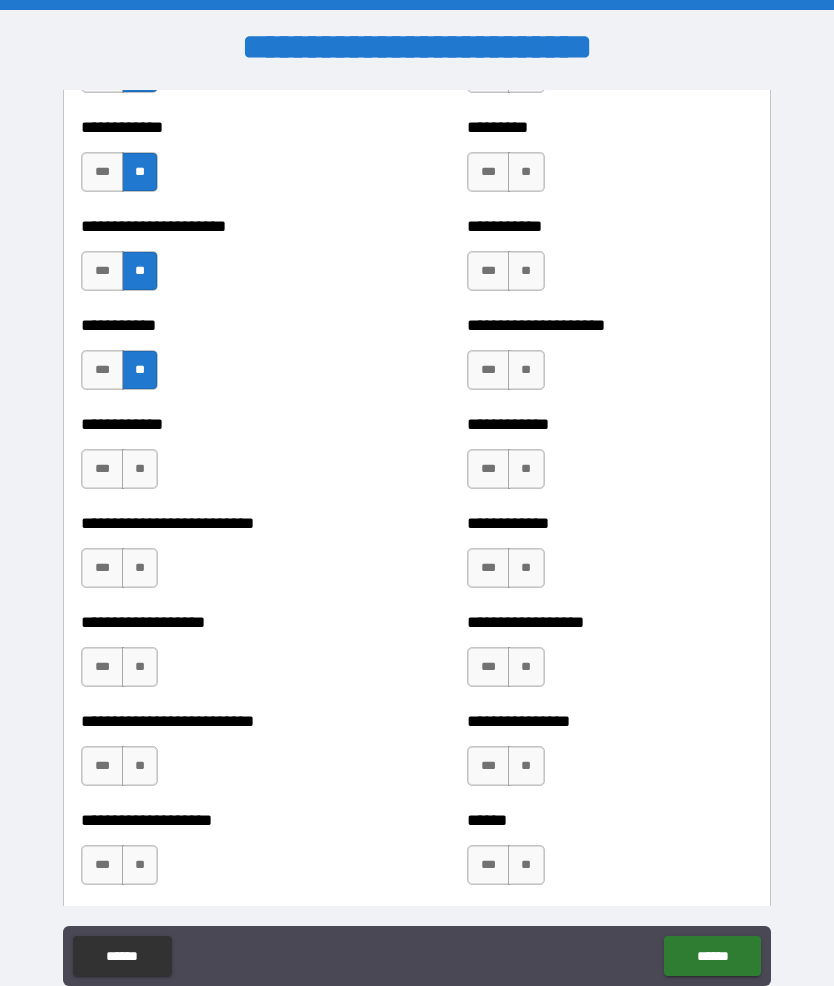 click on "**********" at bounding box center (223, 424) 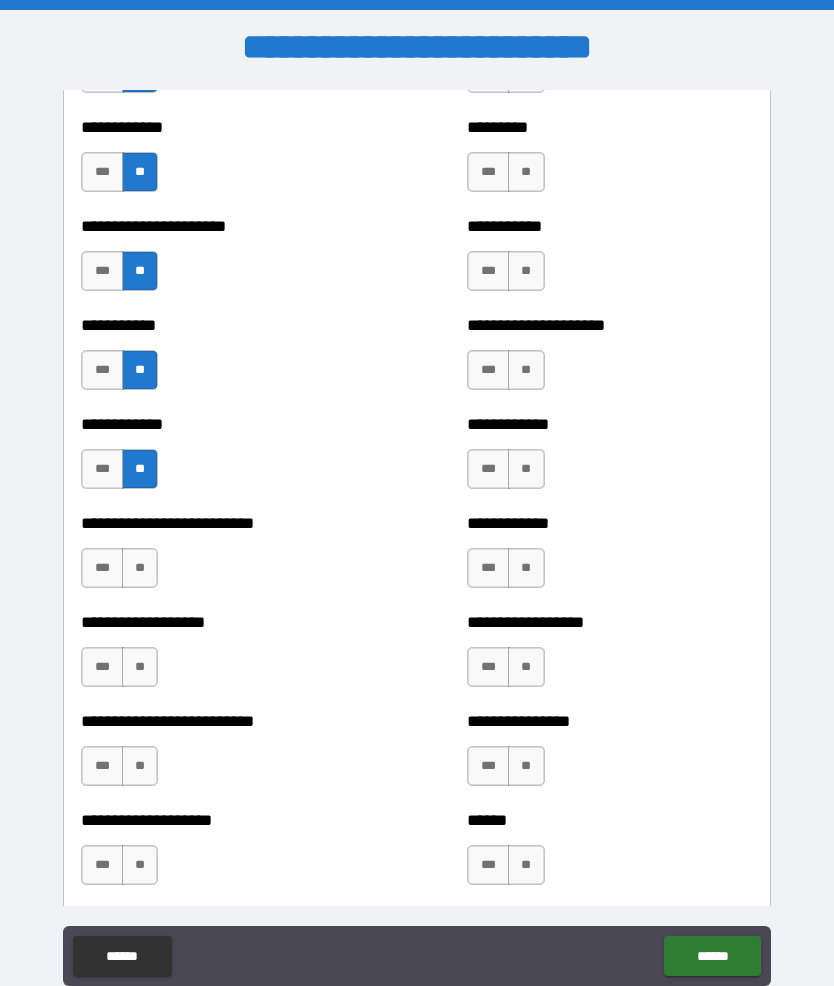 click on "**" at bounding box center [140, 568] 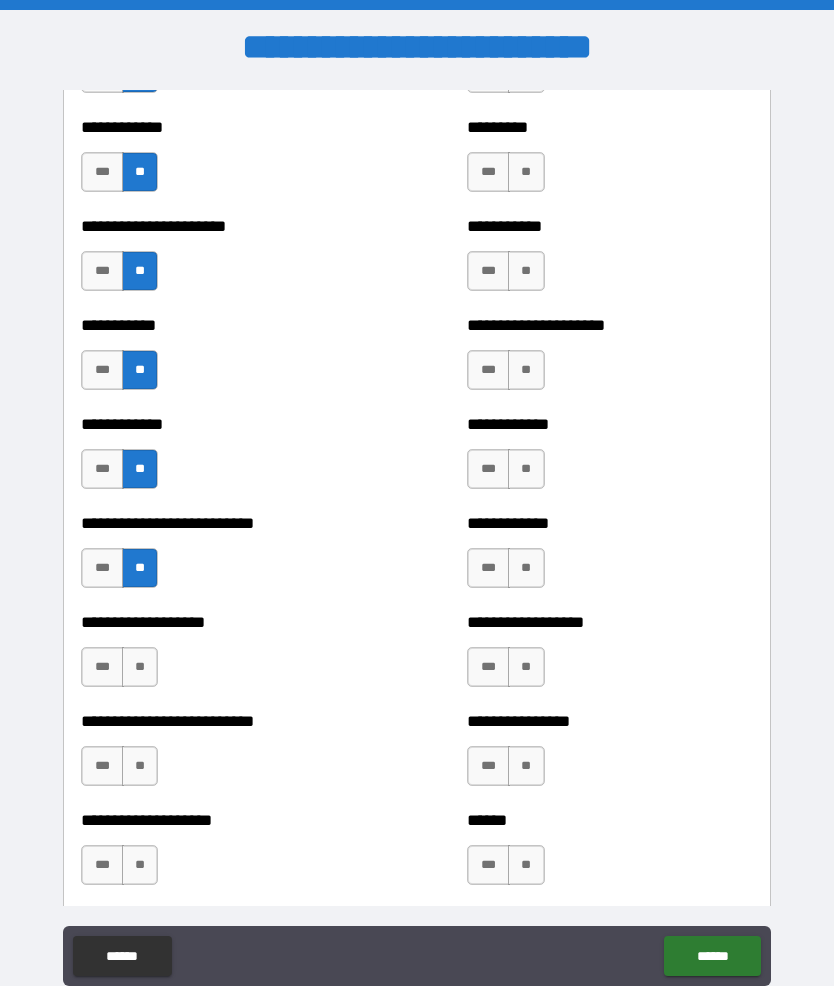 click on "**" at bounding box center (140, 667) 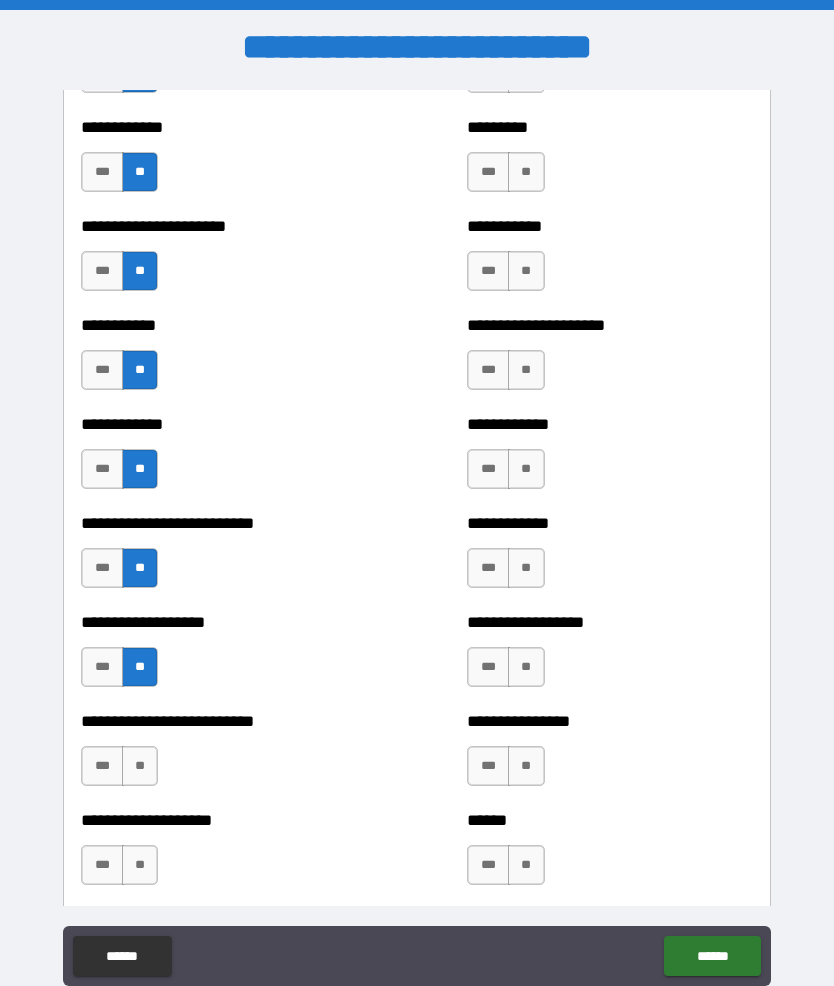 click on "**" at bounding box center (140, 766) 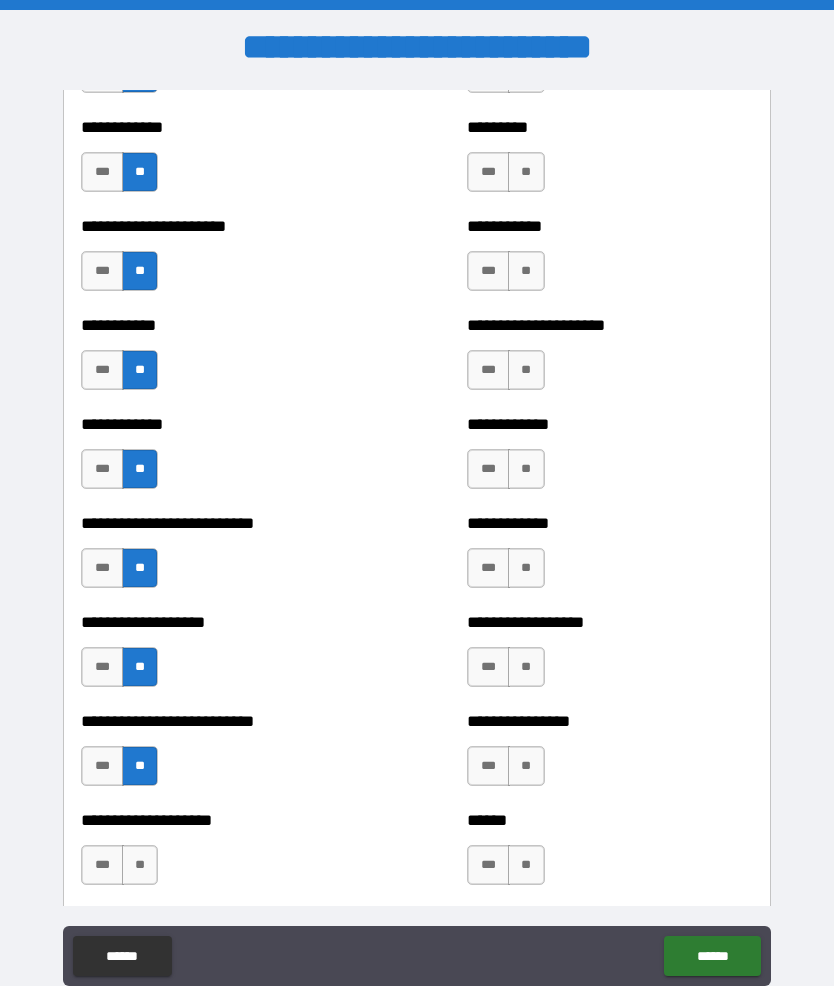 click on "**" at bounding box center (140, 865) 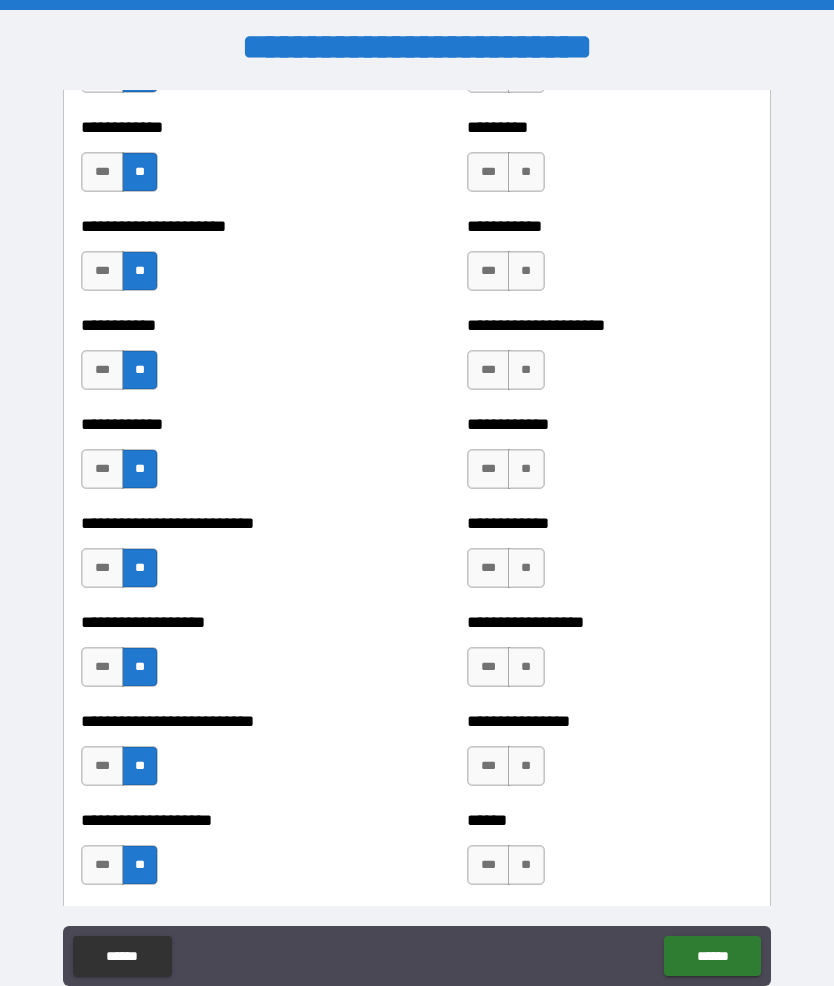 click on "**" at bounding box center [526, 172] 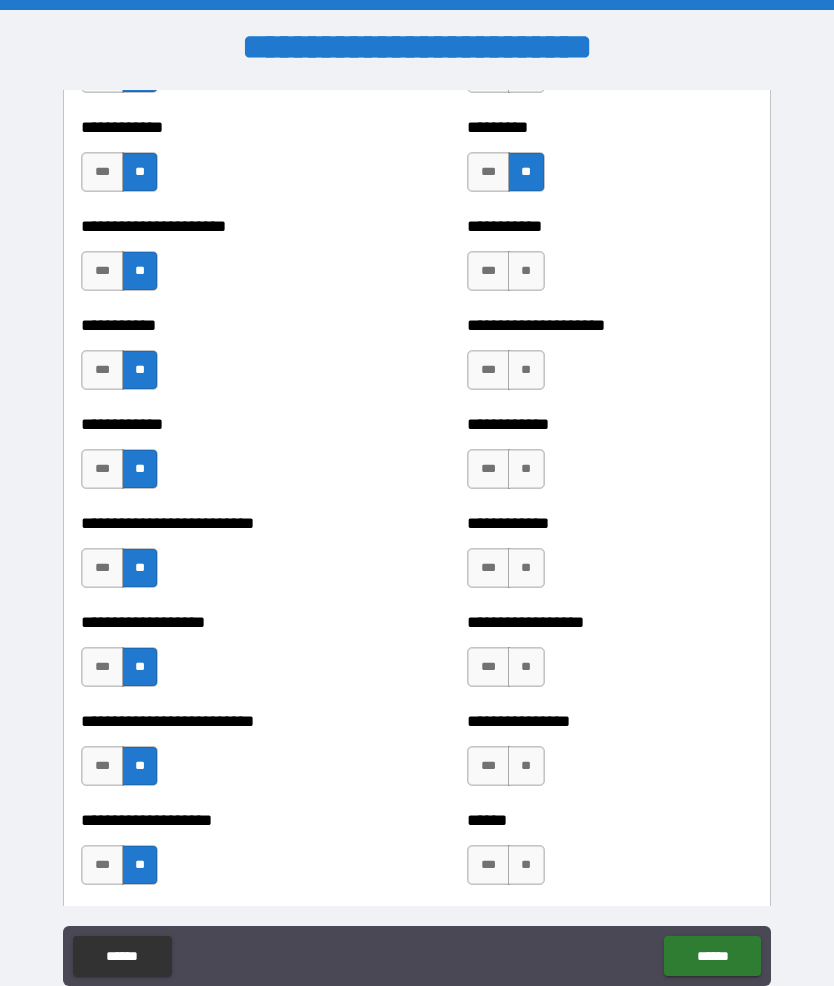 click on "**" at bounding box center [526, 271] 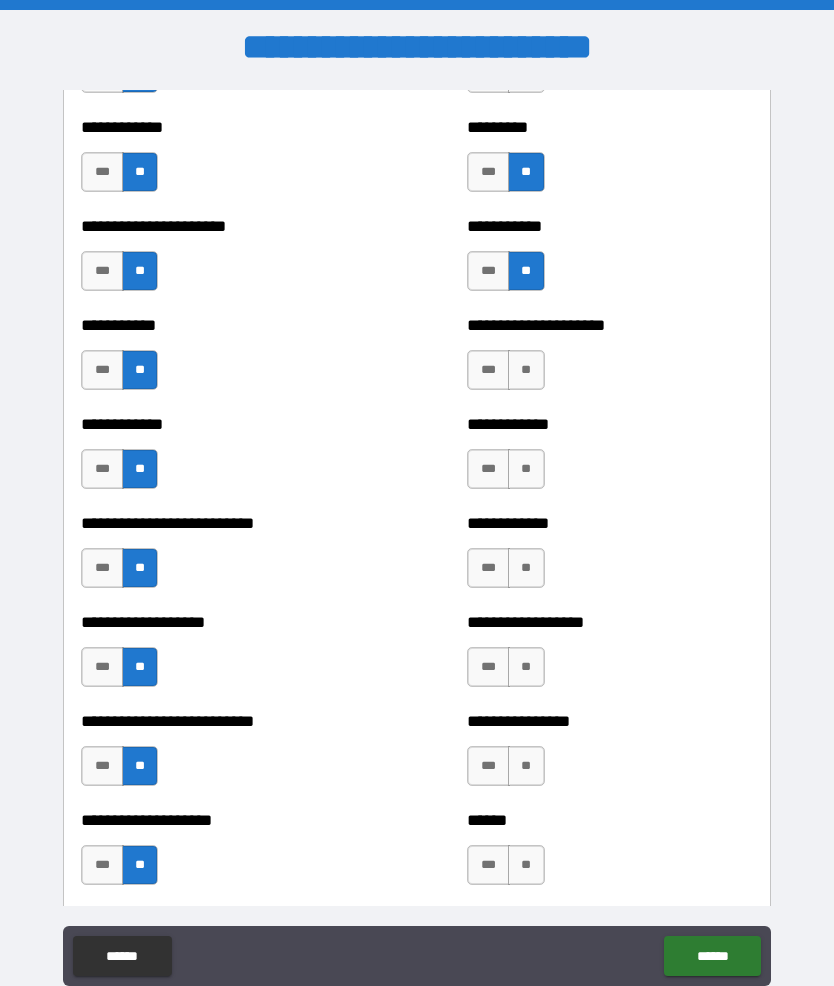 click on "**" at bounding box center [526, 370] 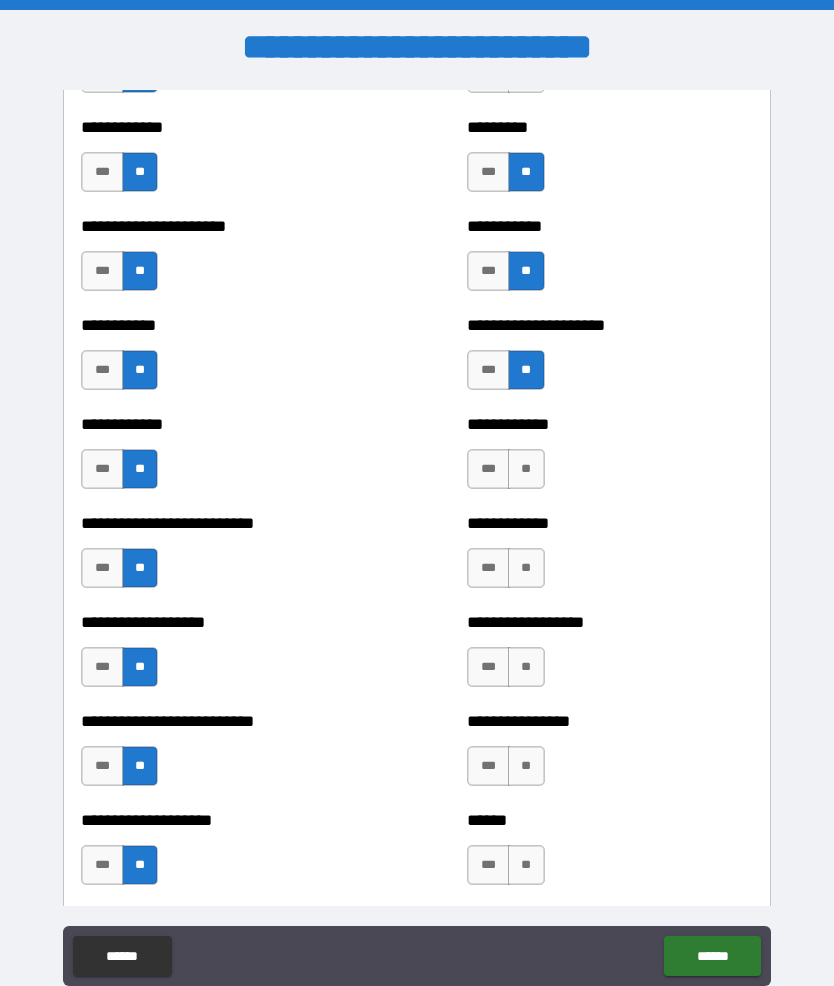 click on "**" at bounding box center (526, 469) 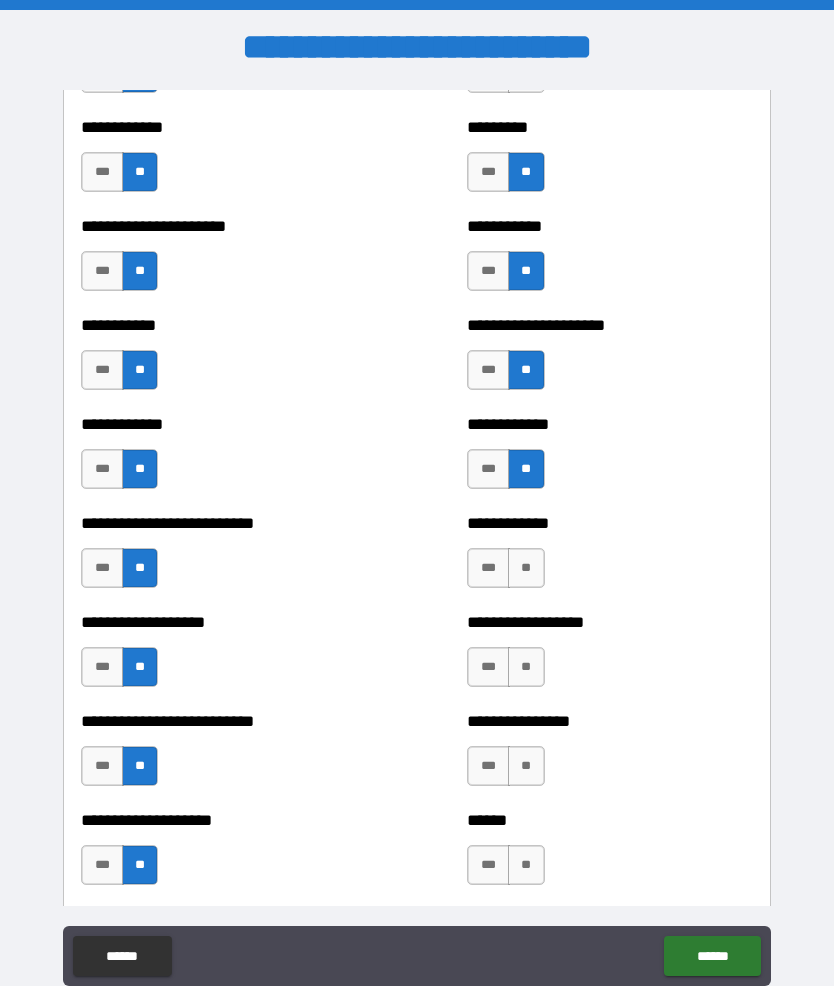 click on "**" at bounding box center [526, 568] 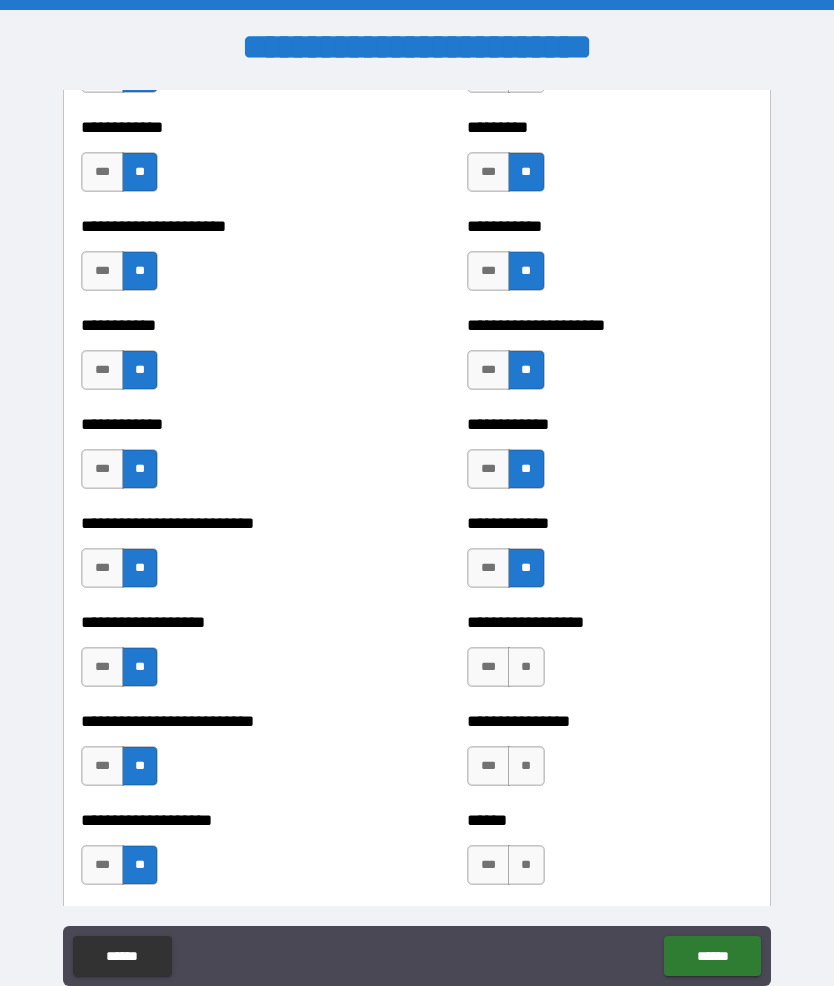 click on "**" at bounding box center [526, 667] 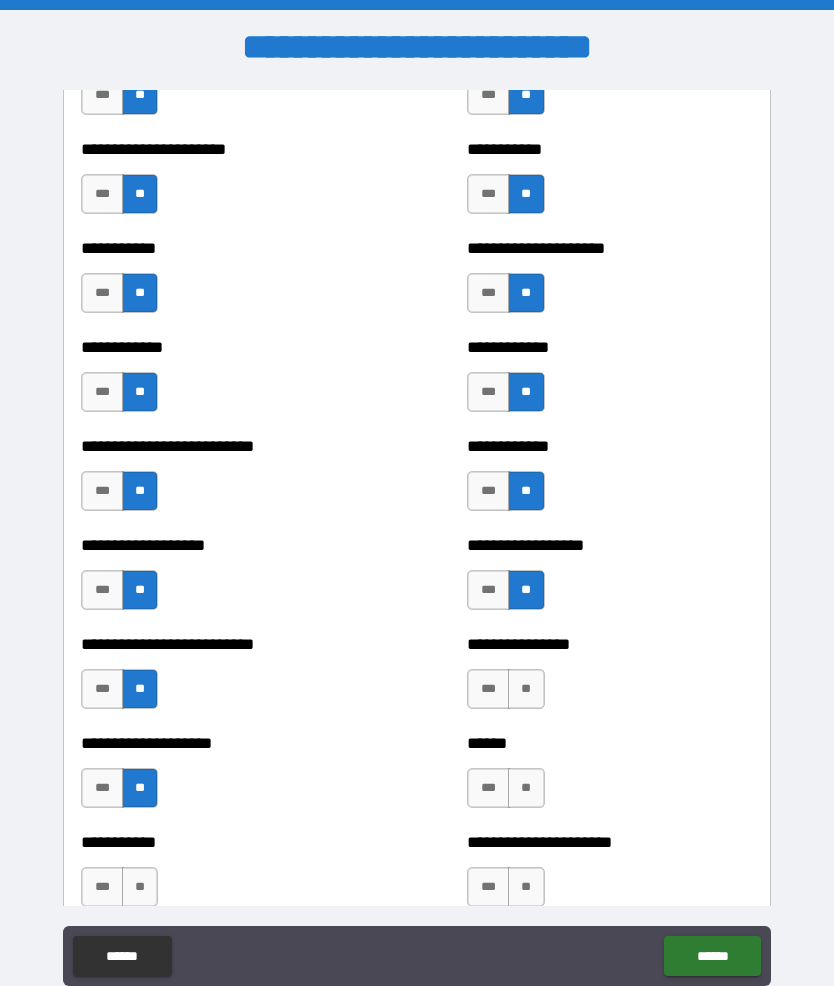 scroll, scrollTop: 5318, scrollLeft: 0, axis: vertical 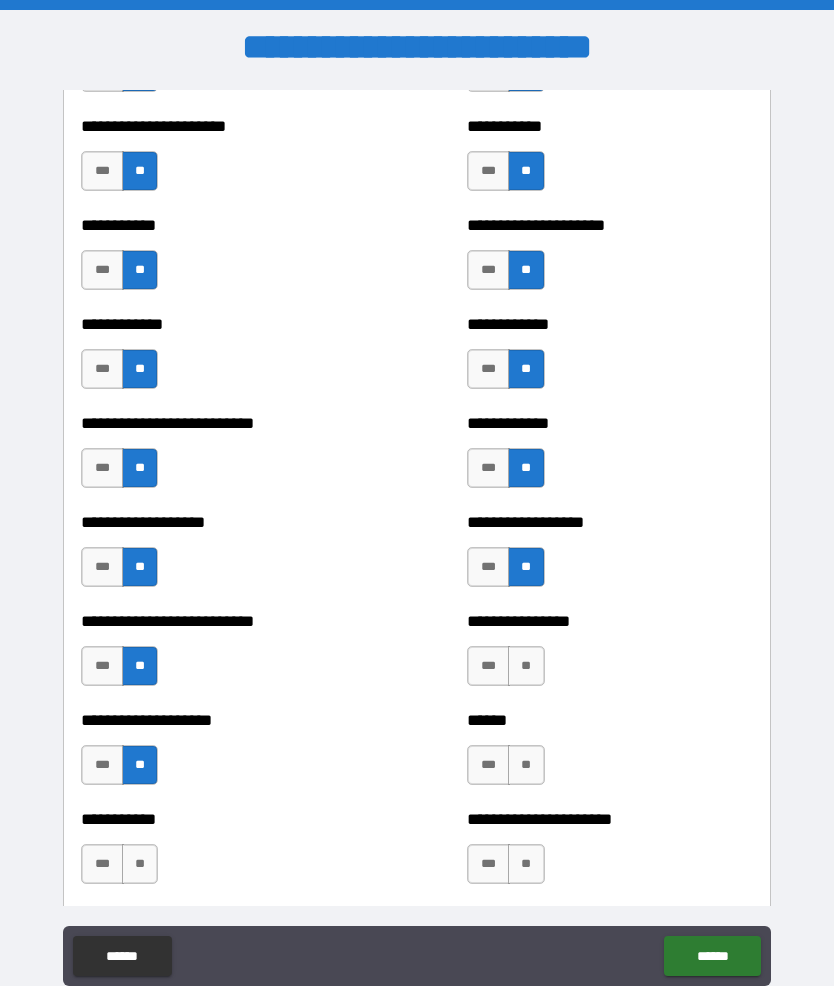 click on "**" at bounding box center [526, 666] 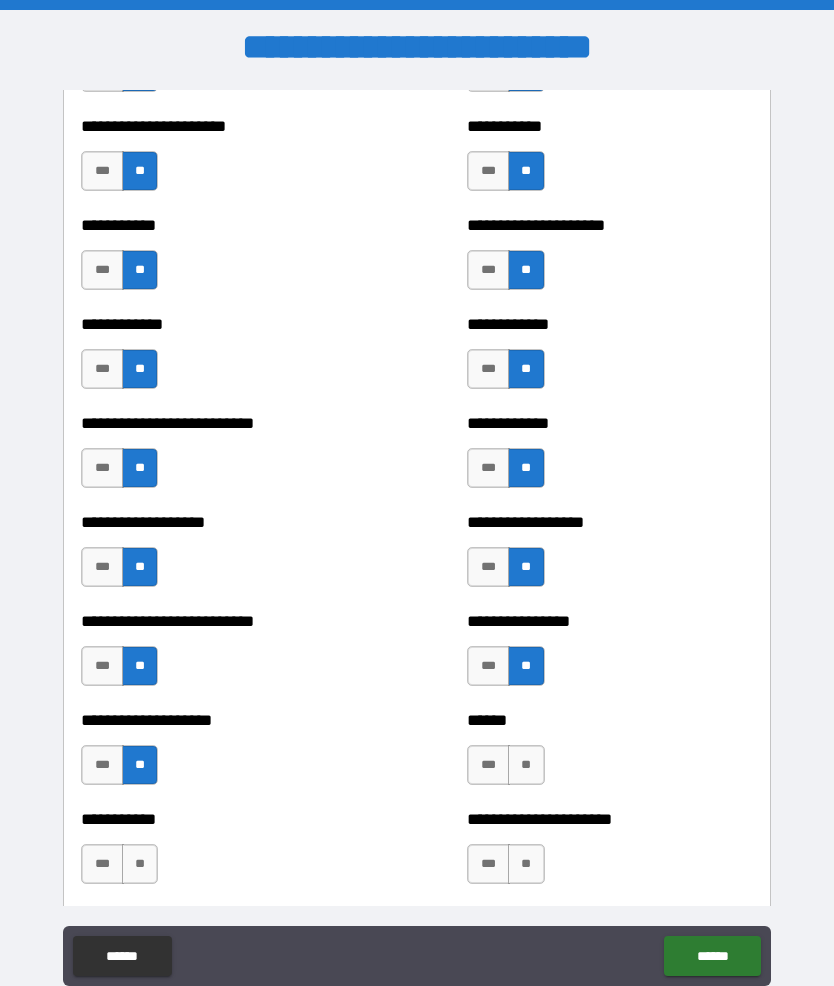 click on "**" at bounding box center (526, 765) 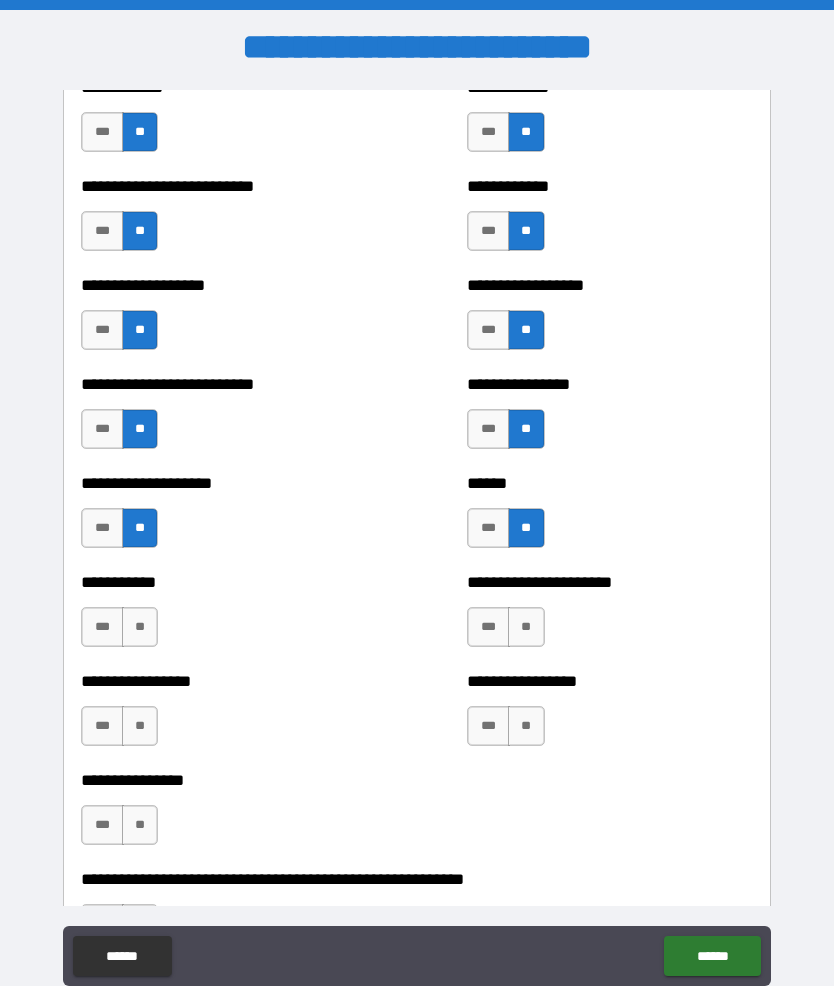 scroll, scrollTop: 5552, scrollLeft: 0, axis: vertical 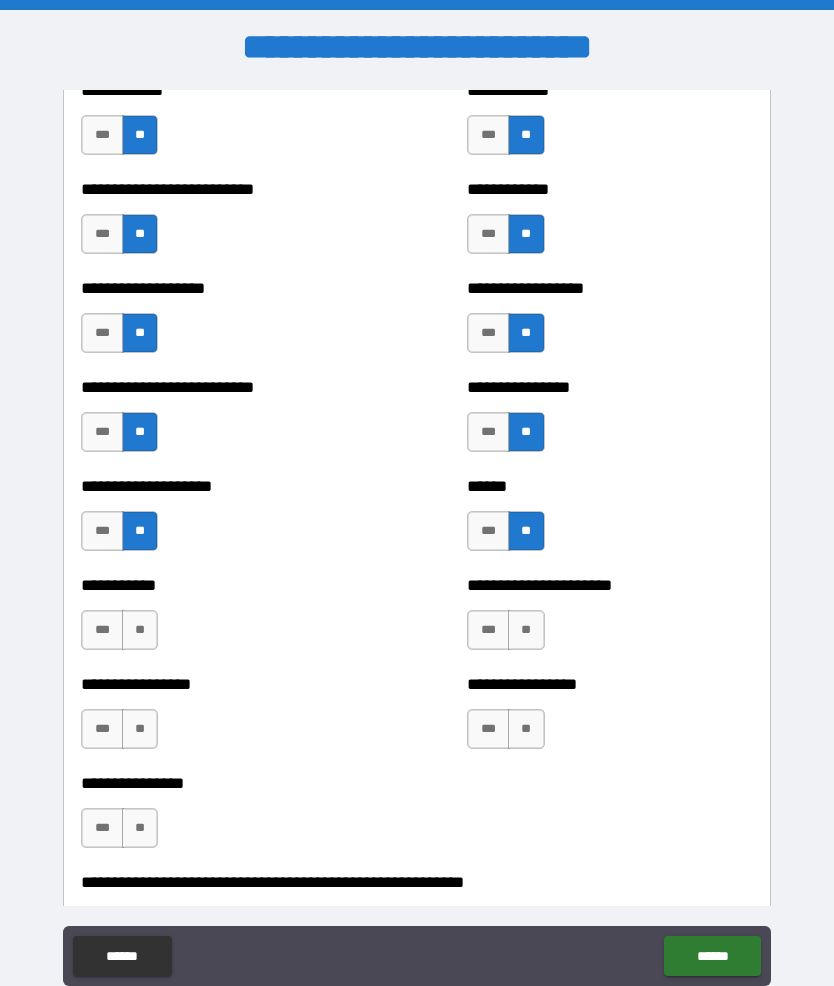 click on "**" at bounding box center (526, 630) 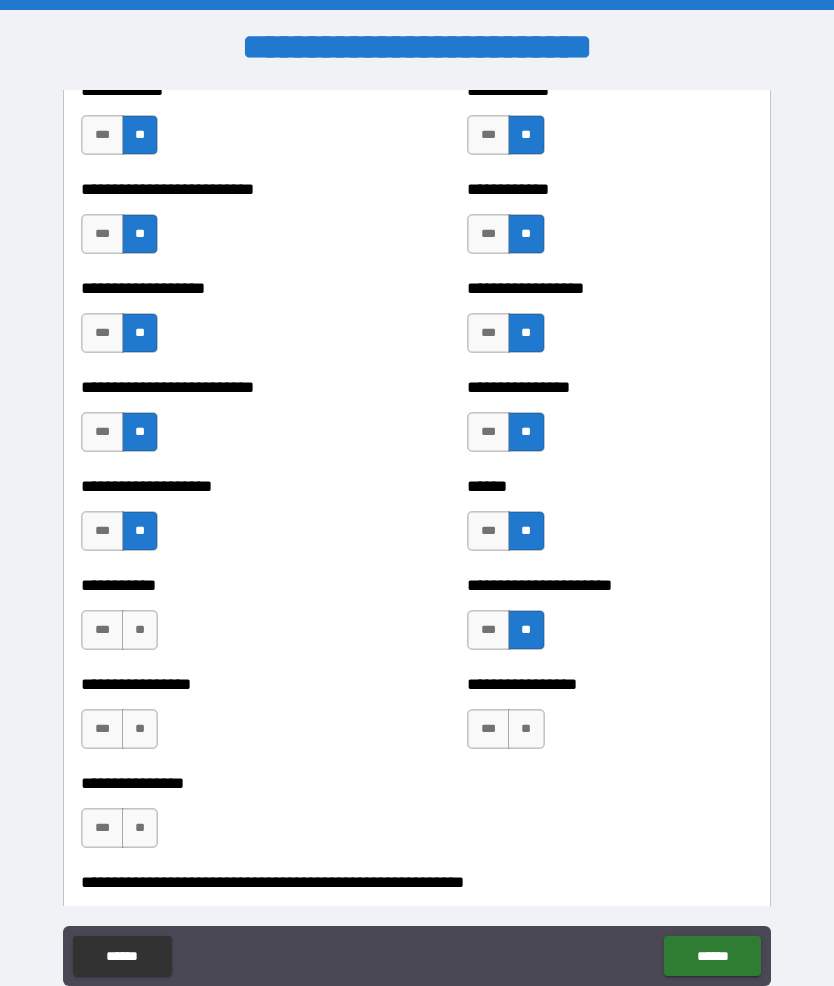 click on "**" at bounding box center [526, 729] 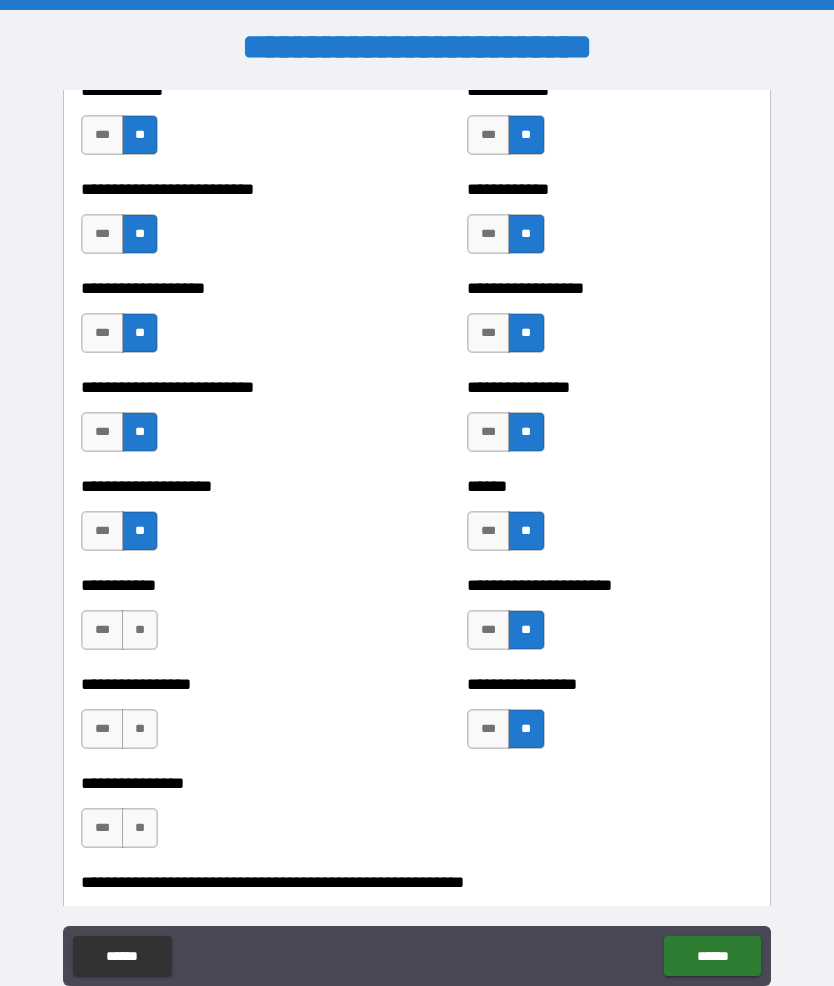 click on "**********" at bounding box center [223, 620] 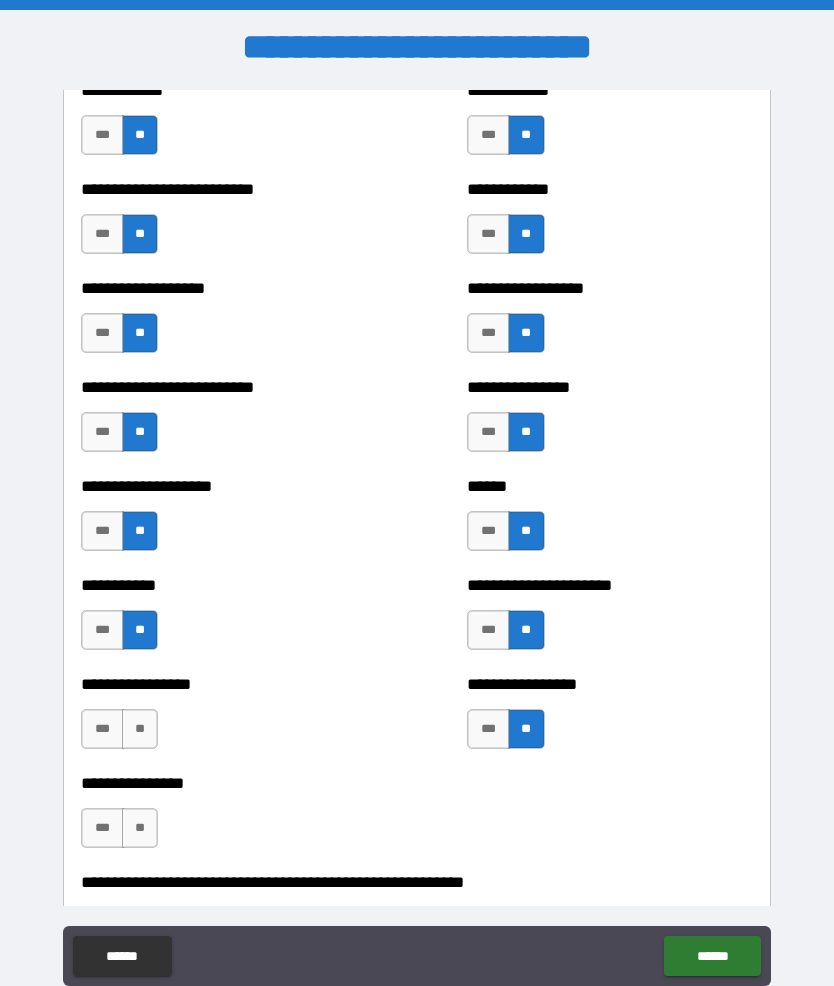 click on "**" at bounding box center (140, 630) 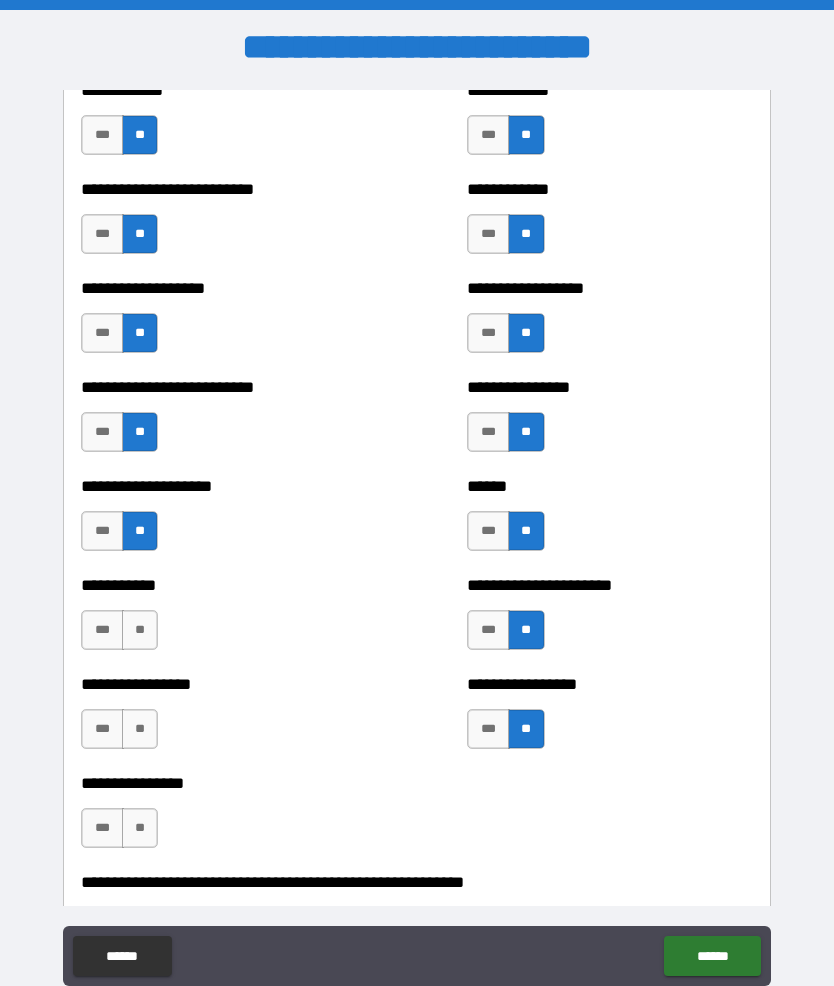 click on "**" at bounding box center (140, 630) 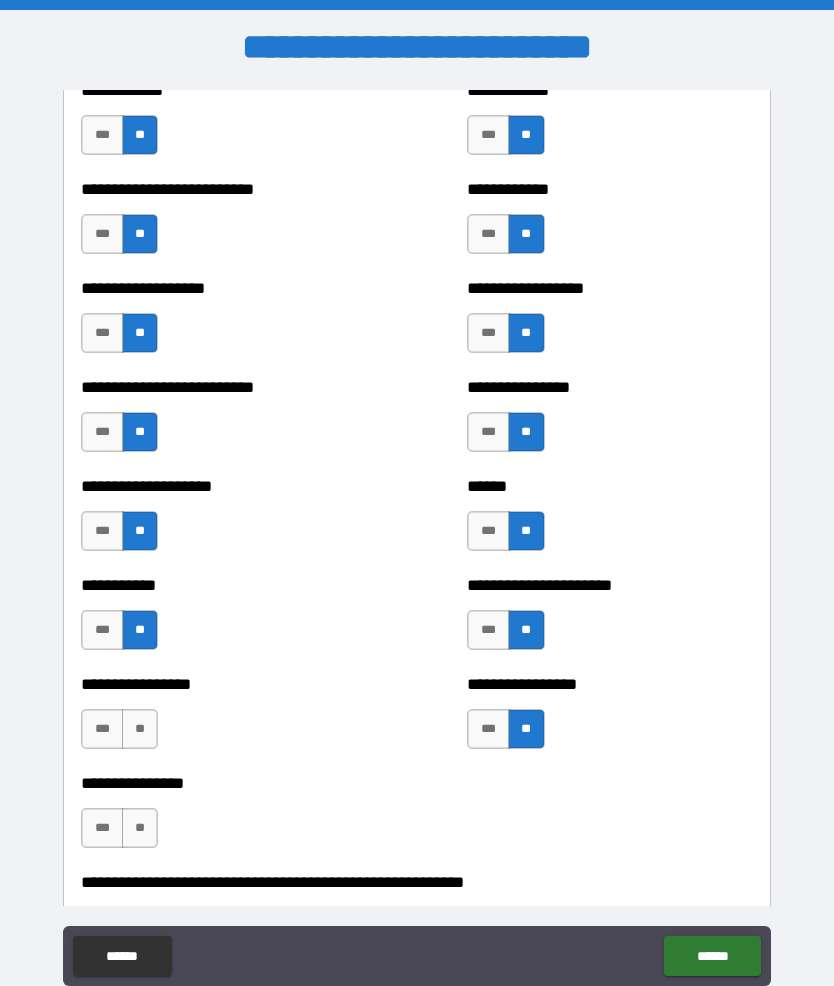 click on "**" at bounding box center (140, 729) 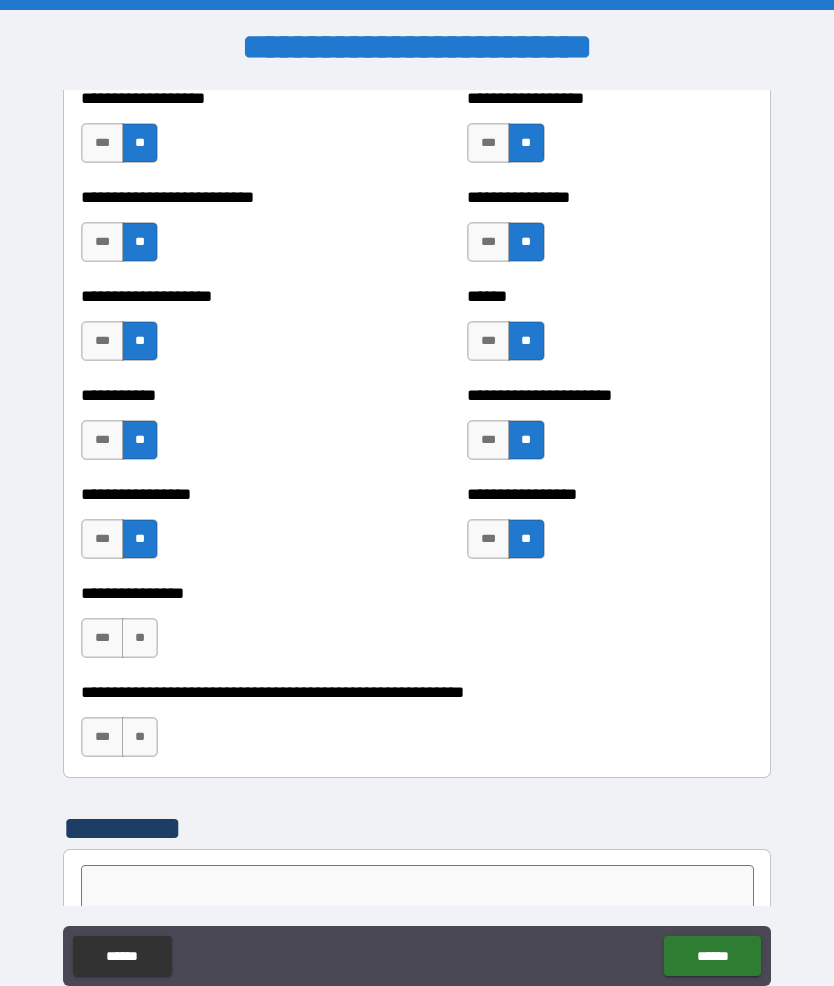 scroll, scrollTop: 5746, scrollLeft: 0, axis: vertical 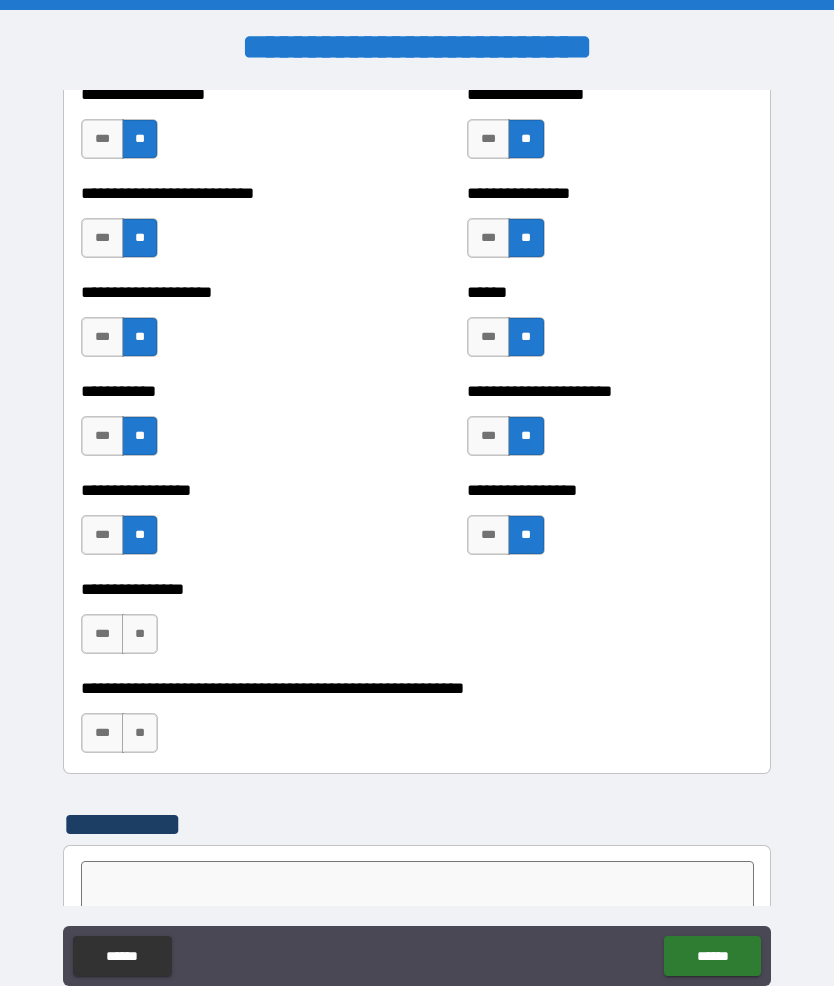 click on "**" at bounding box center (140, 634) 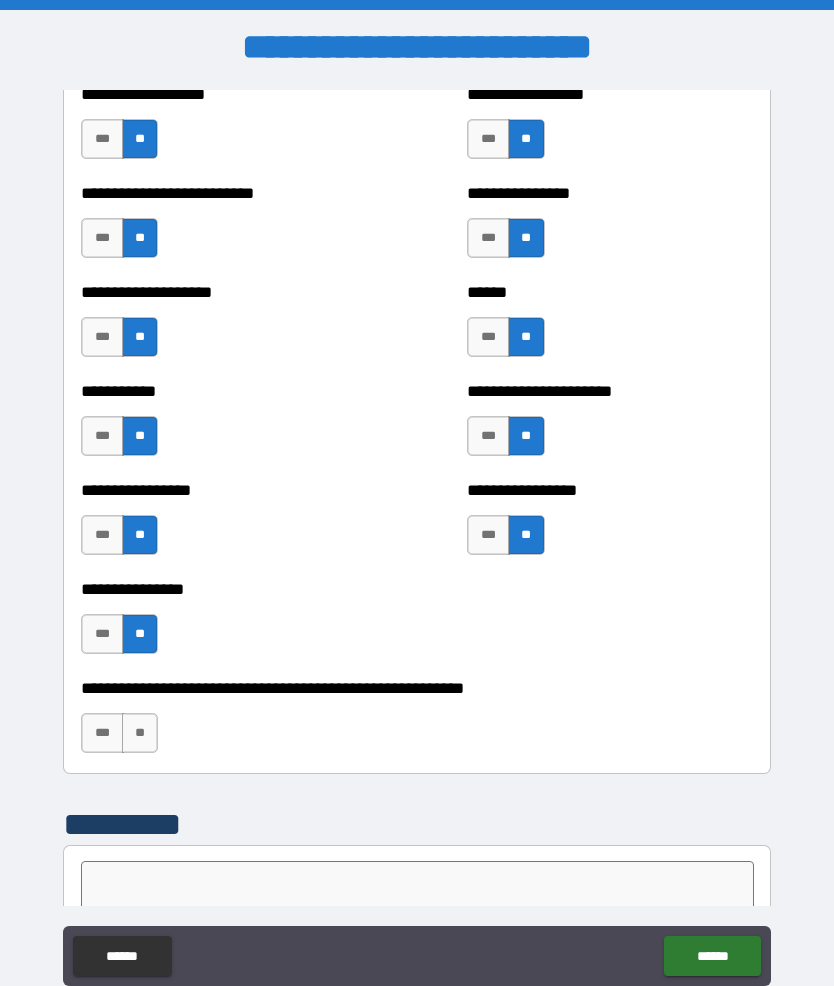 click on "**" at bounding box center (140, 733) 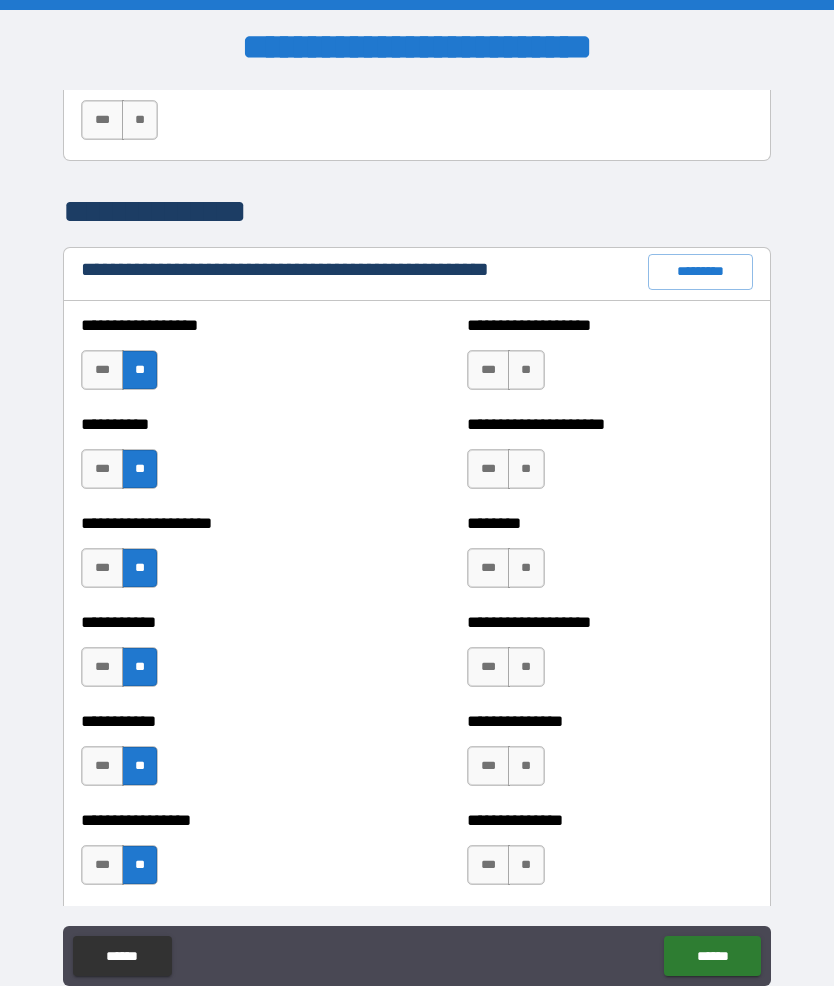 scroll, scrollTop: 2222, scrollLeft: 0, axis: vertical 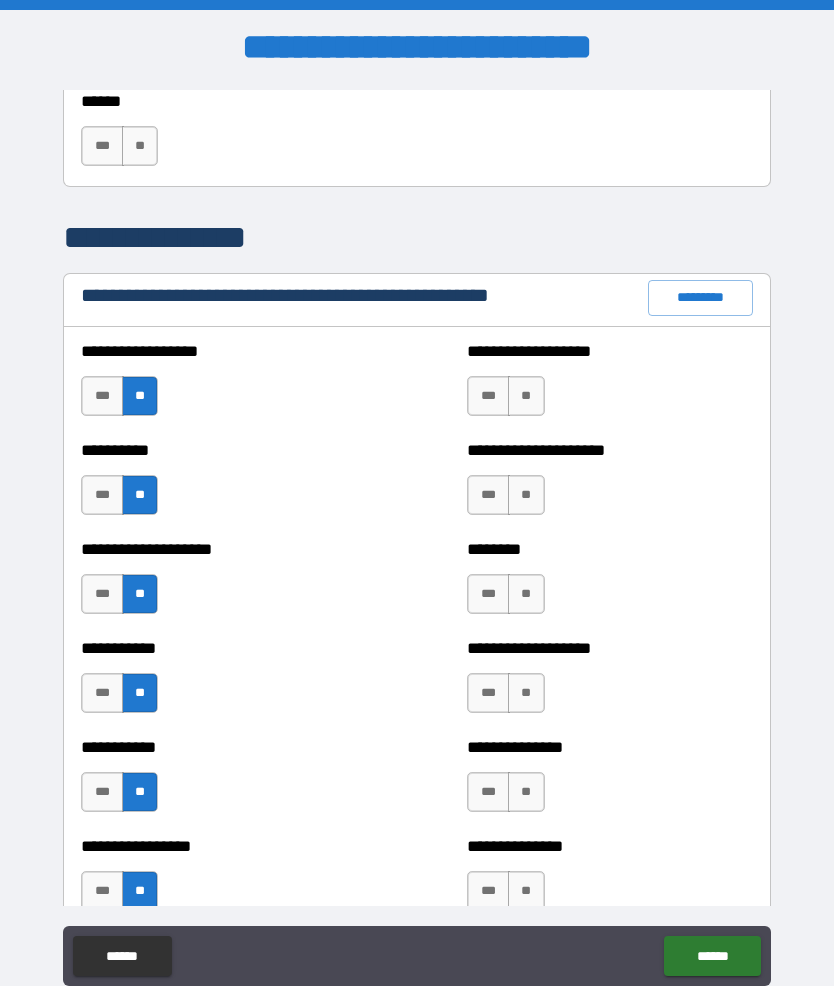 click on "**" at bounding box center (526, 396) 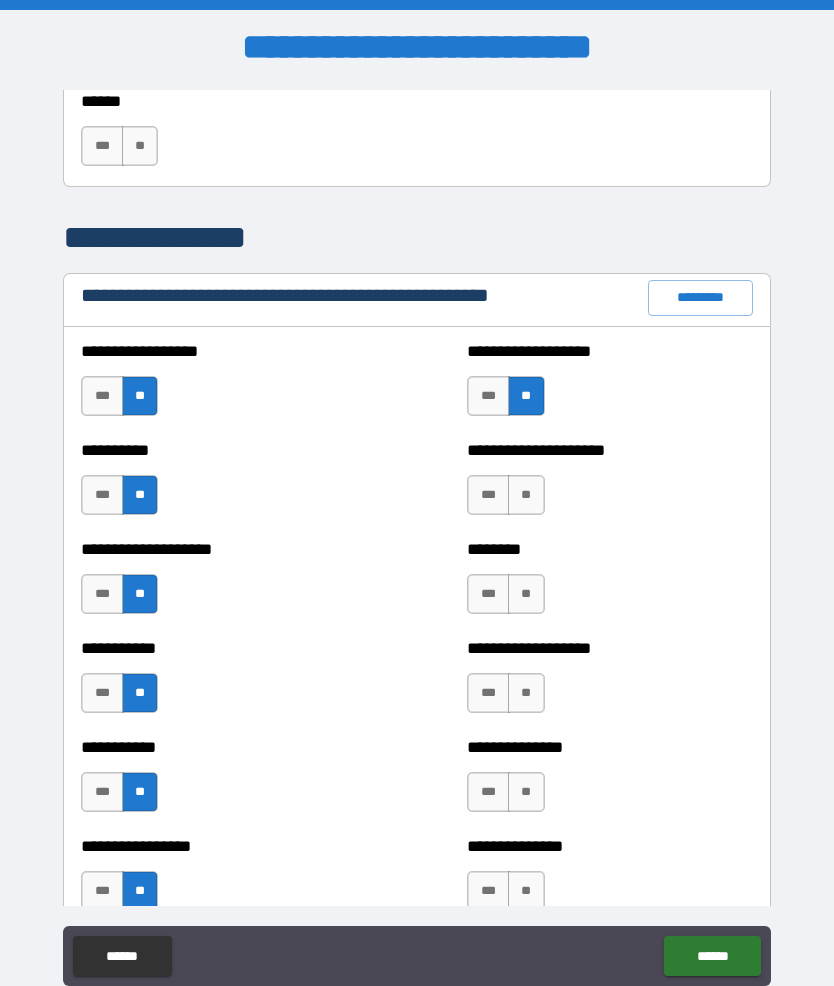 click on "**" at bounding box center (526, 495) 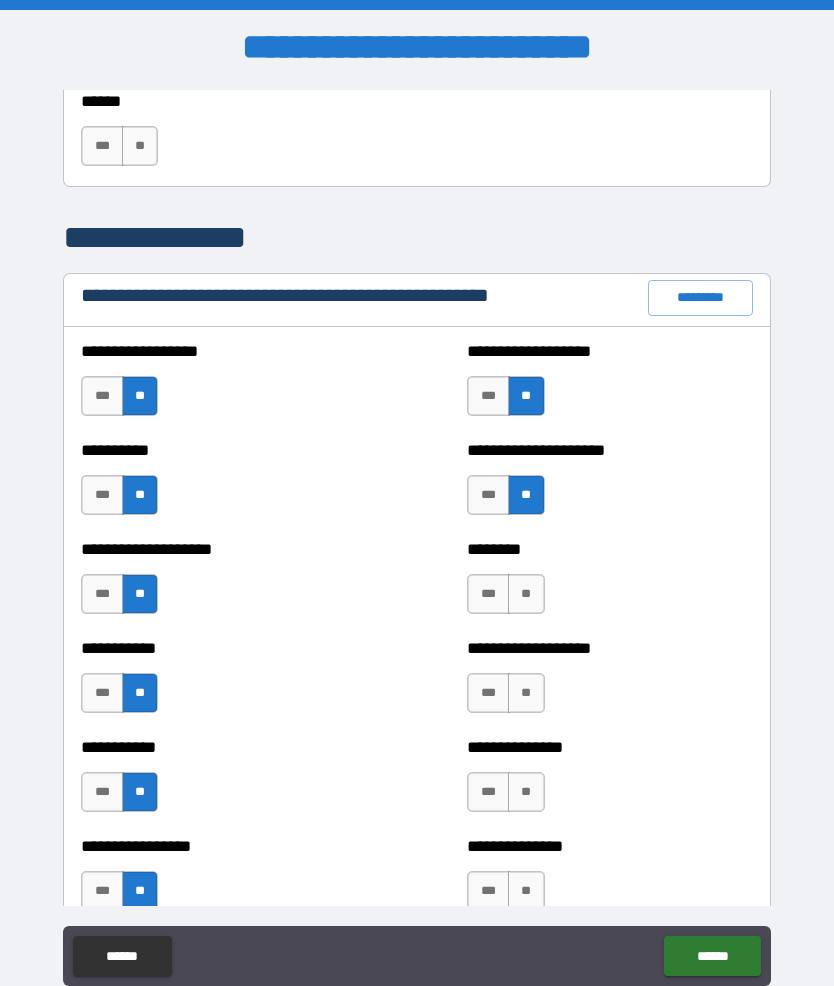 click on "**" at bounding box center [526, 594] 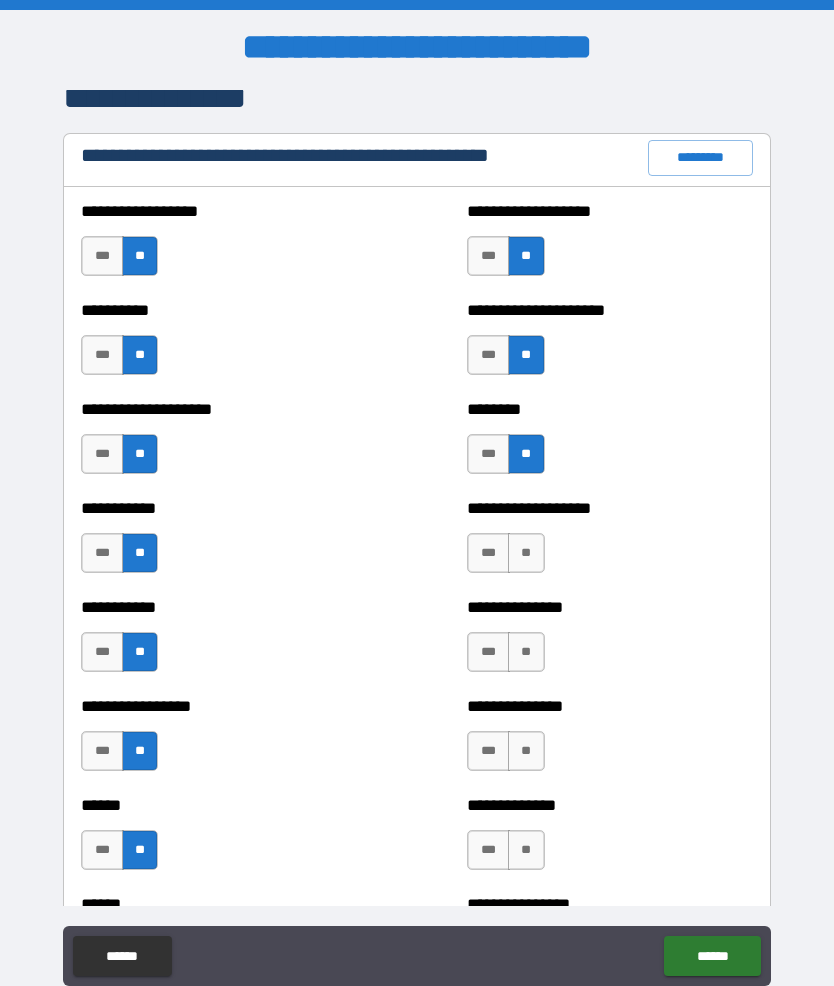 scroll, scrollTop: 2368, scrollLeft: 0, axis: vertical 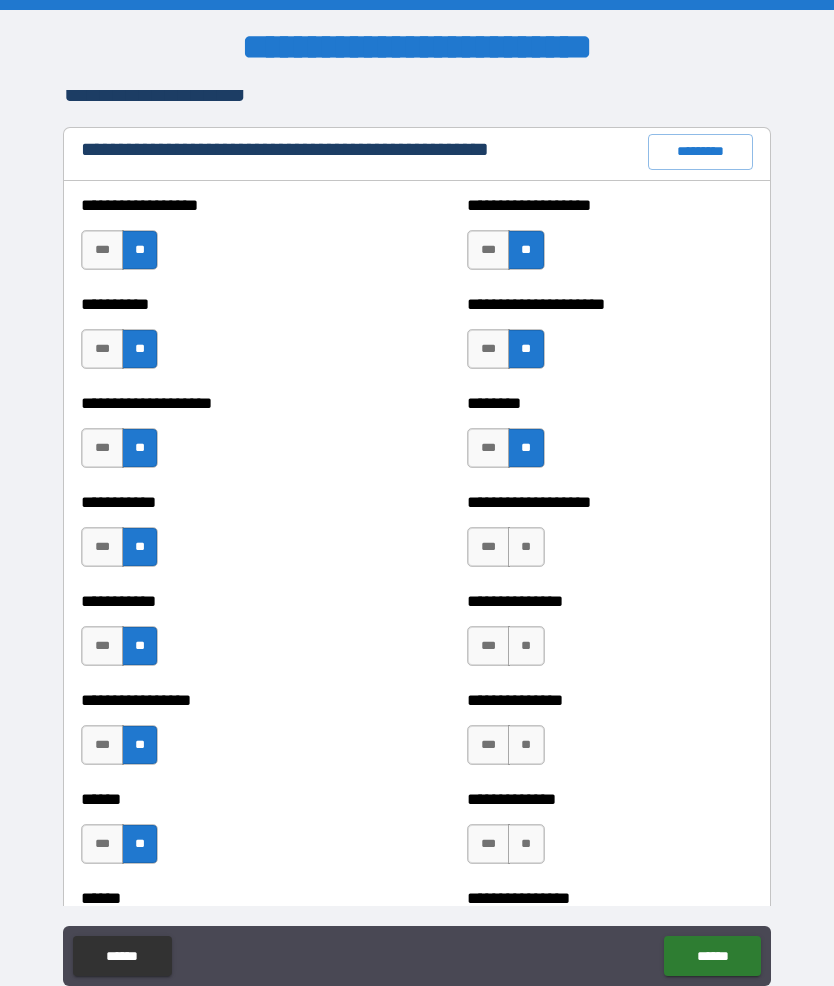 click on "**" at bounding box center [526, 547] 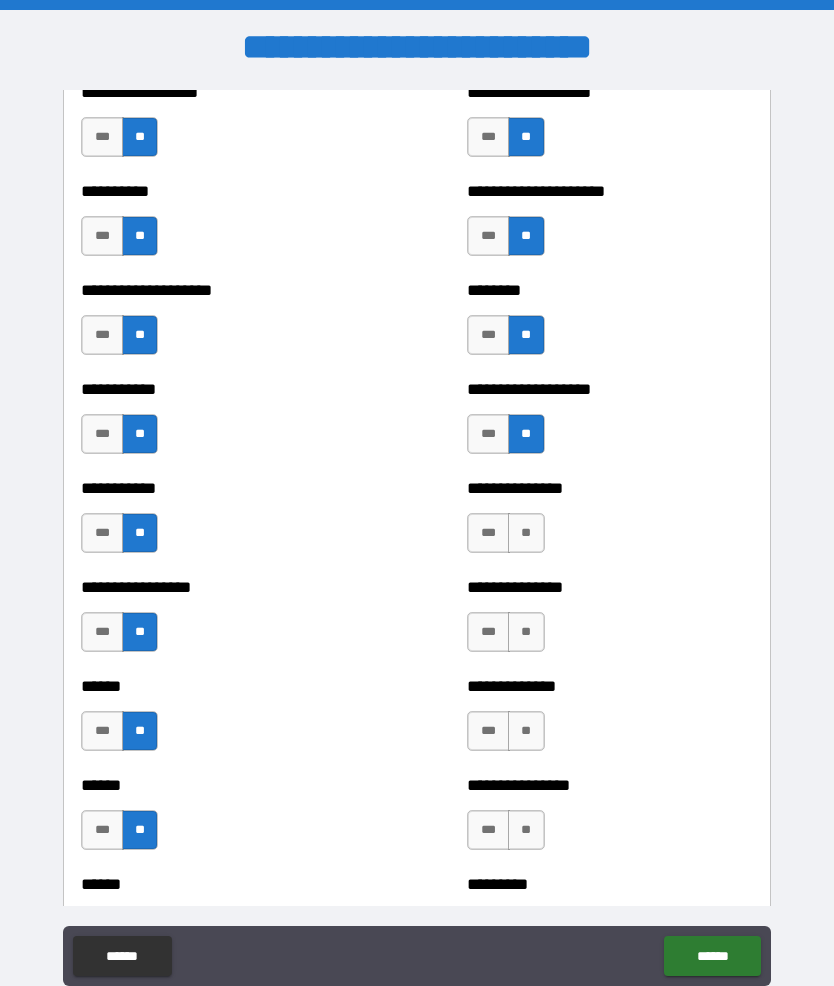 scroll, scrollTop: 2504, scrollLeft: 0, axis: vertical 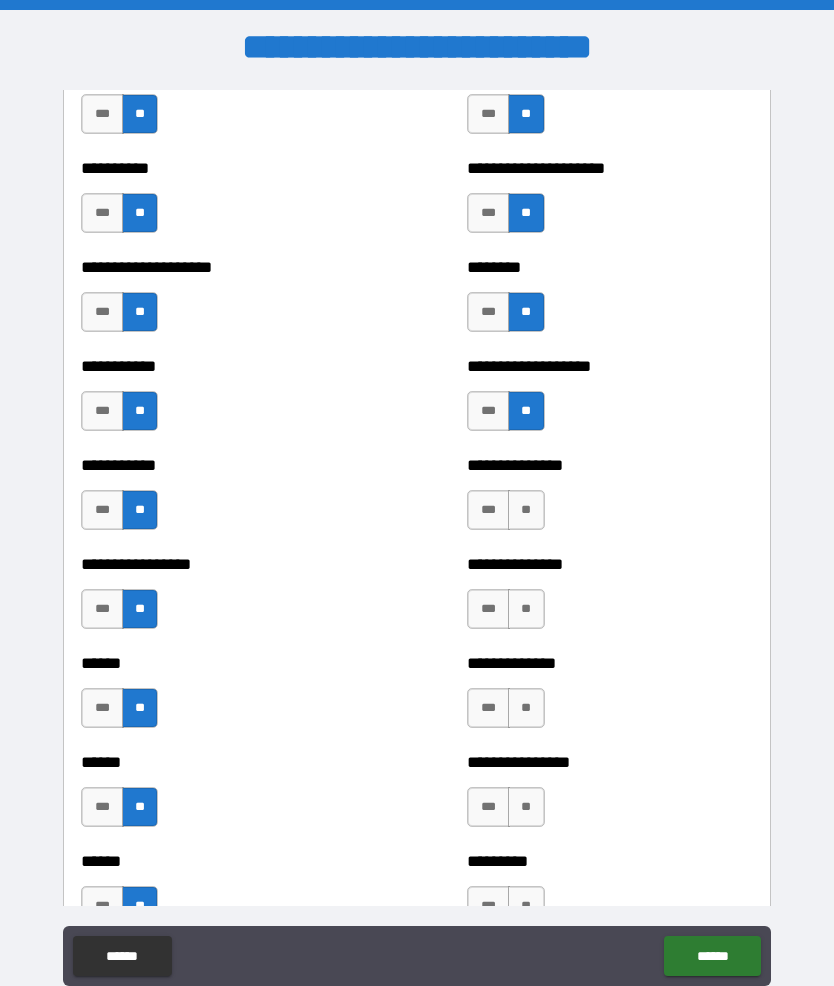click on "**" at bounding box center [526, 510] 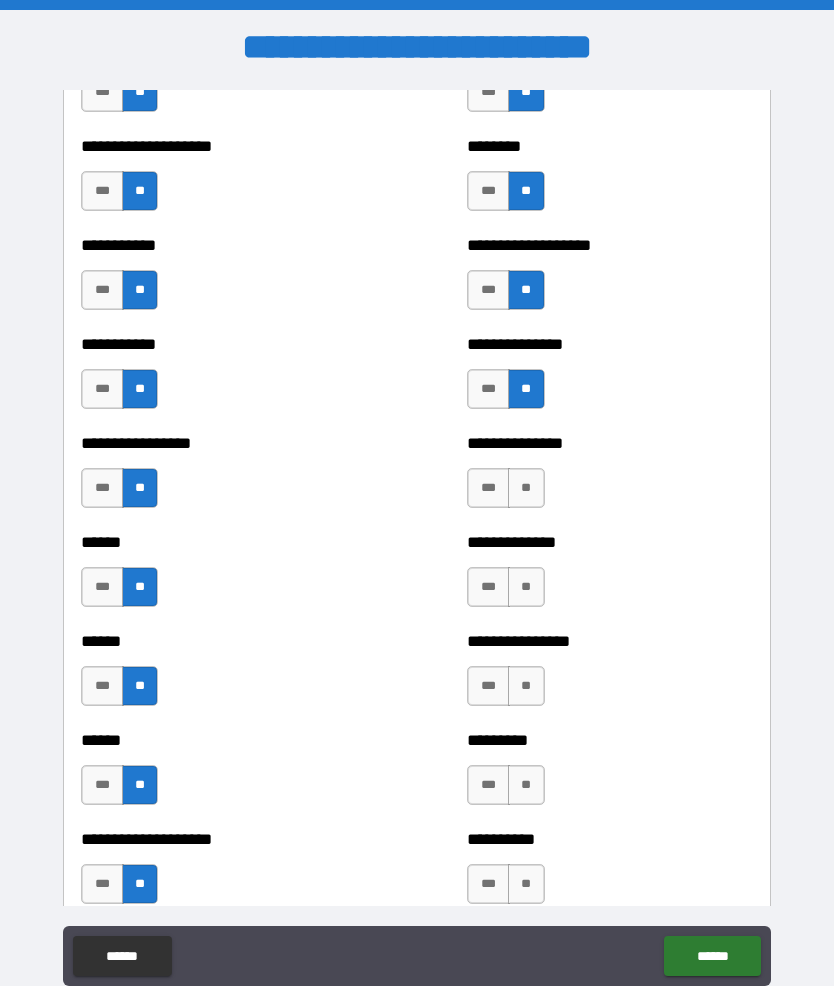 scroll, scrollTop: 2631, scrollLeft: 0, axis: vertical 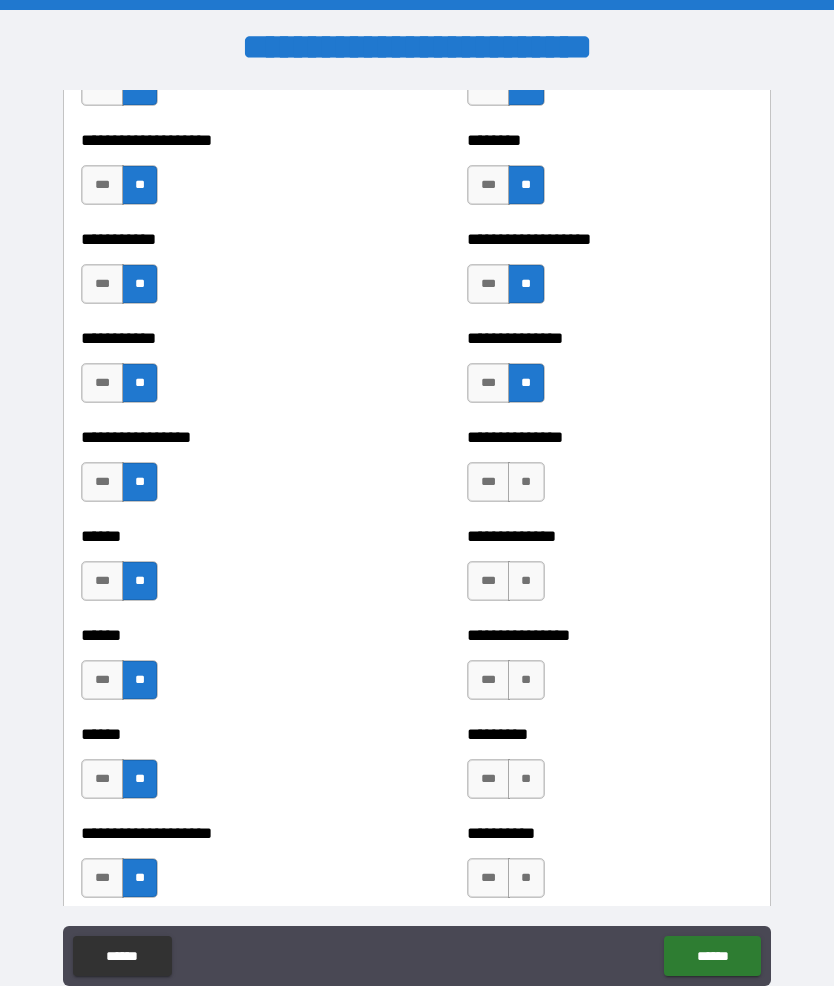 click on "**" at bounding box center [526, 482] 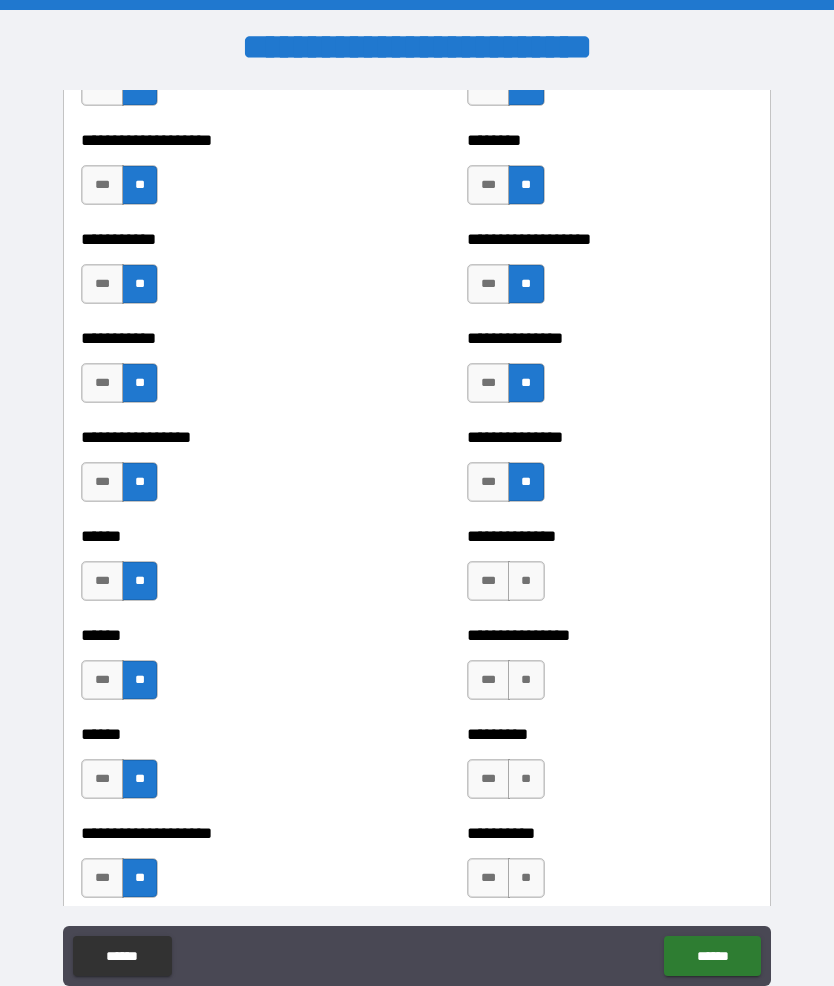 click on "**********" at bounding box center [609, 571] 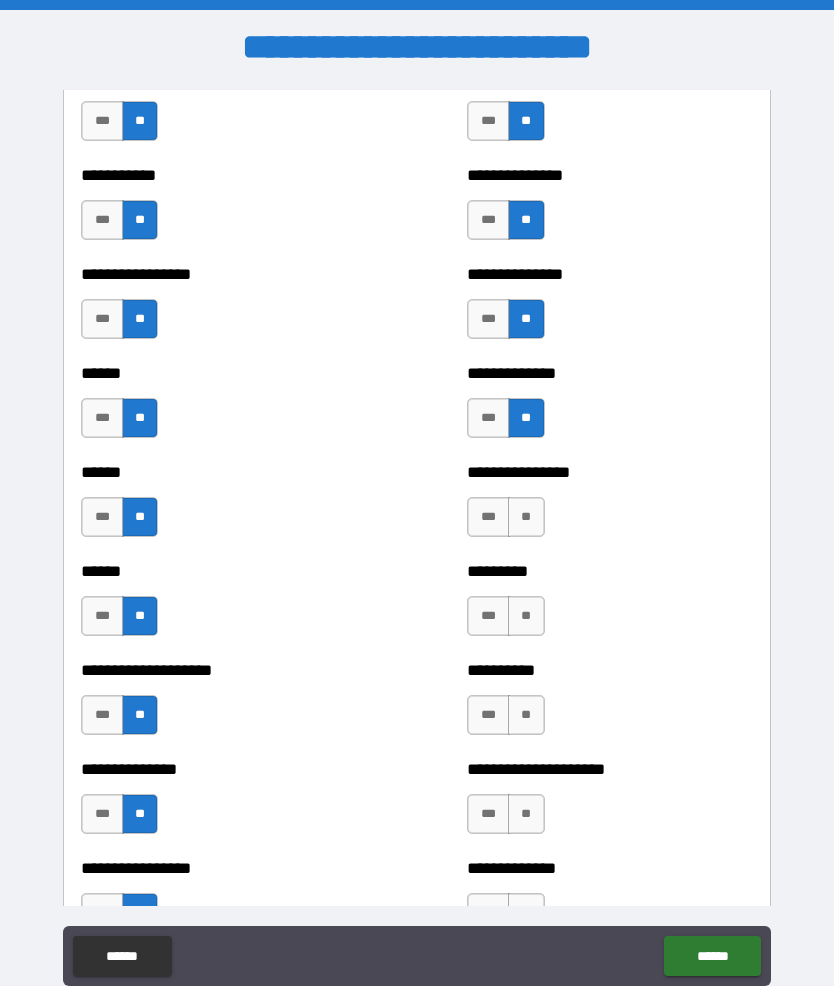 scroll, scrollTop: 2798, scrollLeft: 0, axis: vertical 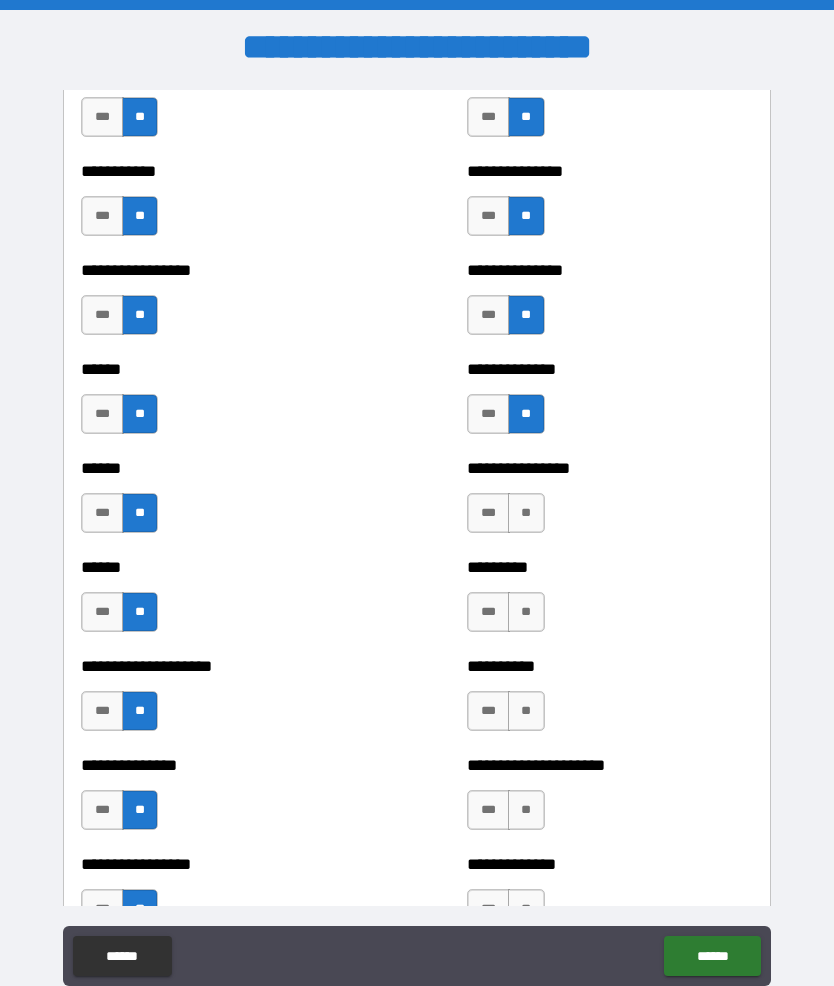 click on "**" at bounding box center (526, 513) 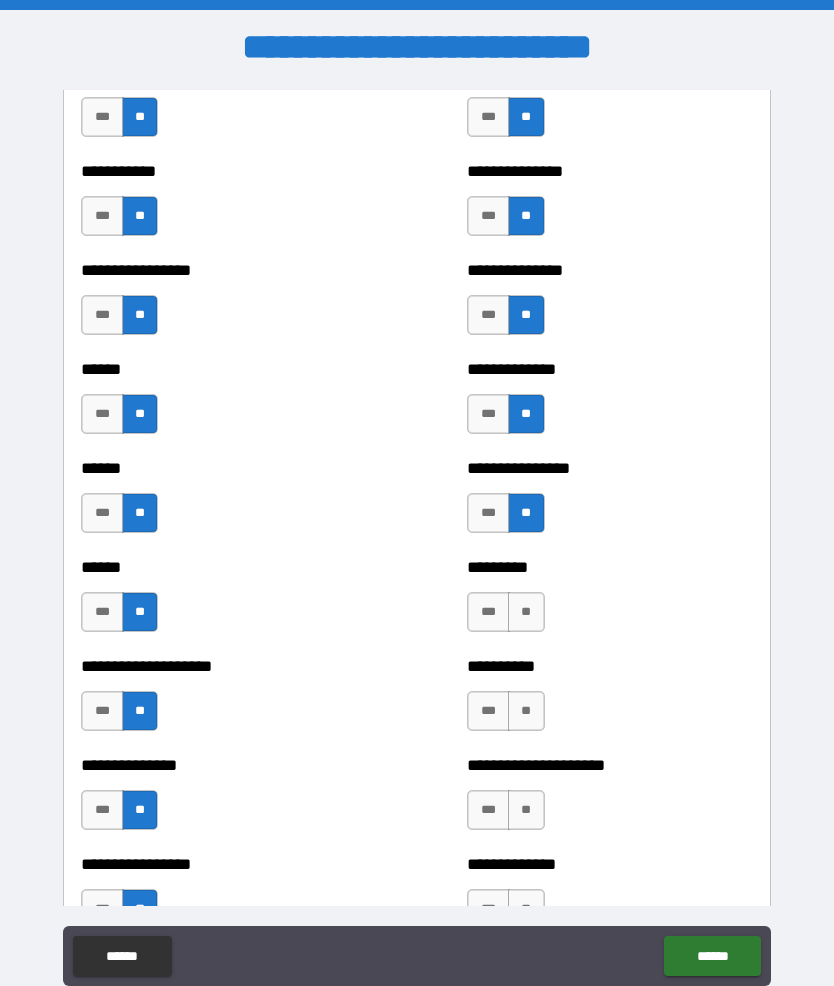 click on "**" at bounding box center (526, 612) 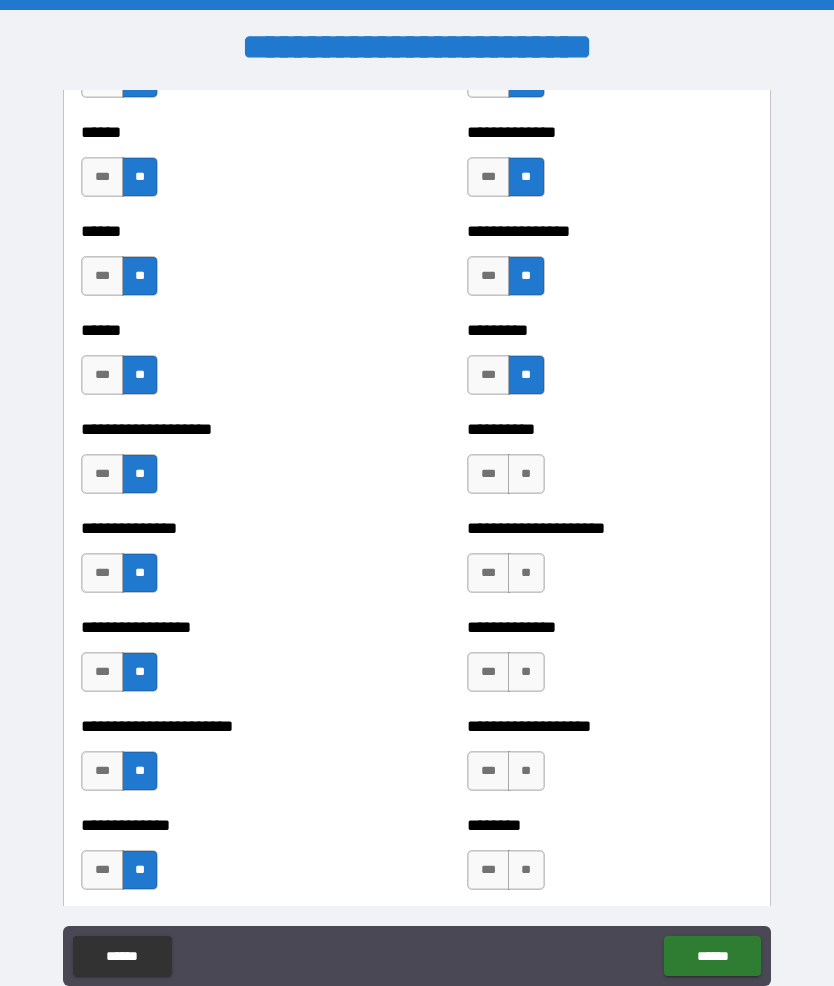 scroll, scrollTop: 3047, scrollLeft: 0, axis: vertical 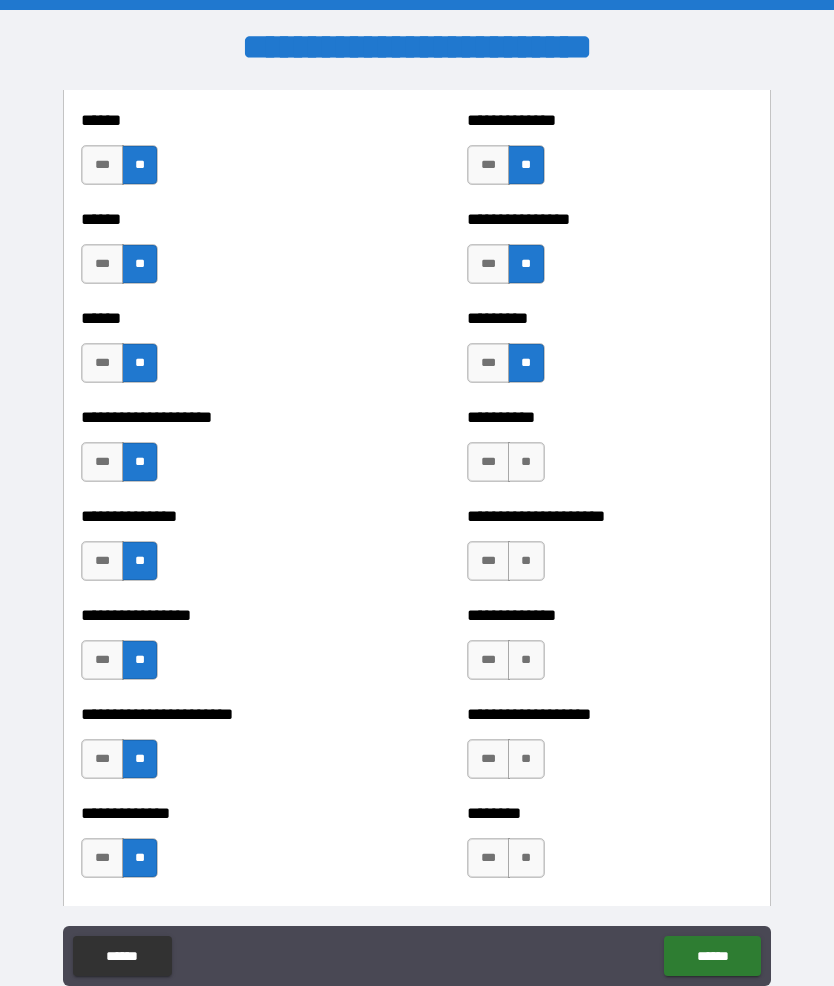 click on "**" at bounding box center (526, 462) 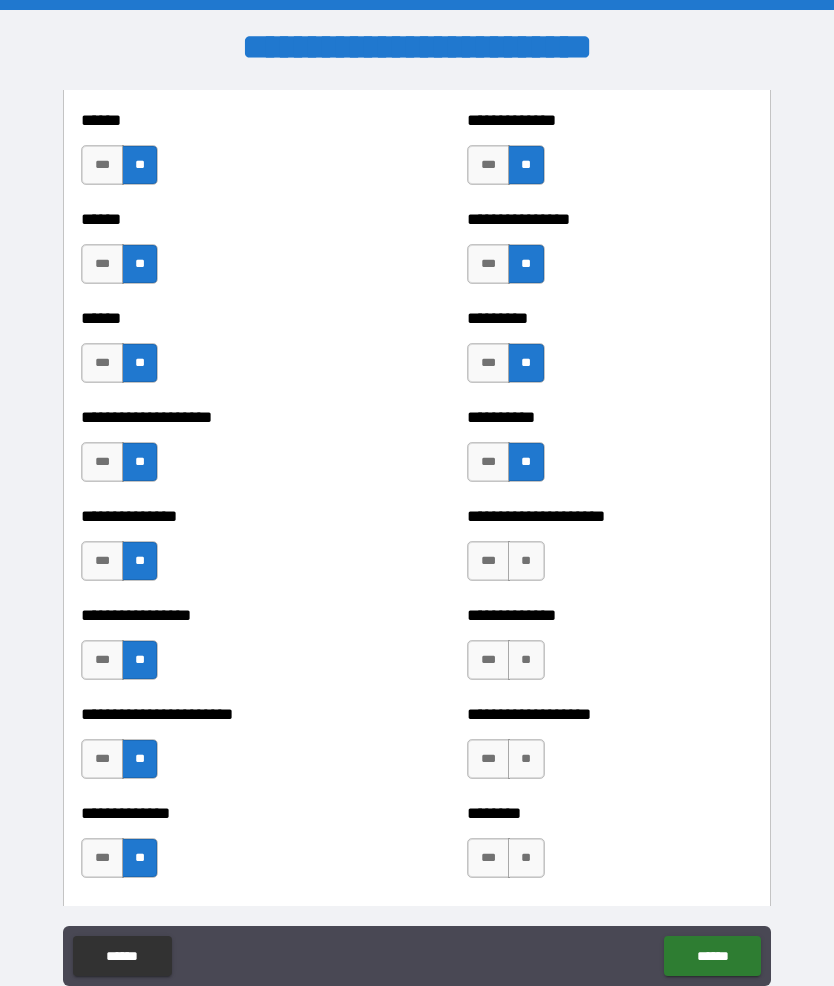 click on "**" at bounding box center (526, 561) 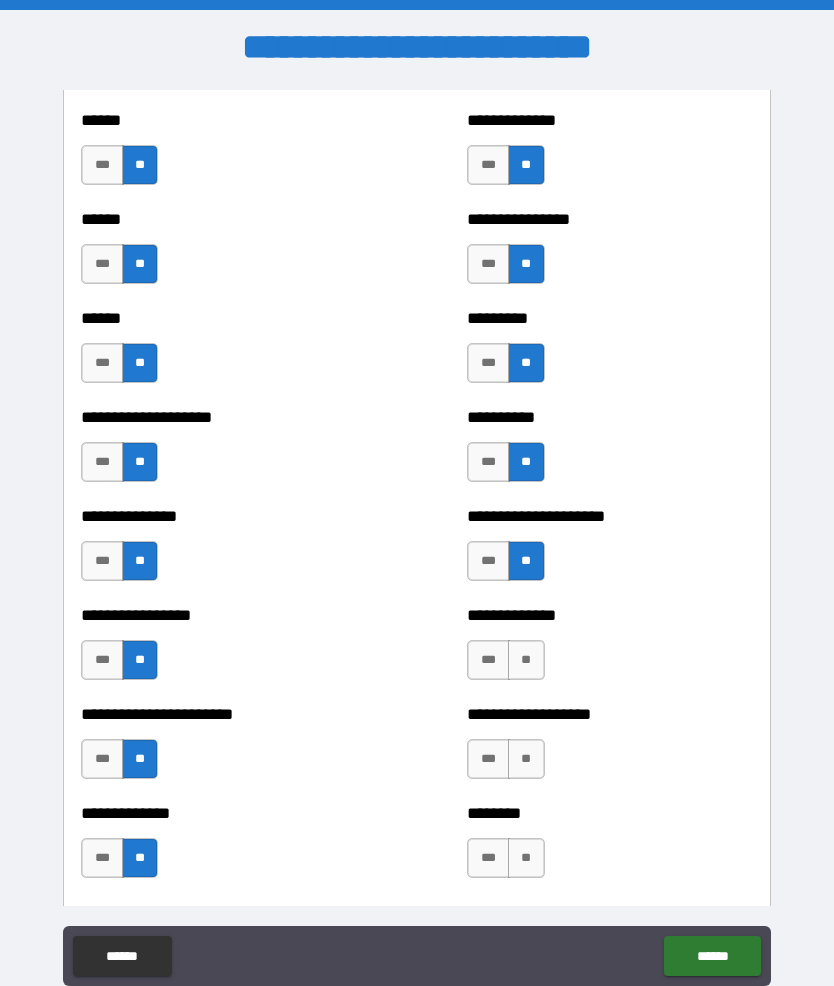 click on "**" at bounding box center (526, 660) 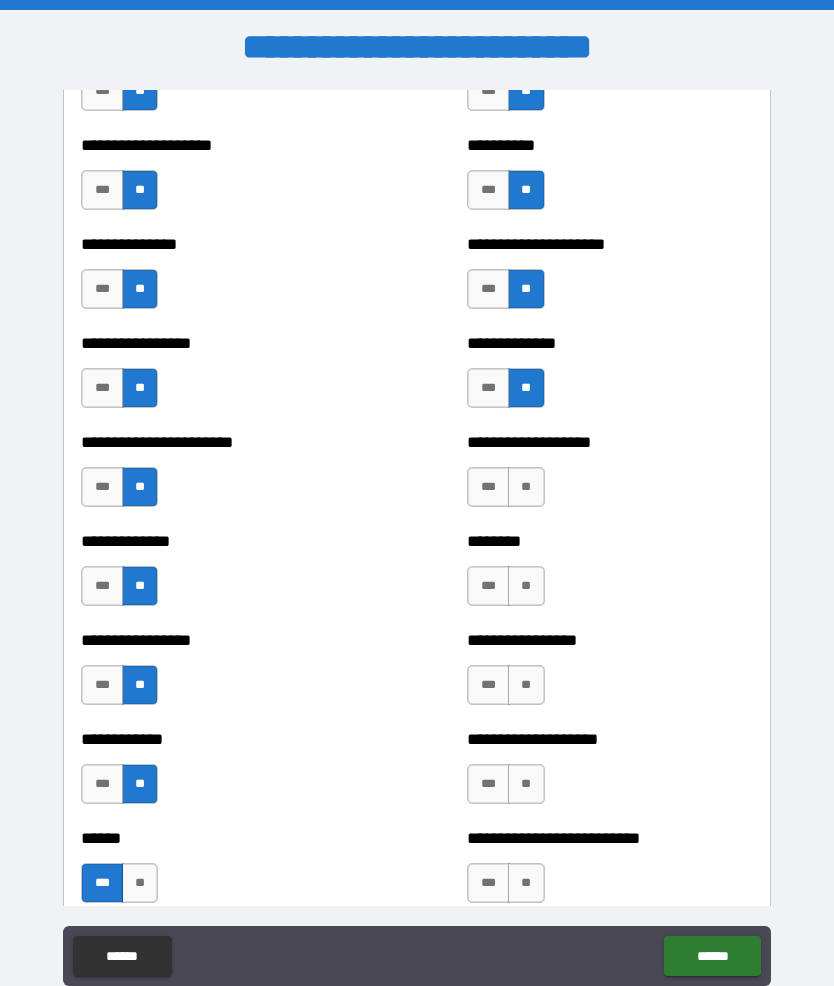 scroll, scrollTop: 3340, scrollLeft: 0, axis: vertical 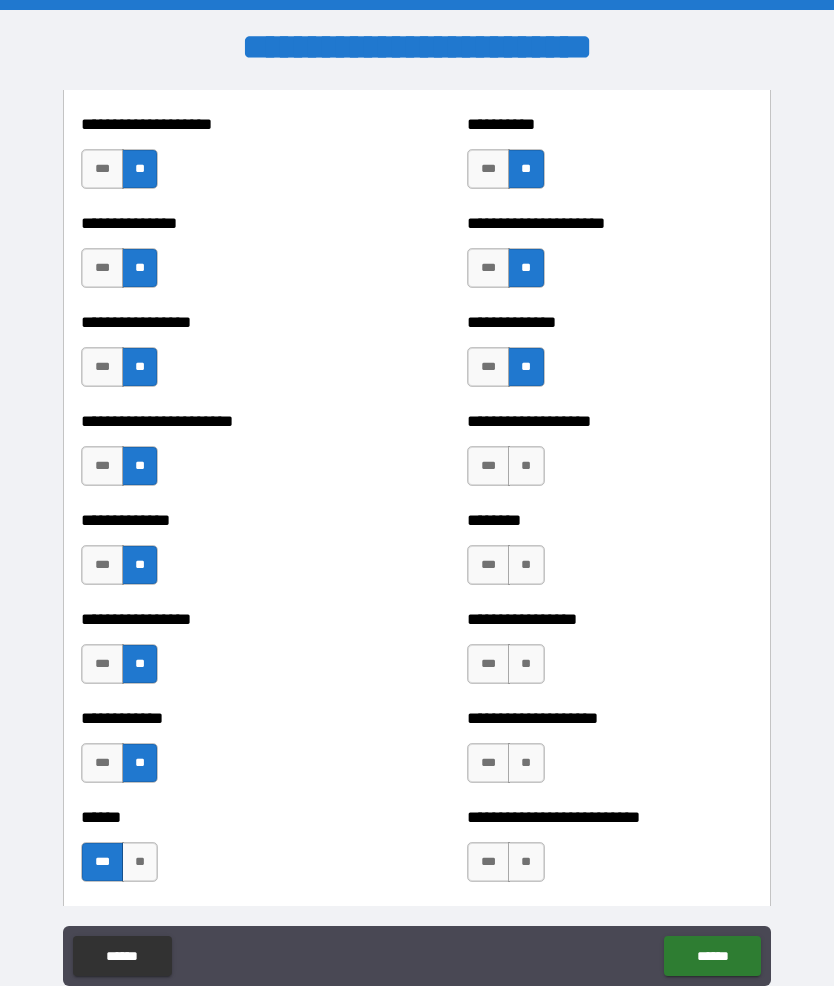 click on "**" at bounding box center (526, 466) 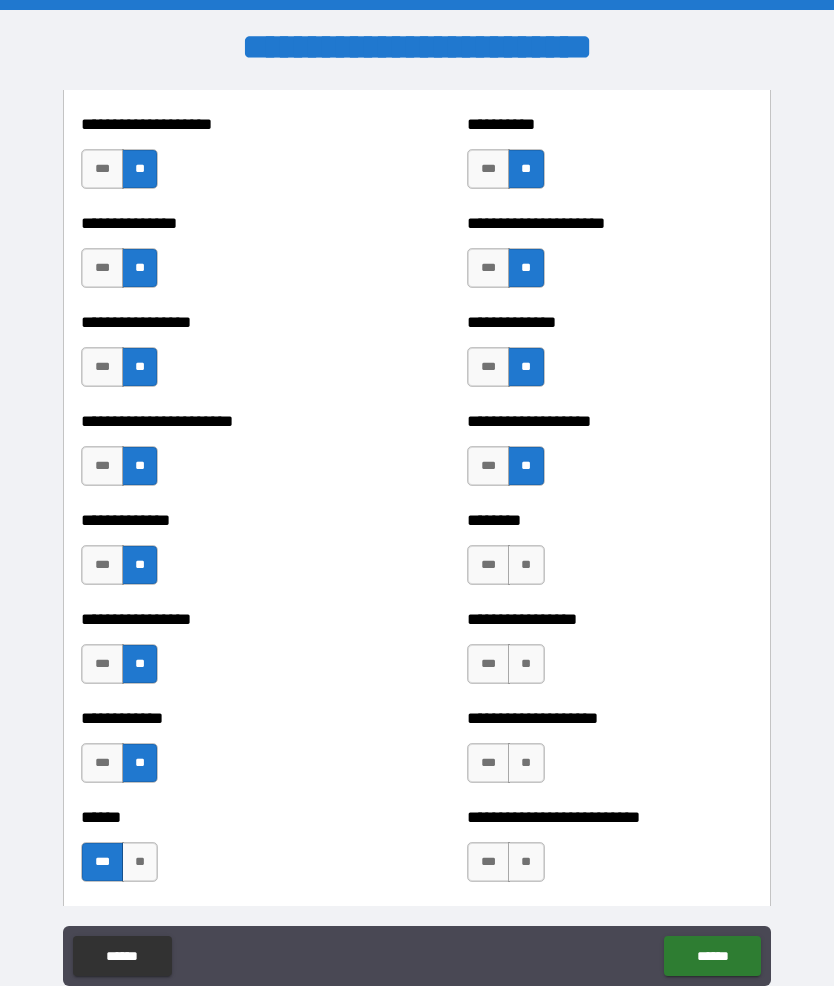 click on "**" at bounding box center (526, 565) 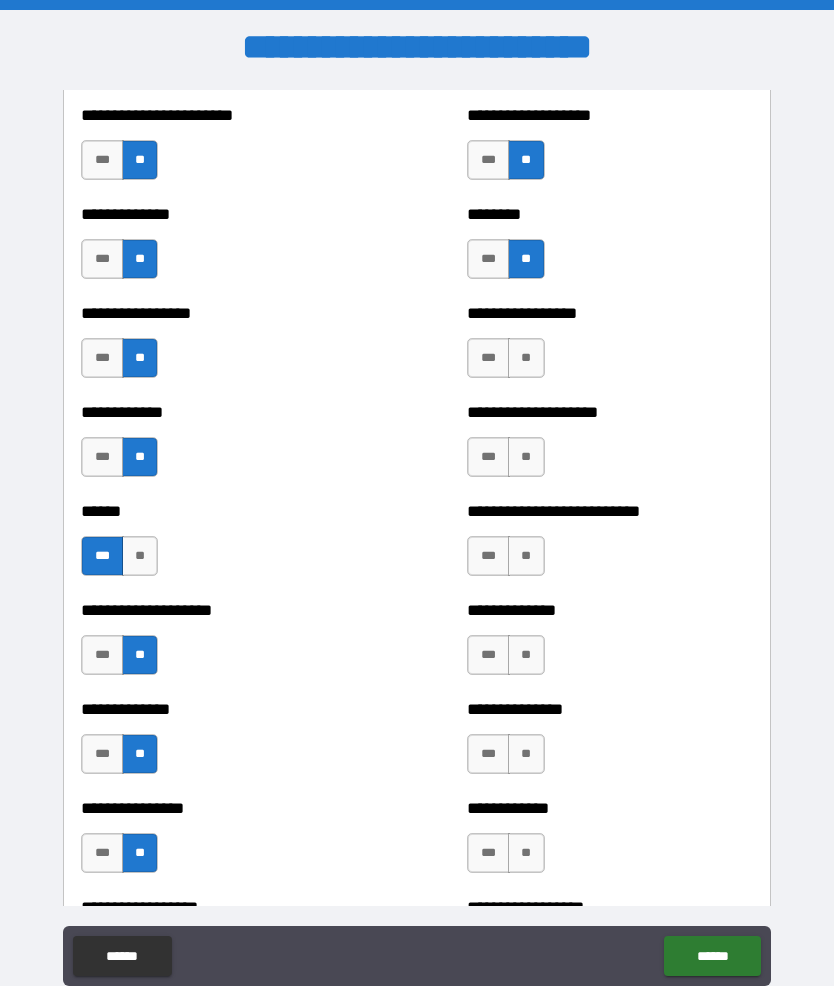 click on "**********" at bounding box center (417, 539) 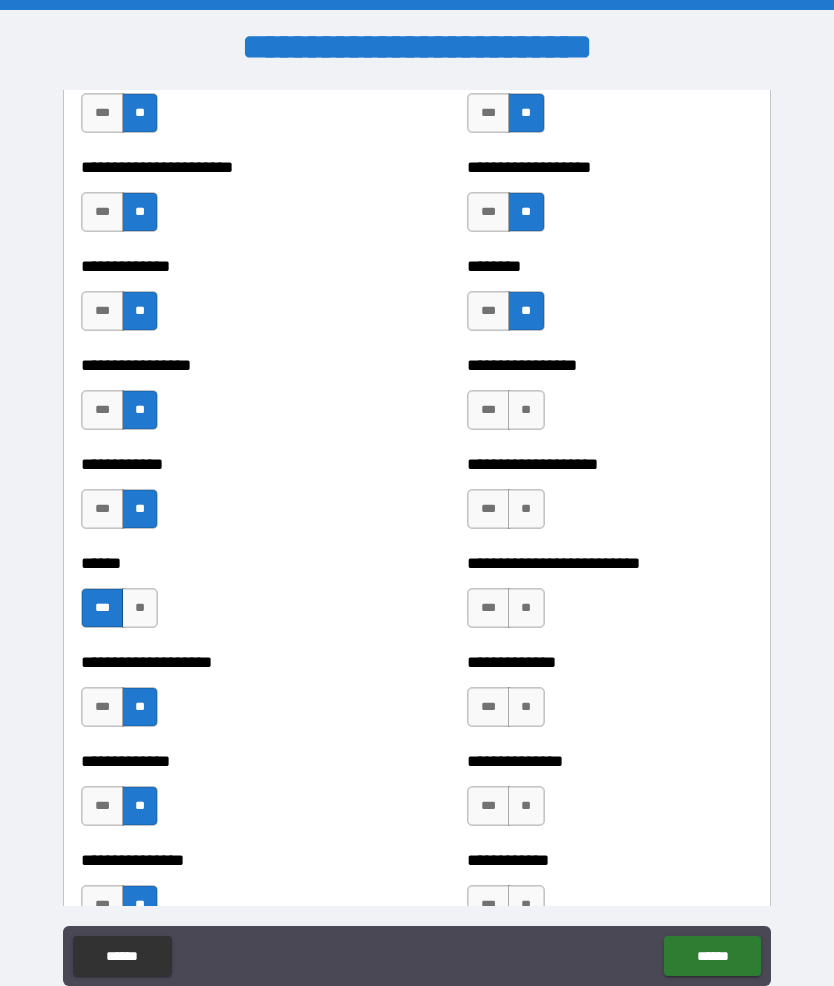 scroll, scrollTop: 3598, scrollLeft: 0, axis: vertical 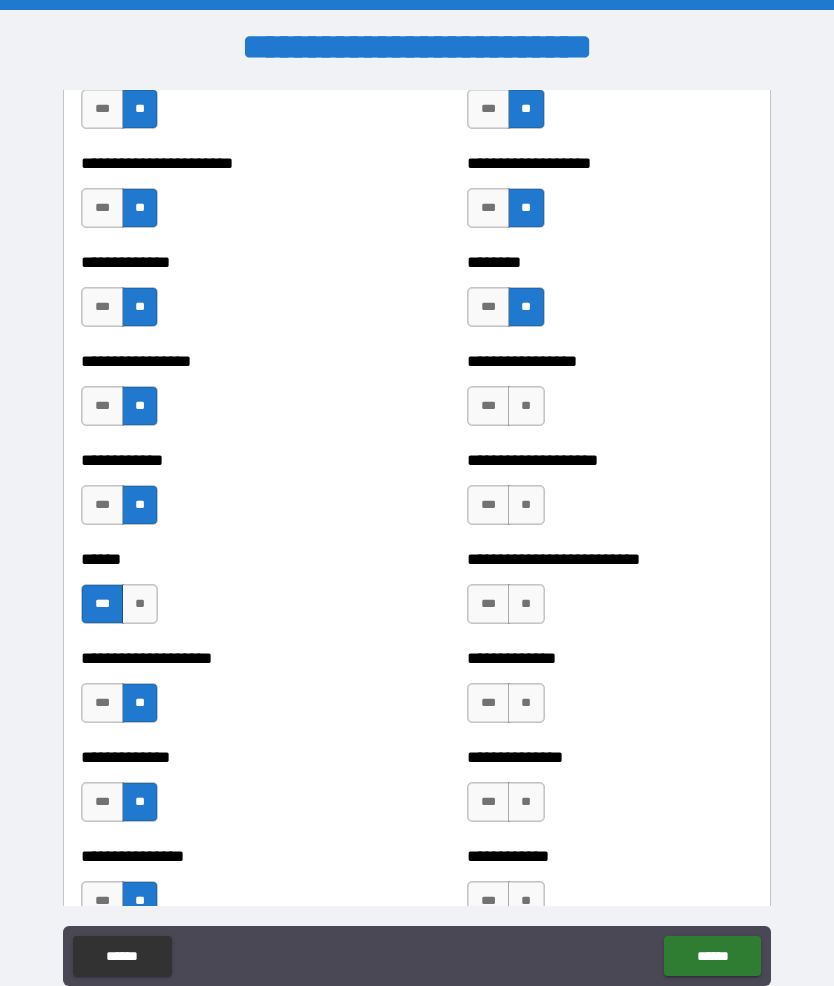 click on "**" at bounding box center (526, 406) 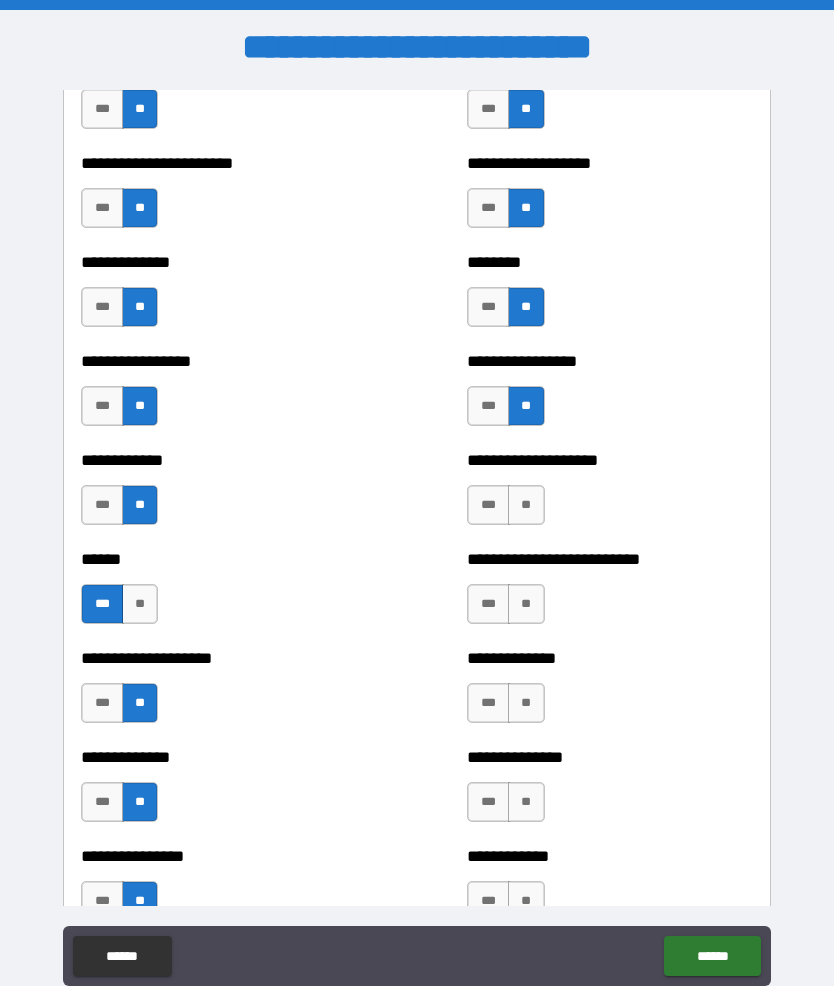 click on "**" at bounding box center (526, 505) 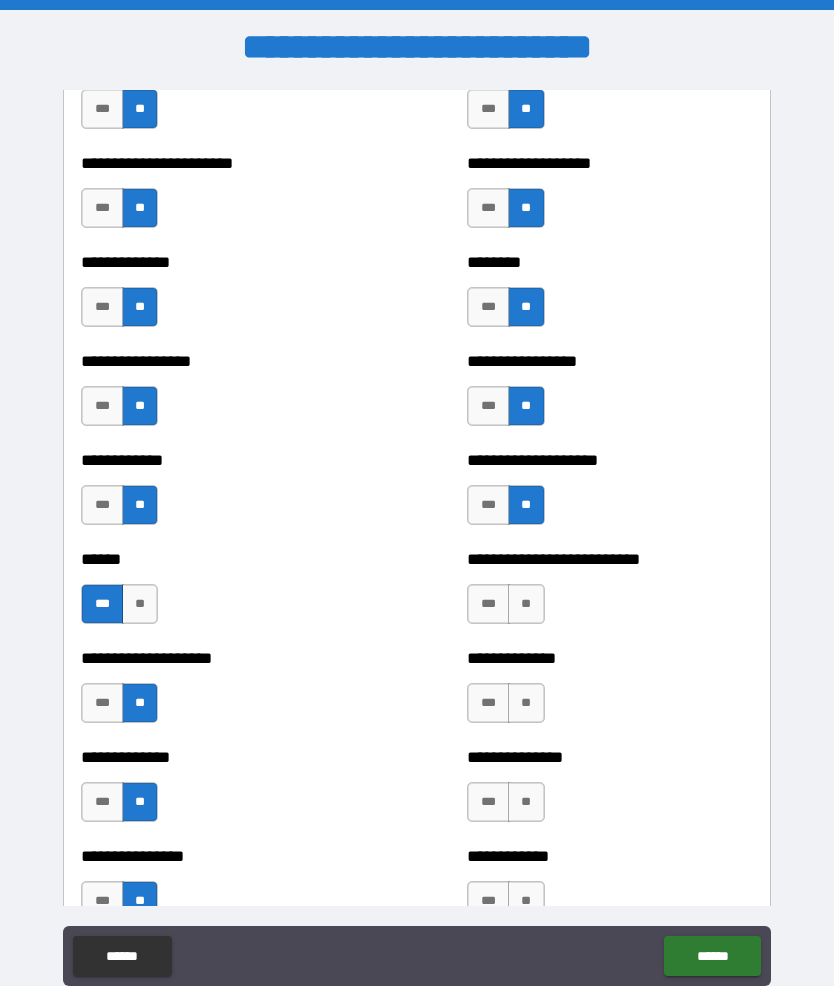 click on "**" at bounding box center [526, 604] 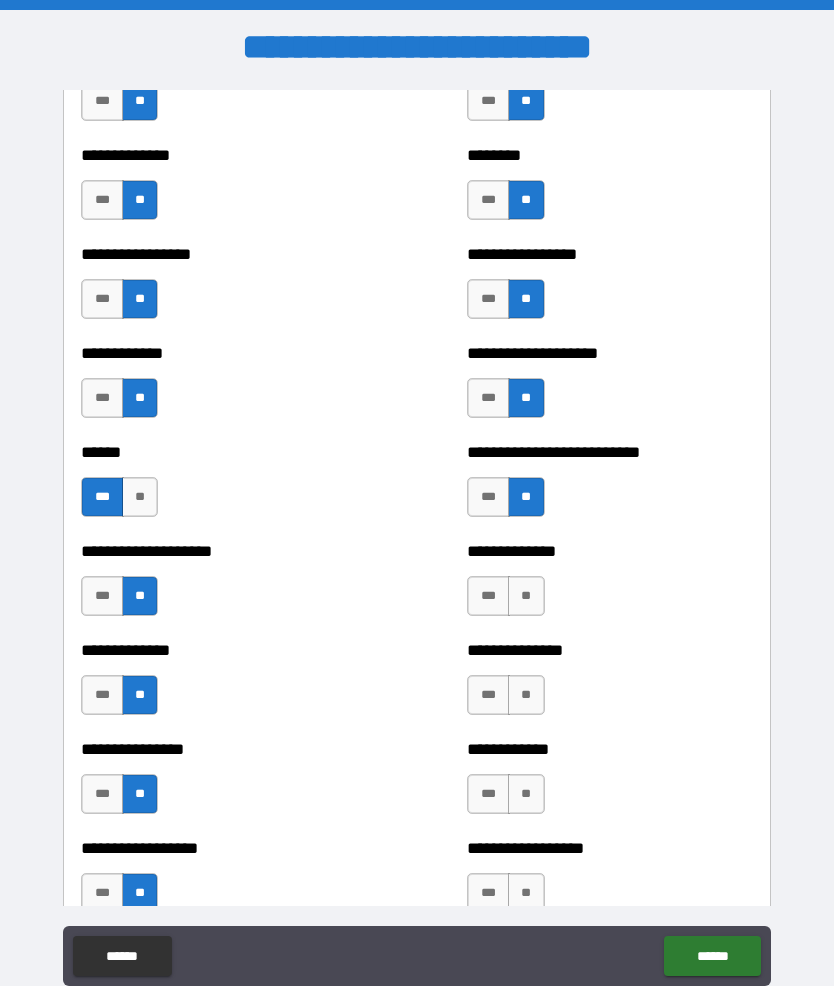 scroll, scrollTop: 3720, scrollLeft: 0, axis: vertical 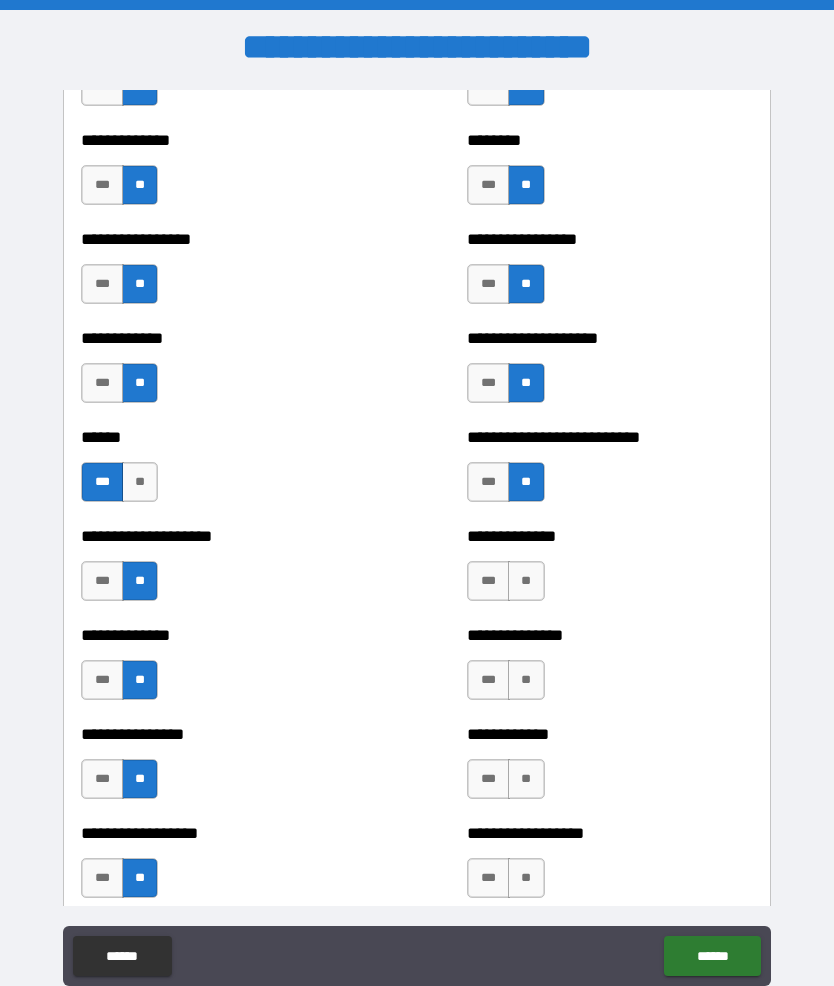 click on "**" at bounding box center (526, 581) 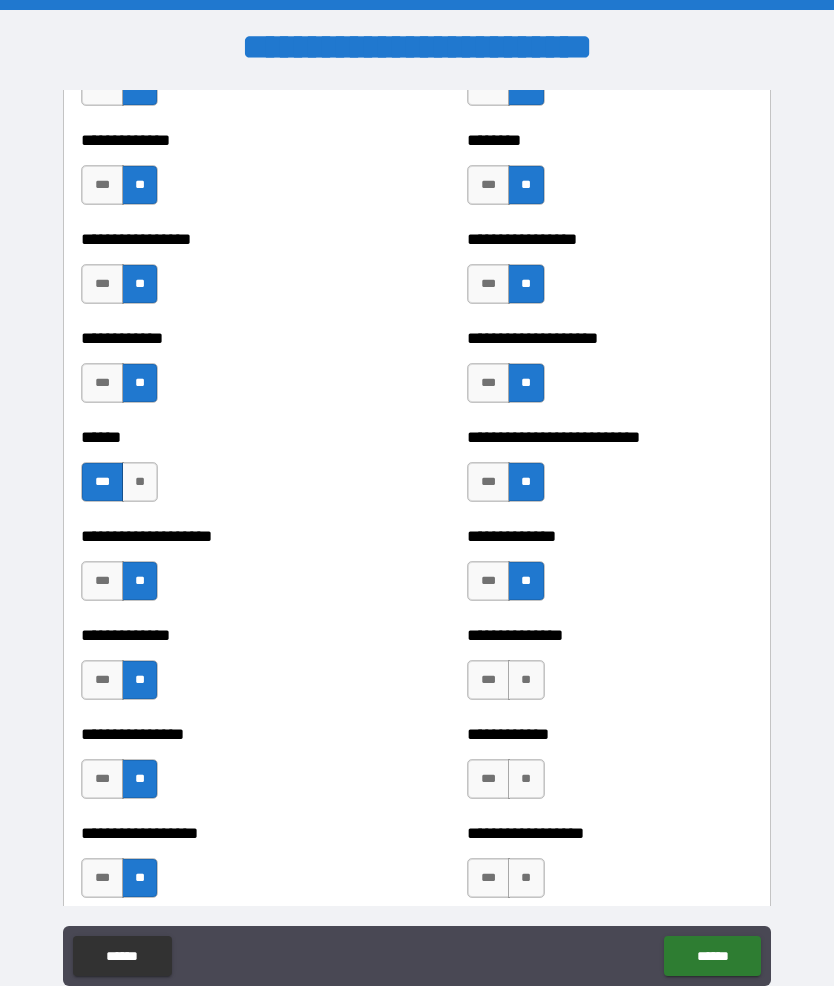click on "**" at bounding box center [526, 680] 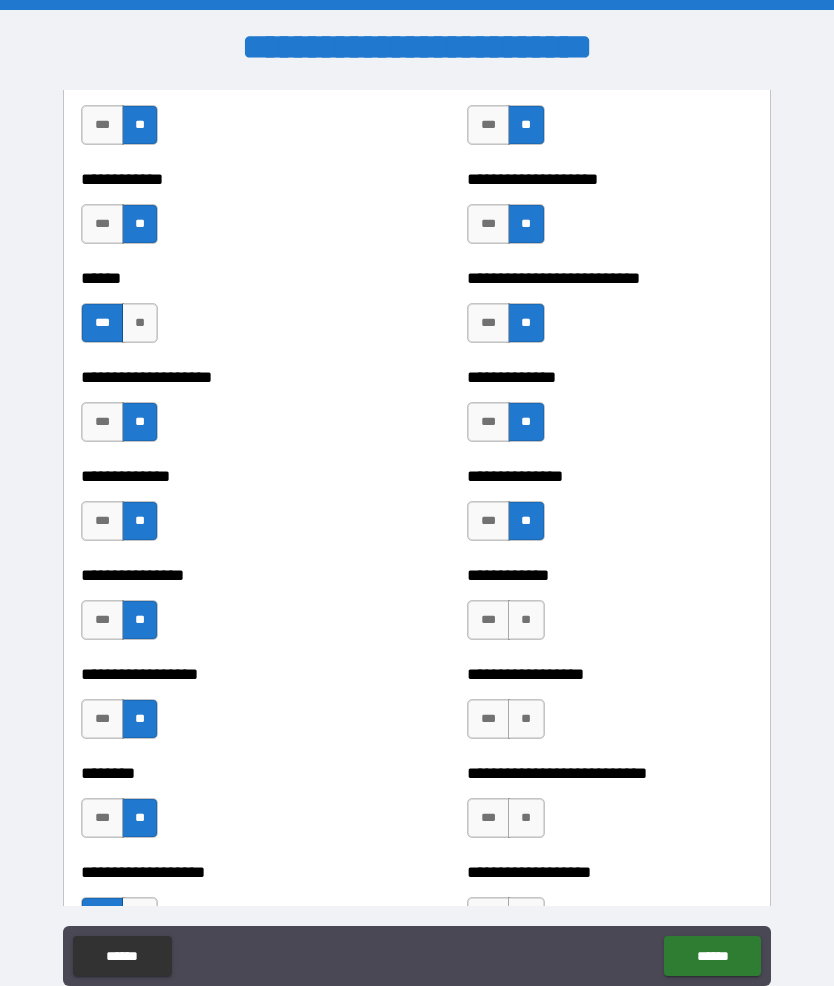 scroll, scrollTop: 3893, scrollLeft: 0, axis: vertical 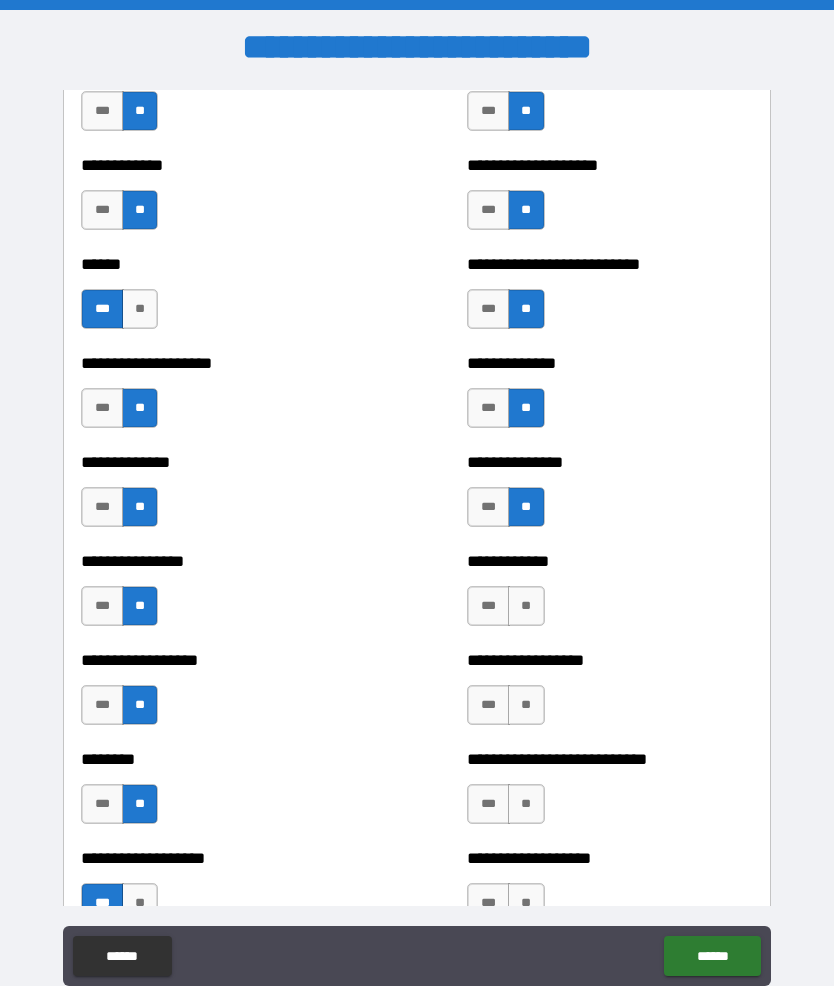 click on "**" at bounding box center [526, 606] 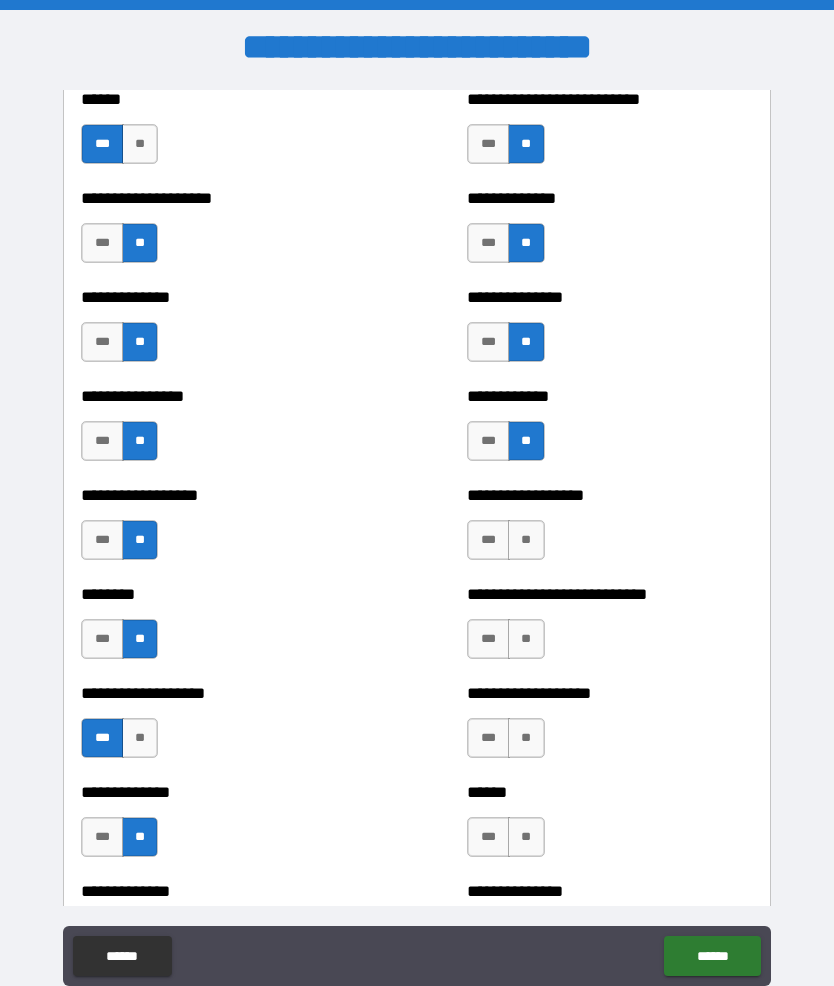 scroll, scrollTop: 4059, scrollLeft: 0, axis: vertical 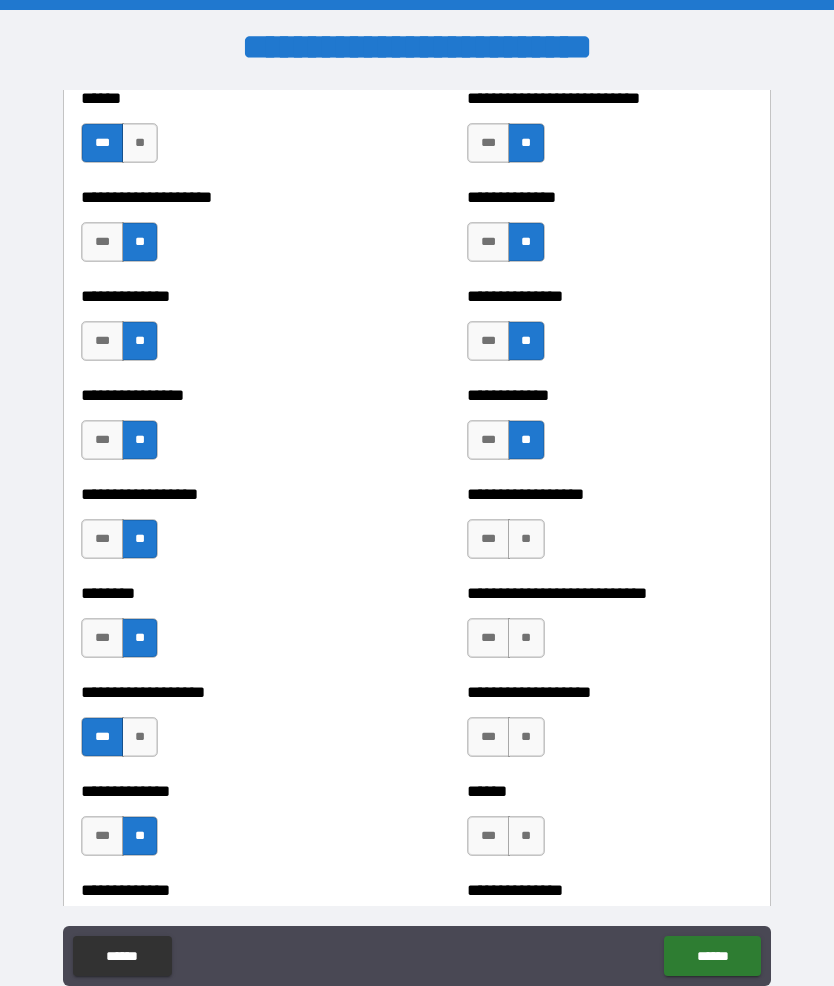 click on "**" at bounding box center [526, 539] 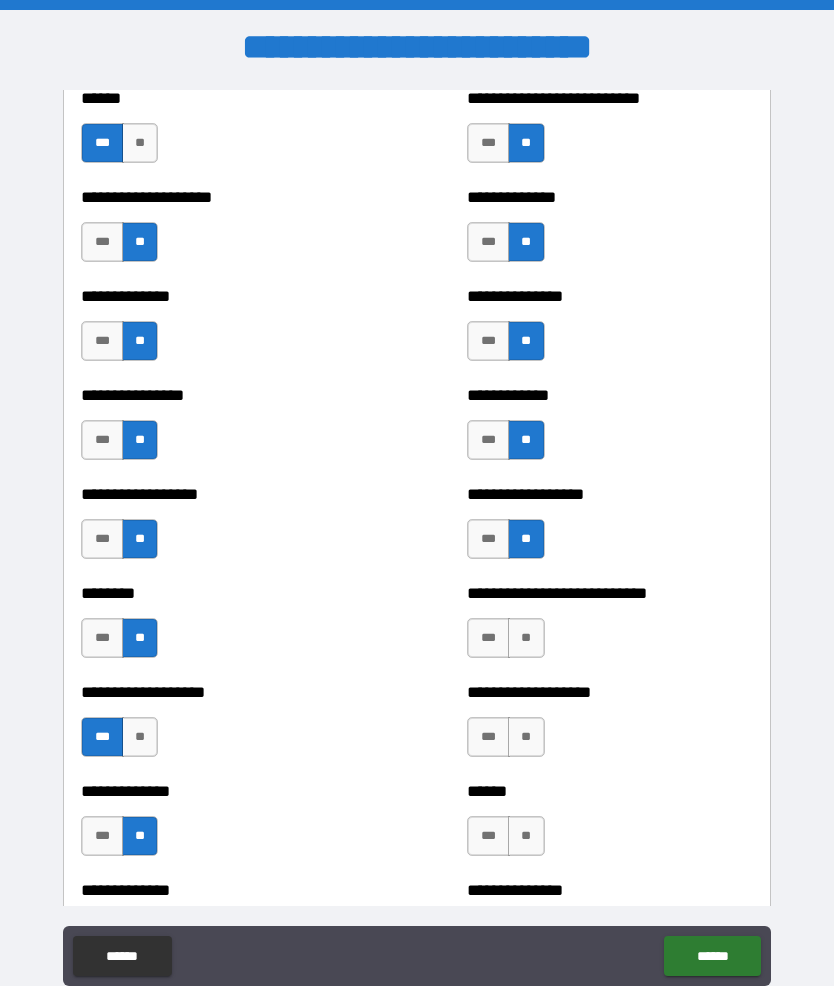 click on "**" at bounding box center (526, 638) 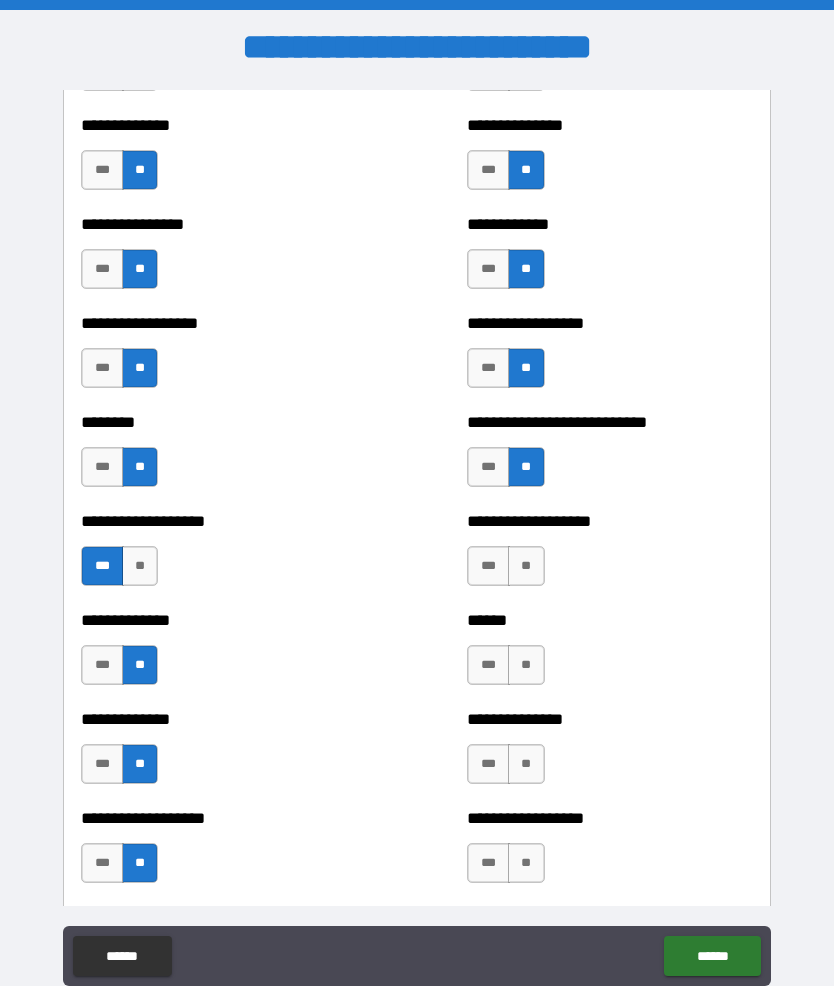 scroll, scrollTop: 4258, scrollLeft: 0, axis: vertical 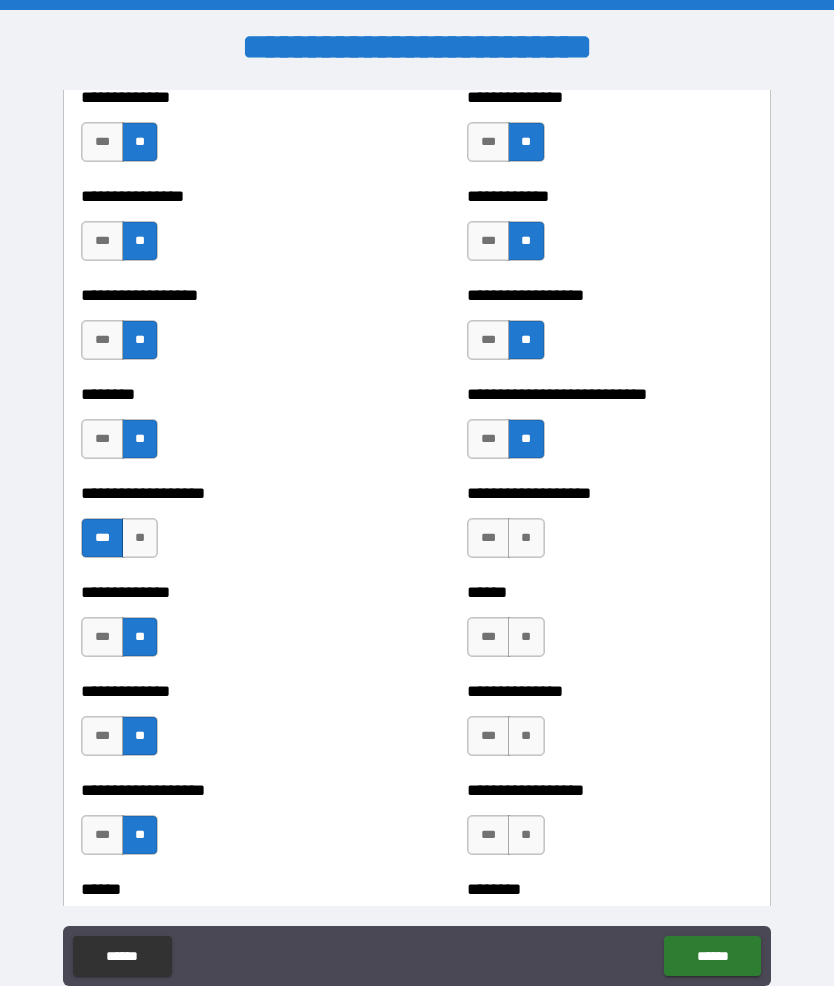 click on "**" at bounding box center [526, 538] 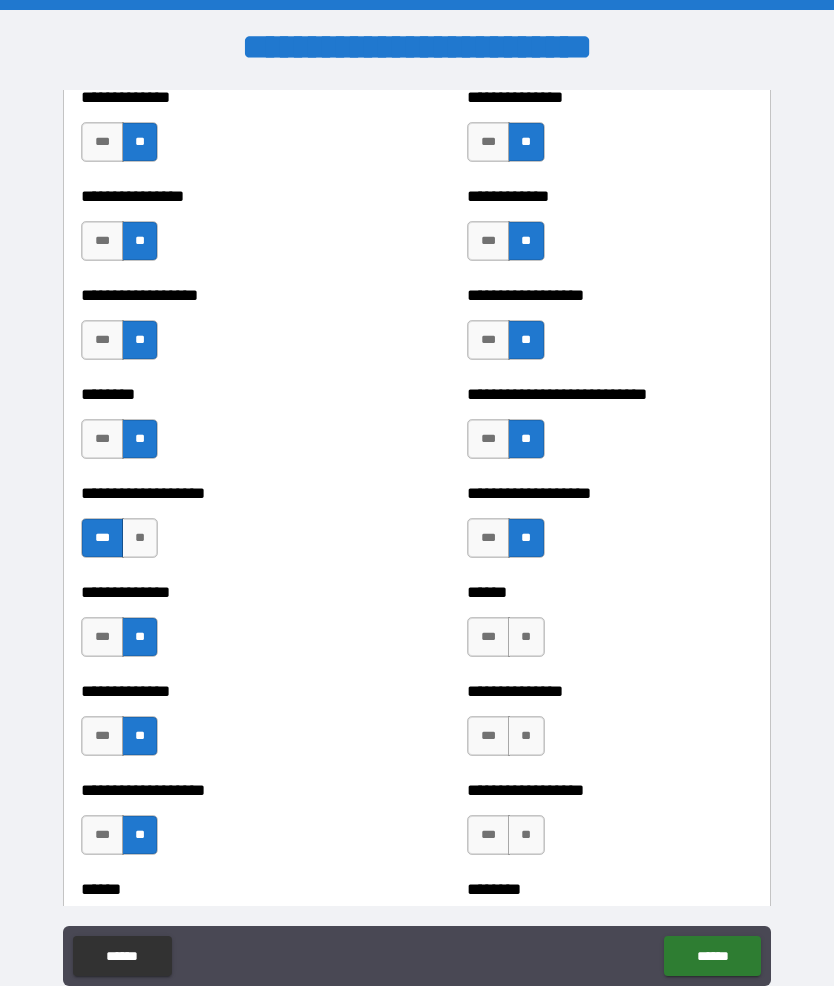 click on "**********" at bounding box center [417, 539] 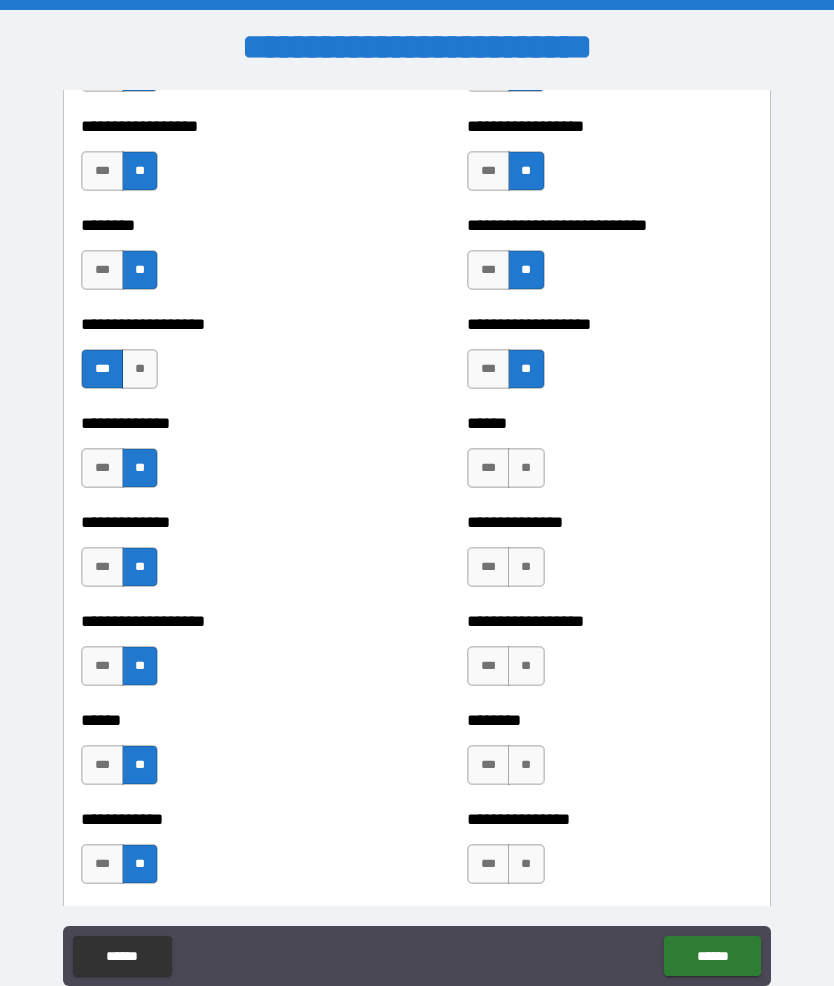 scroll, scrollTop: 4429, scrollLeft: 0, axis: vertical 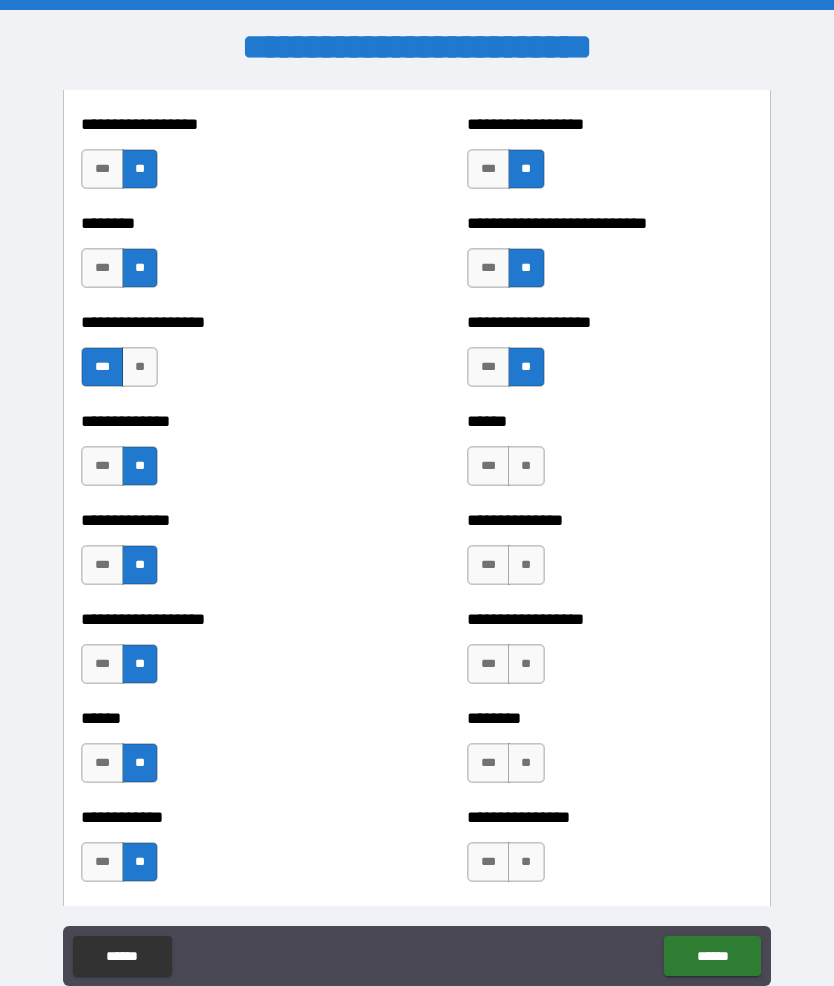 click on "**" at bounding box center (526, 565) 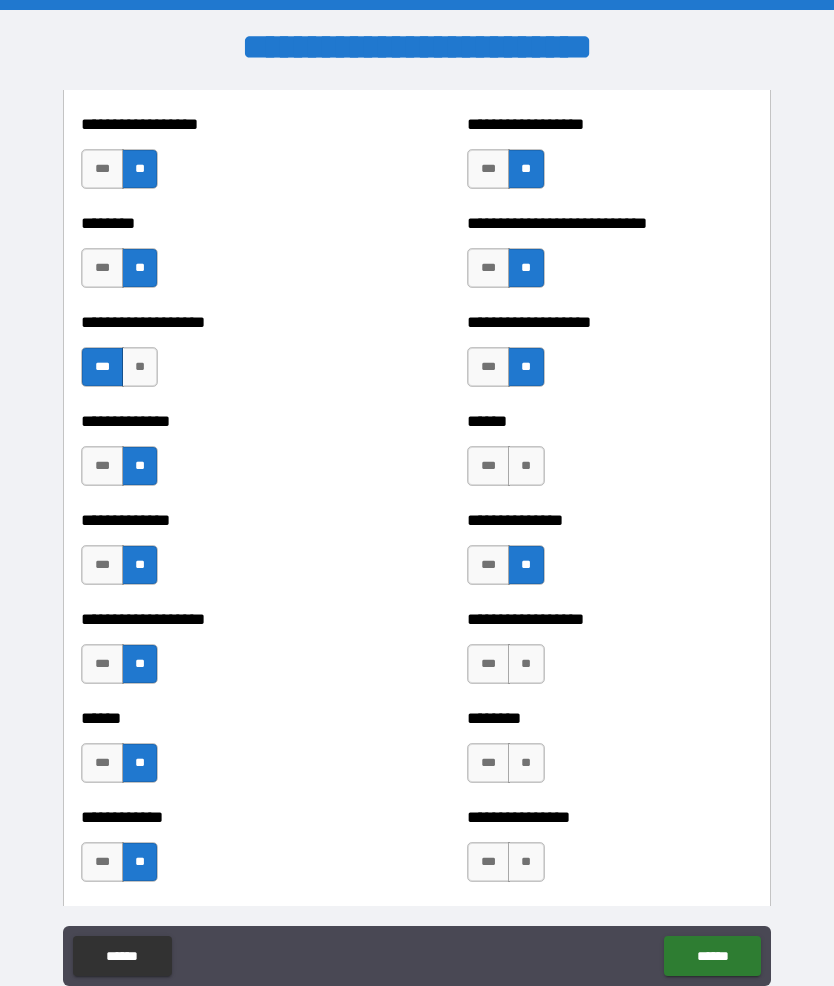 click on "**" at bounding box center [526, 664] 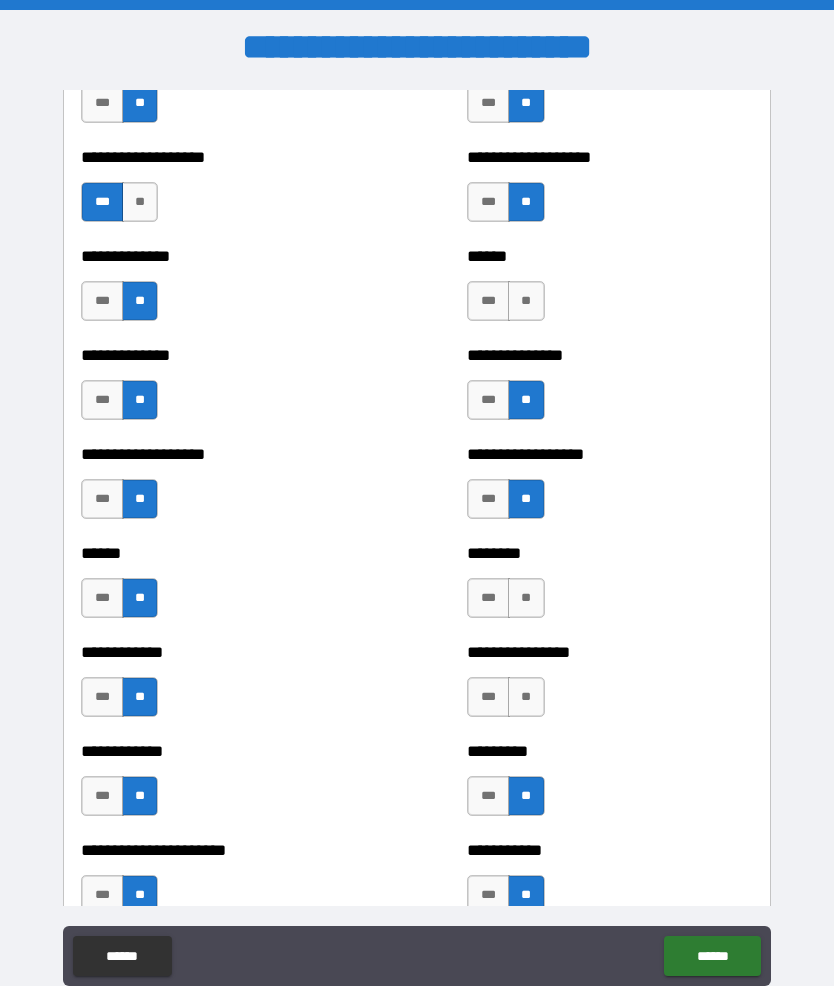 scroll, scrollTop: 4595, scrollLeft: 0, axis: vertical 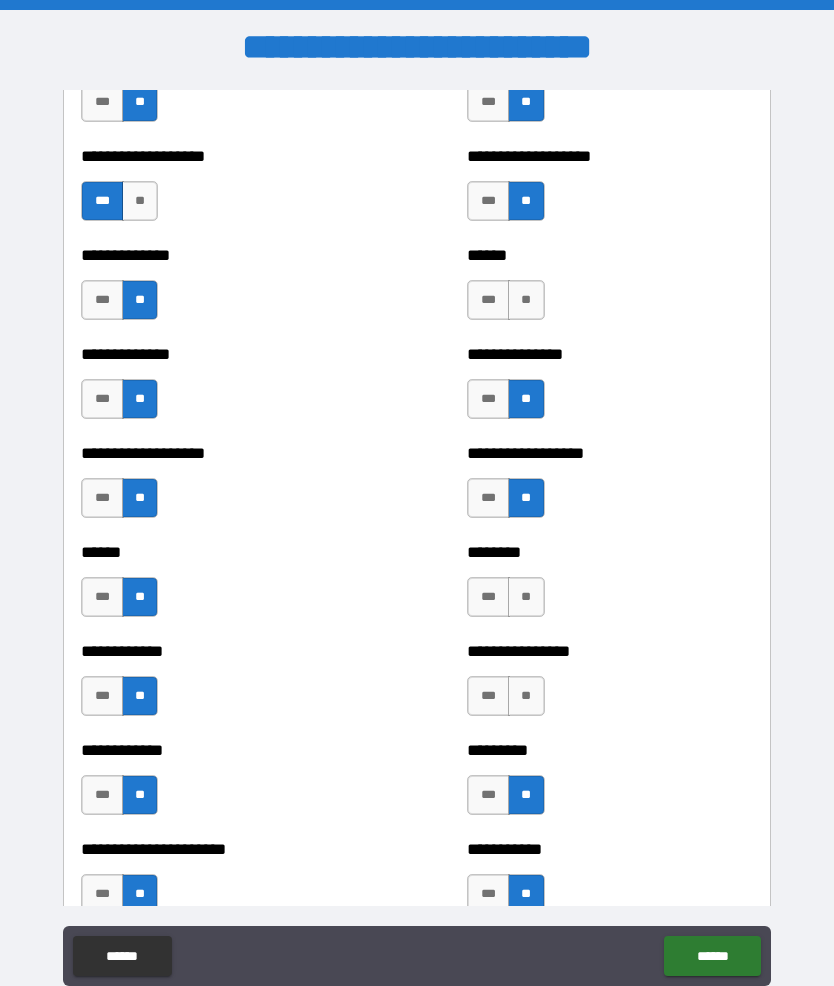 click on "**" at bounding box center (526, 597) 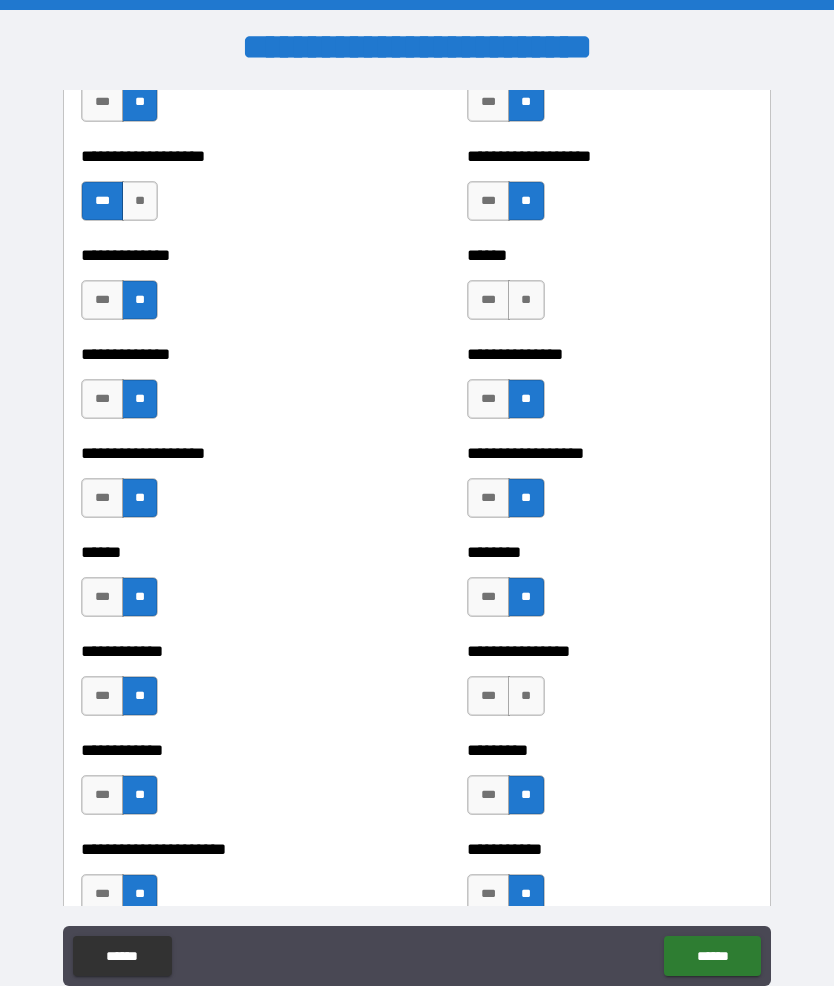click on "**" at bounding box center (526, 696) 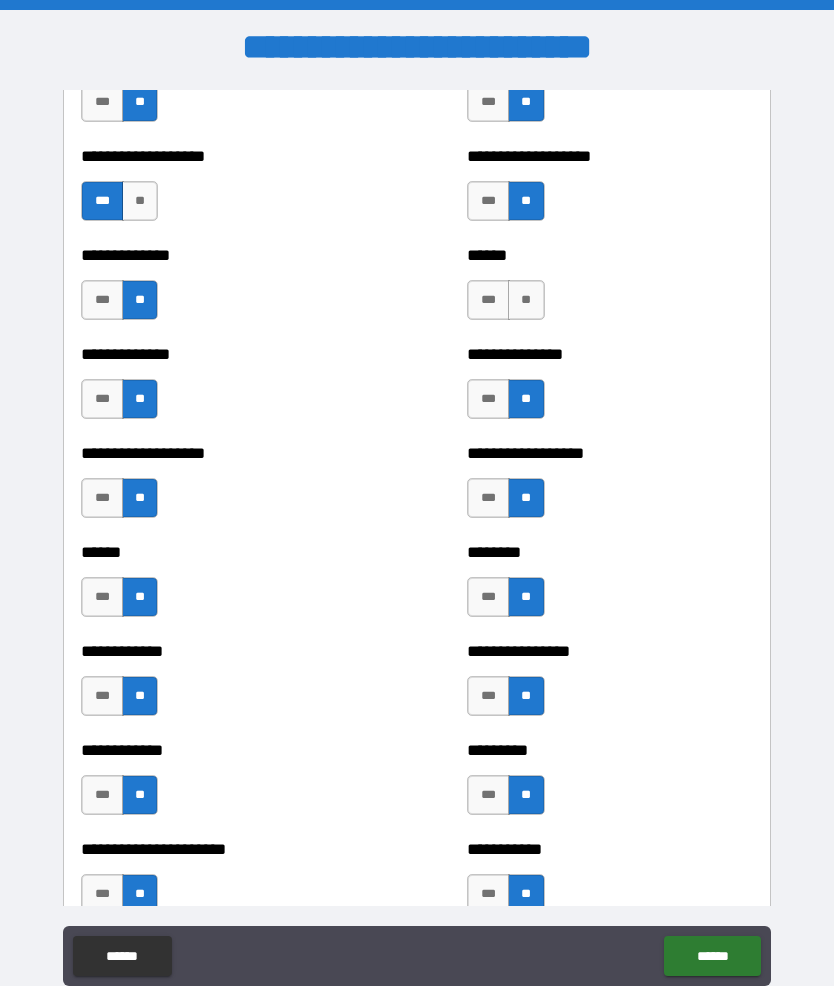 click on "**" at bounding box center [526, 300] 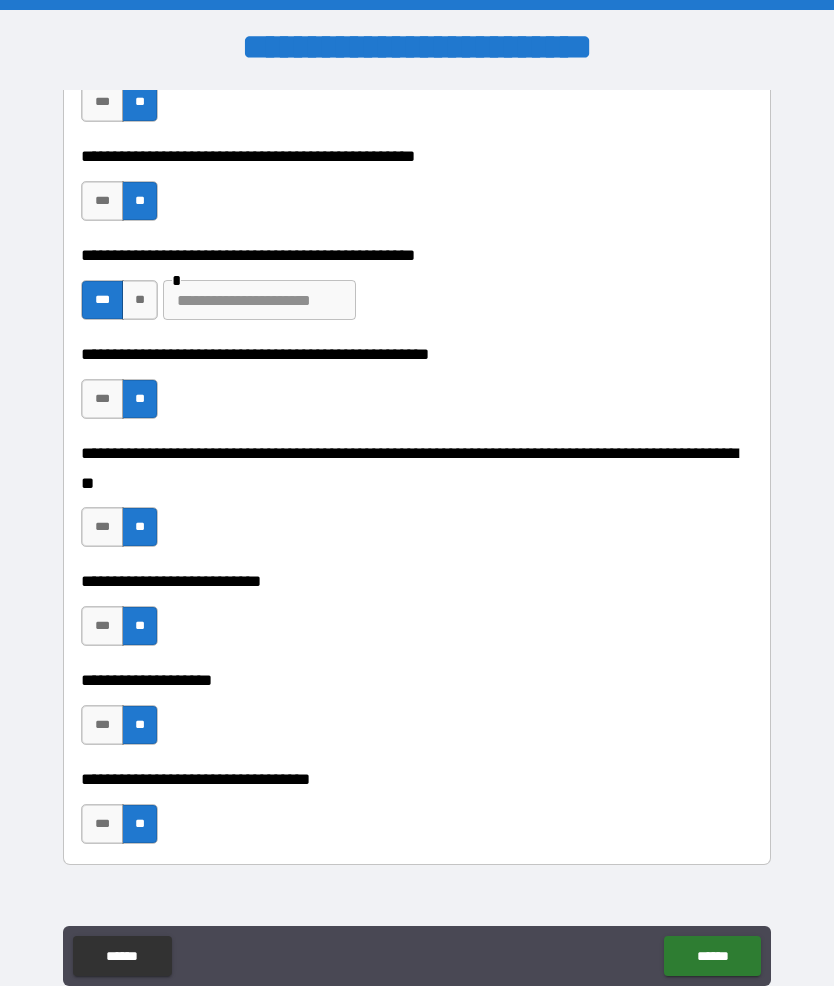 scroll, scrollTop: 638, scrollLeft: 0, axis: vertical 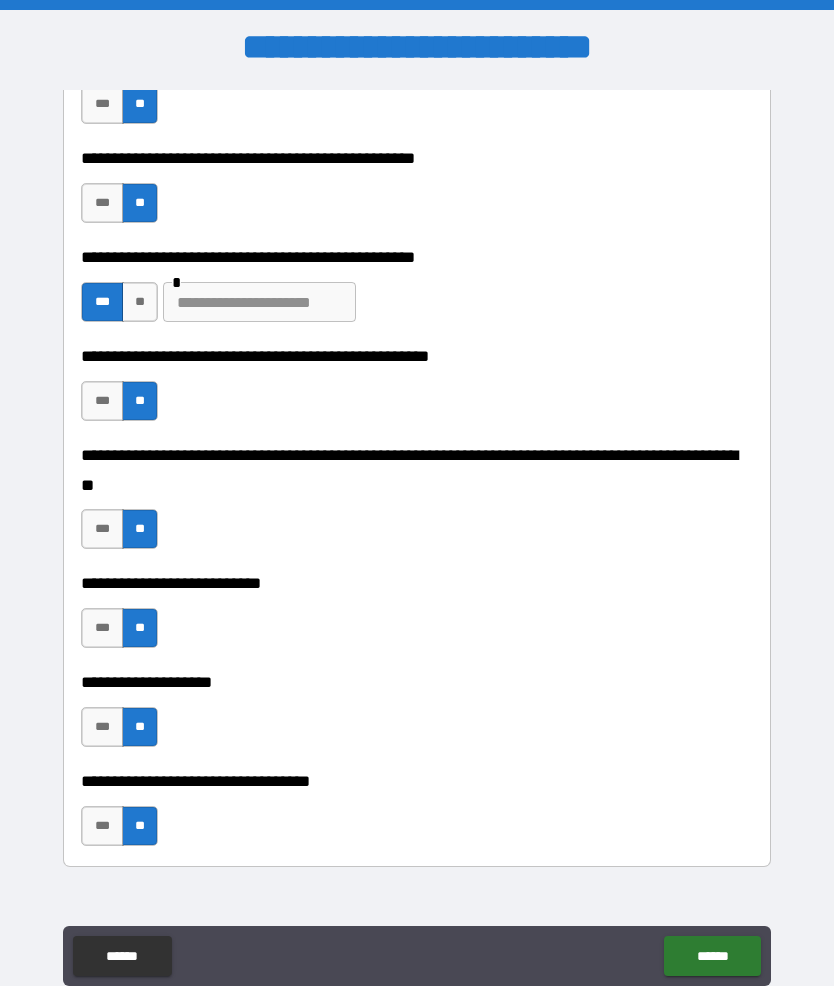 click at bounding box center (259, 302) 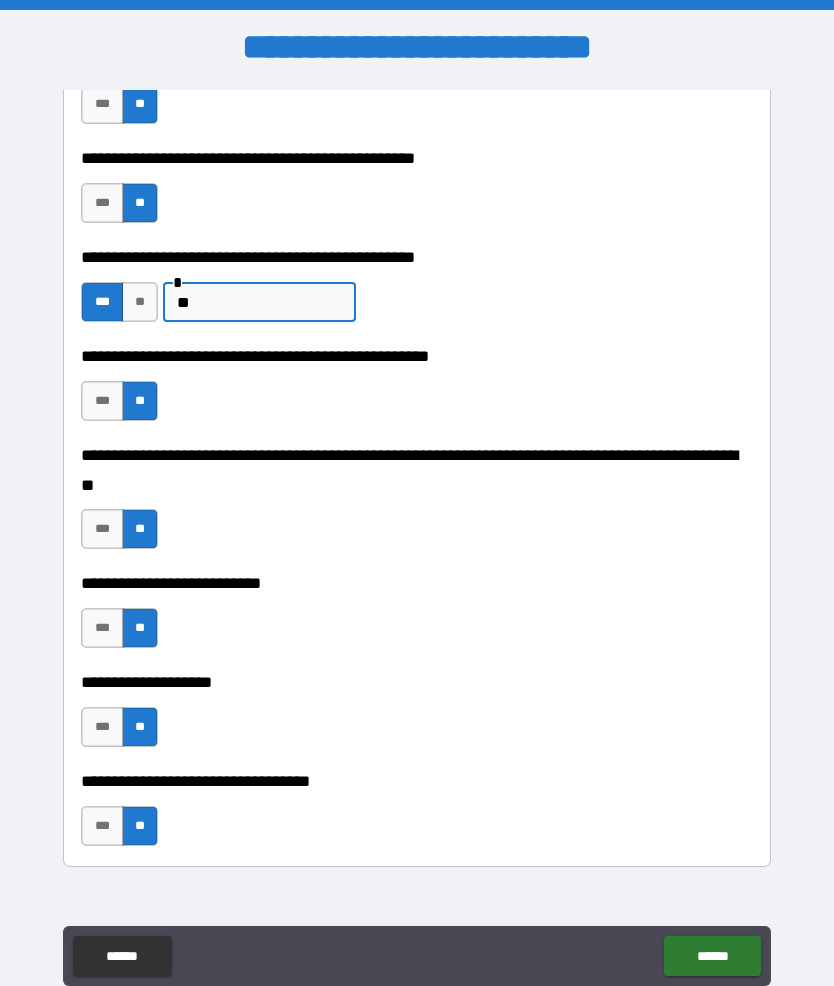 type on "*" 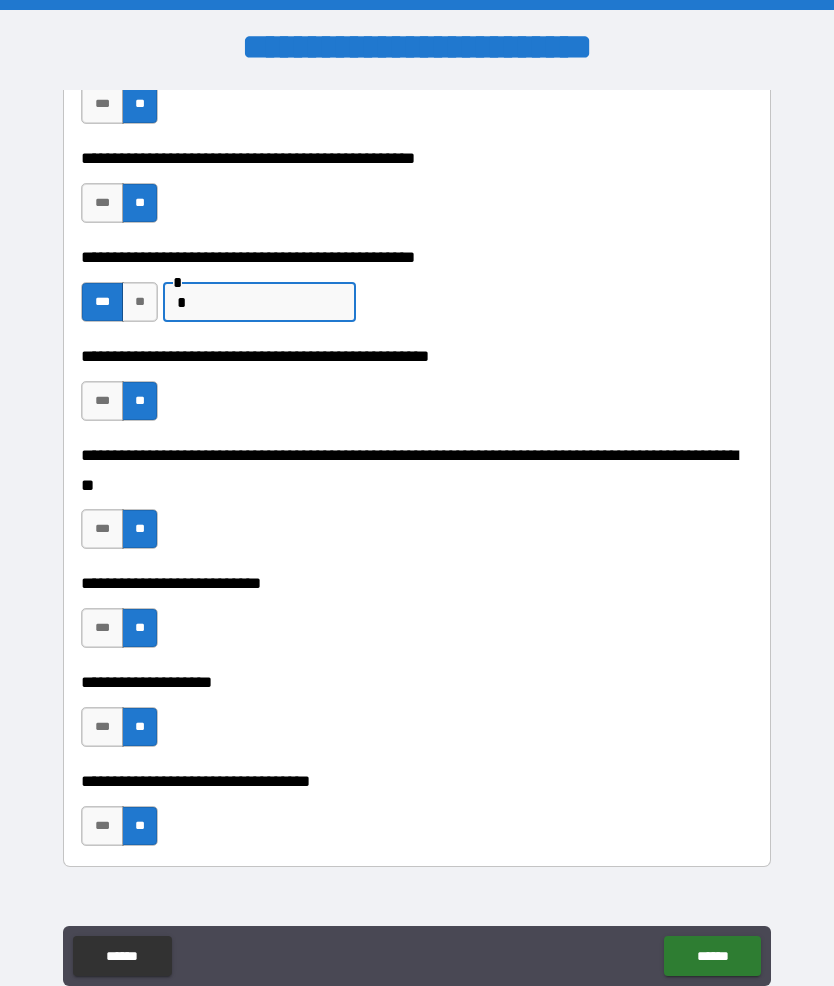 type 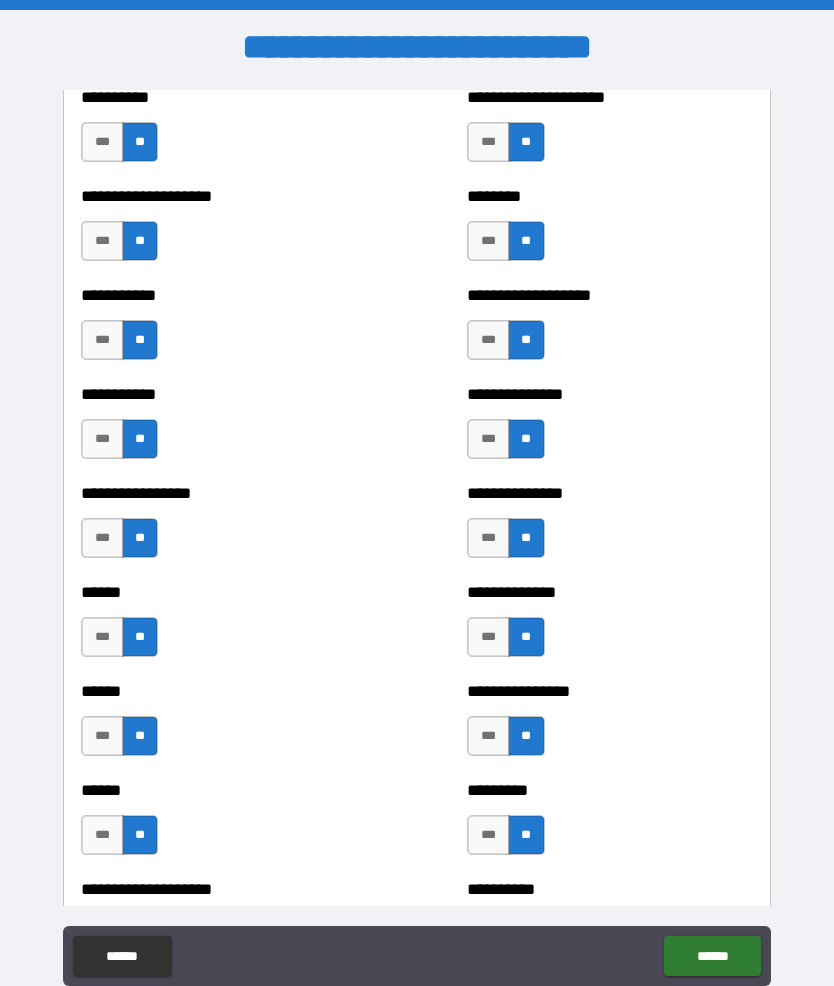 scroll, scrollTop: 2634, scrollLeft: 0, axis: vertical 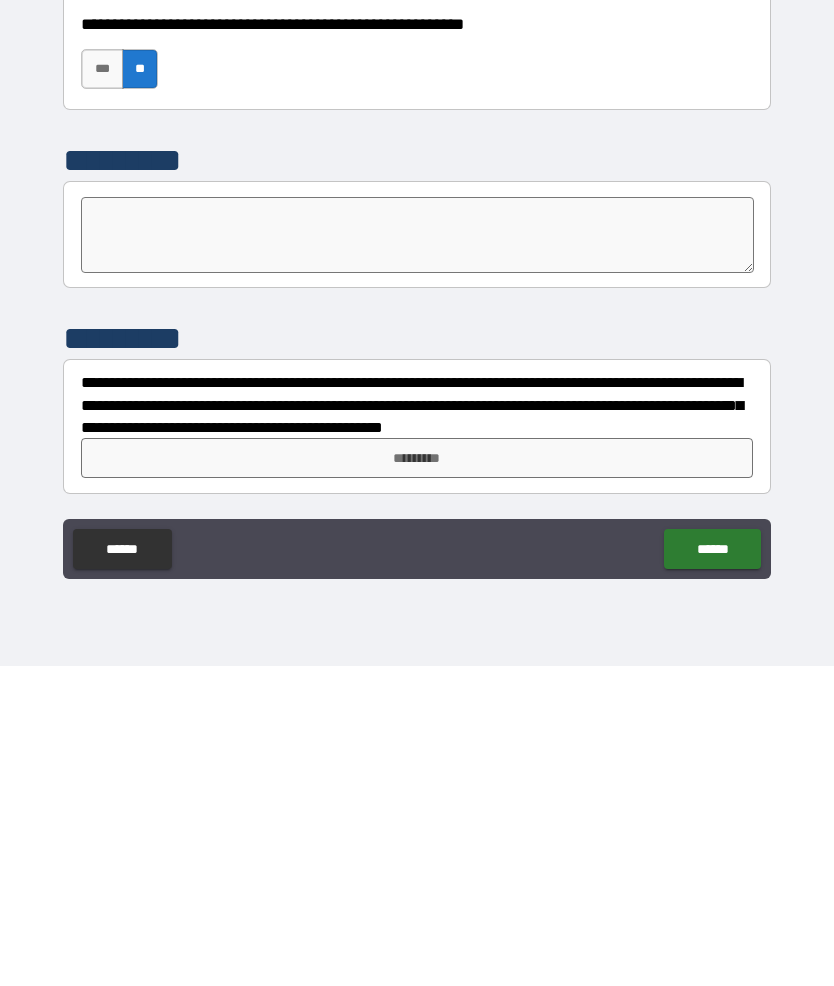 click on "*********" at bounding box center (417, 778) 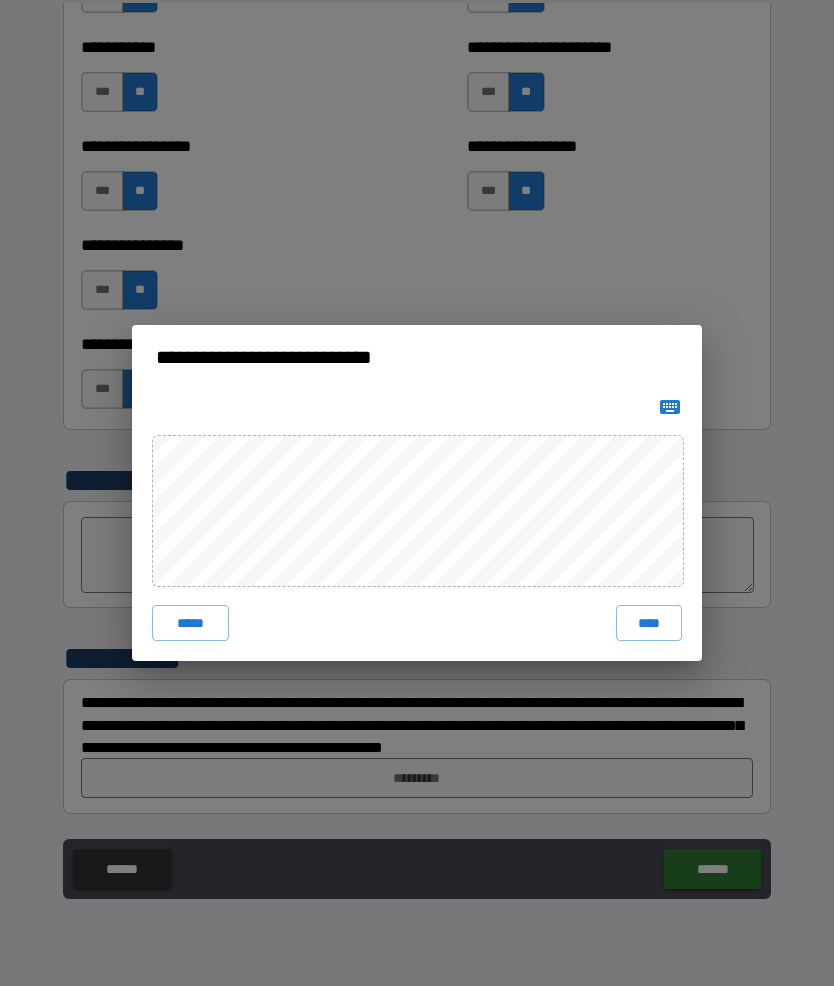 click on "*****" at bounding box center [190, 623] 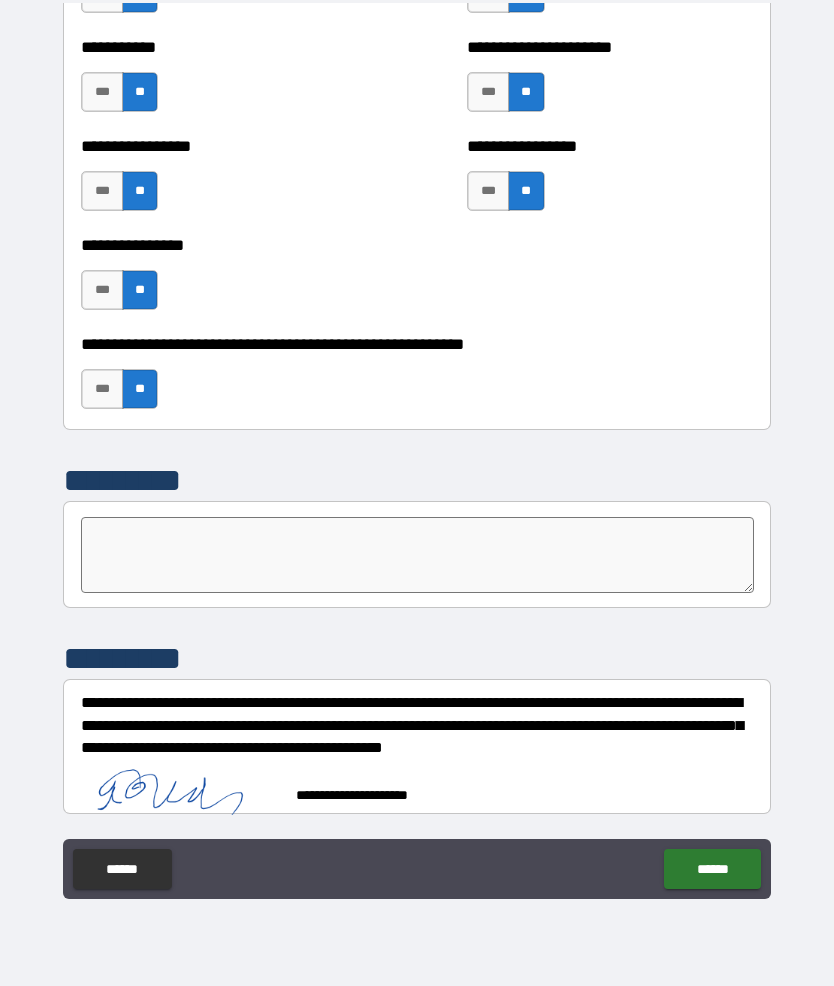scroll, scrollTop: 5993, scrollLeft: 0, axis: vertical 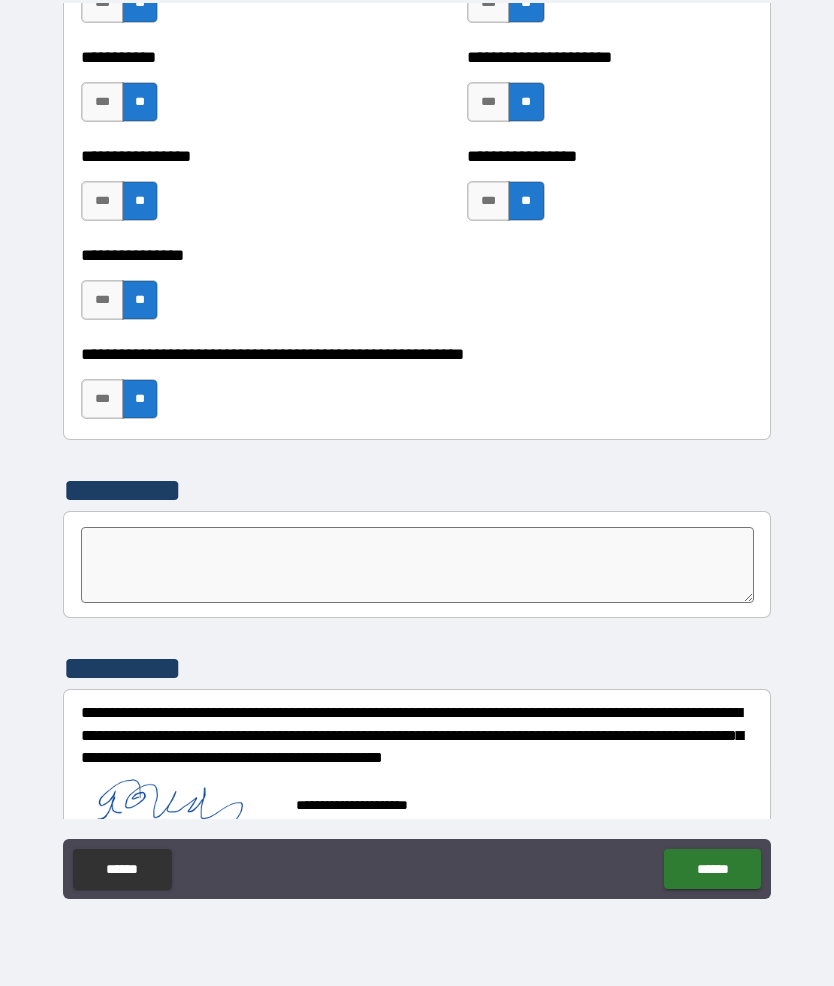 click on "******" at bounding box center [712, 869] 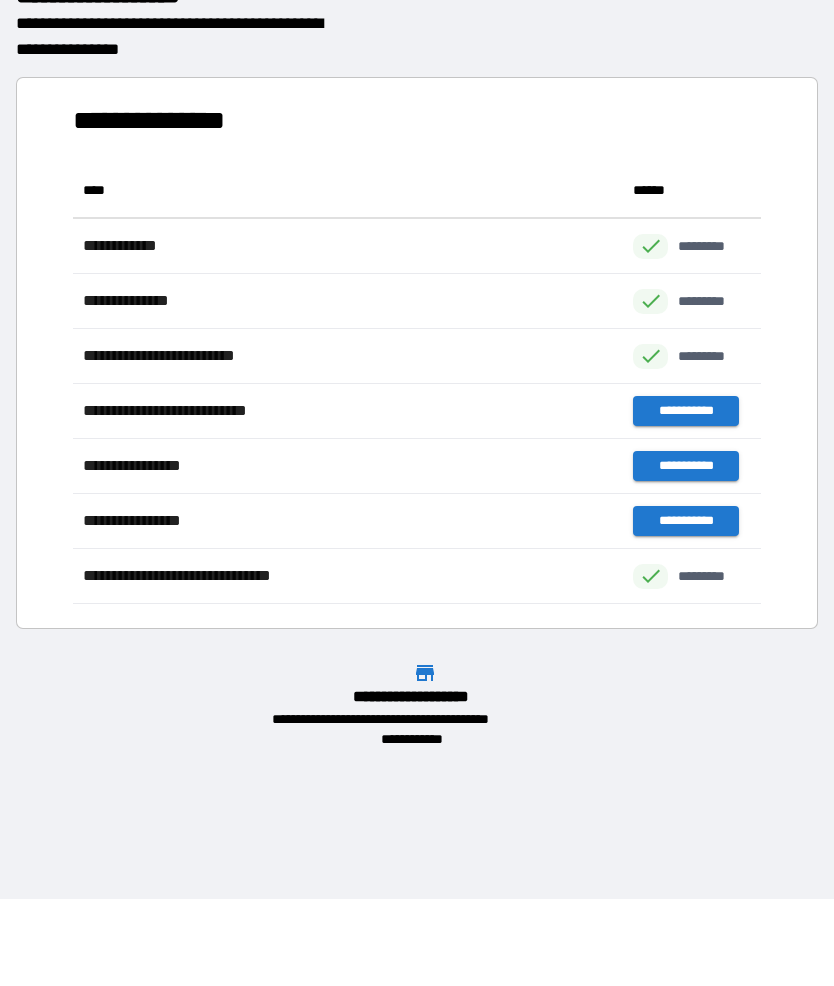 scroll, scrollTop: 1, scrollLeft: 1, axis: both 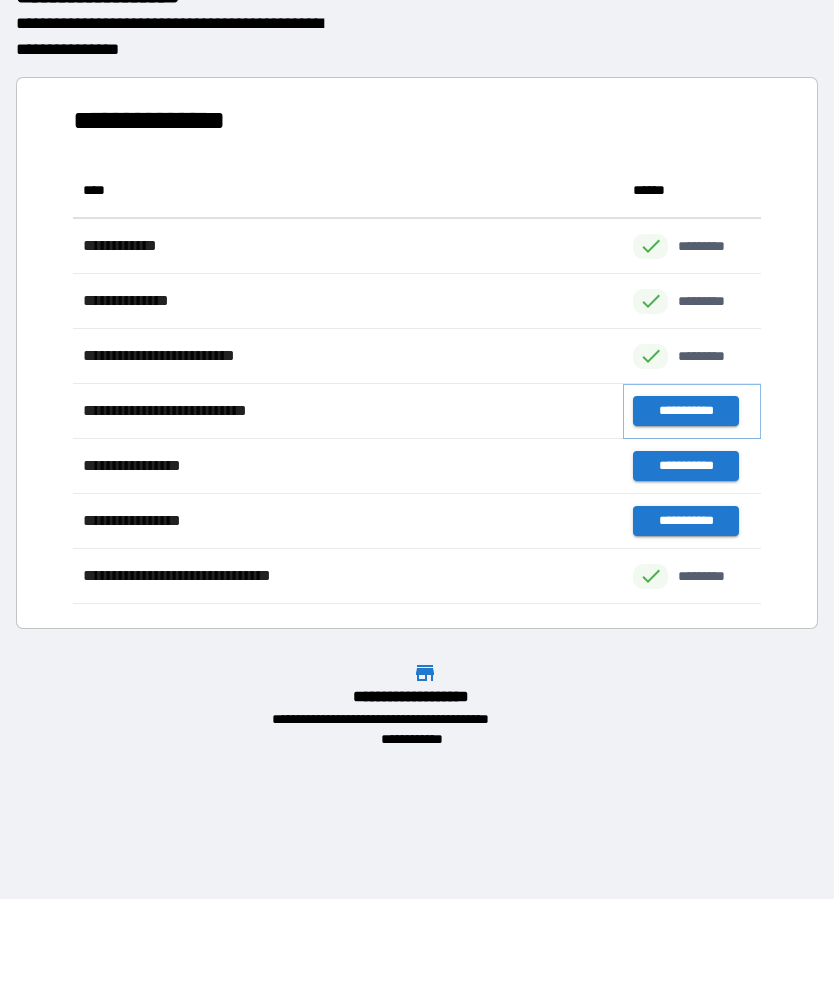 click on "**********" at bounding box center (685, 411) 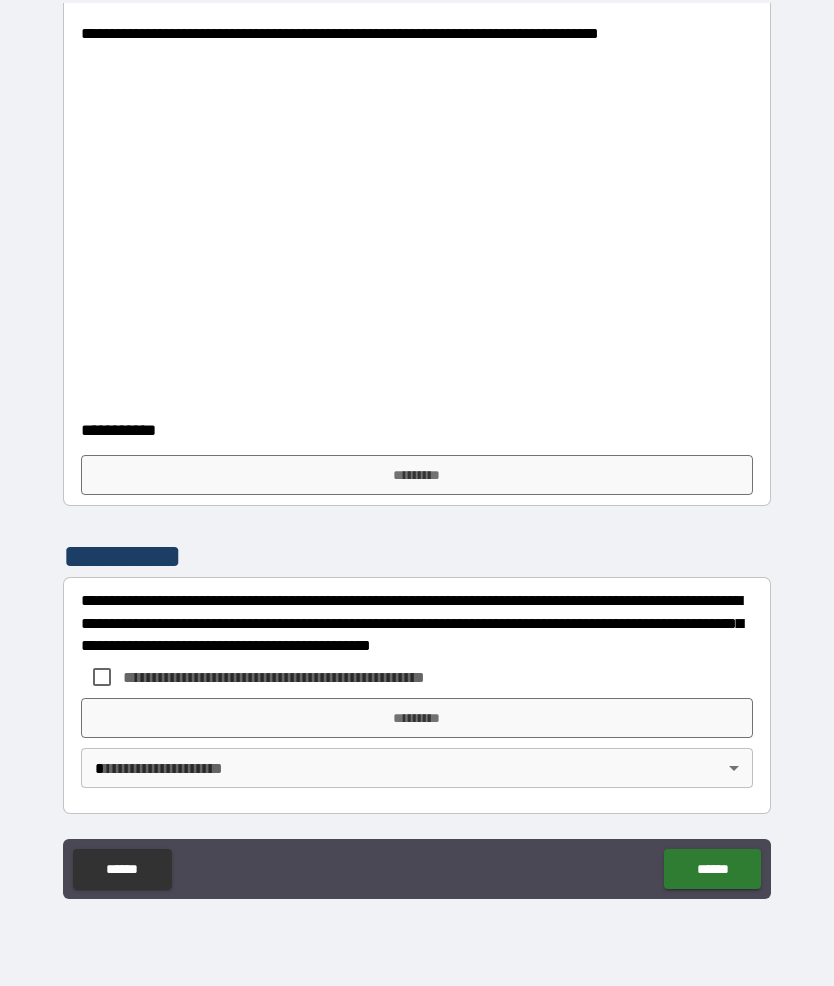 scroll, scrollTop: 4010, scrollLeft: 0, axis: vertical 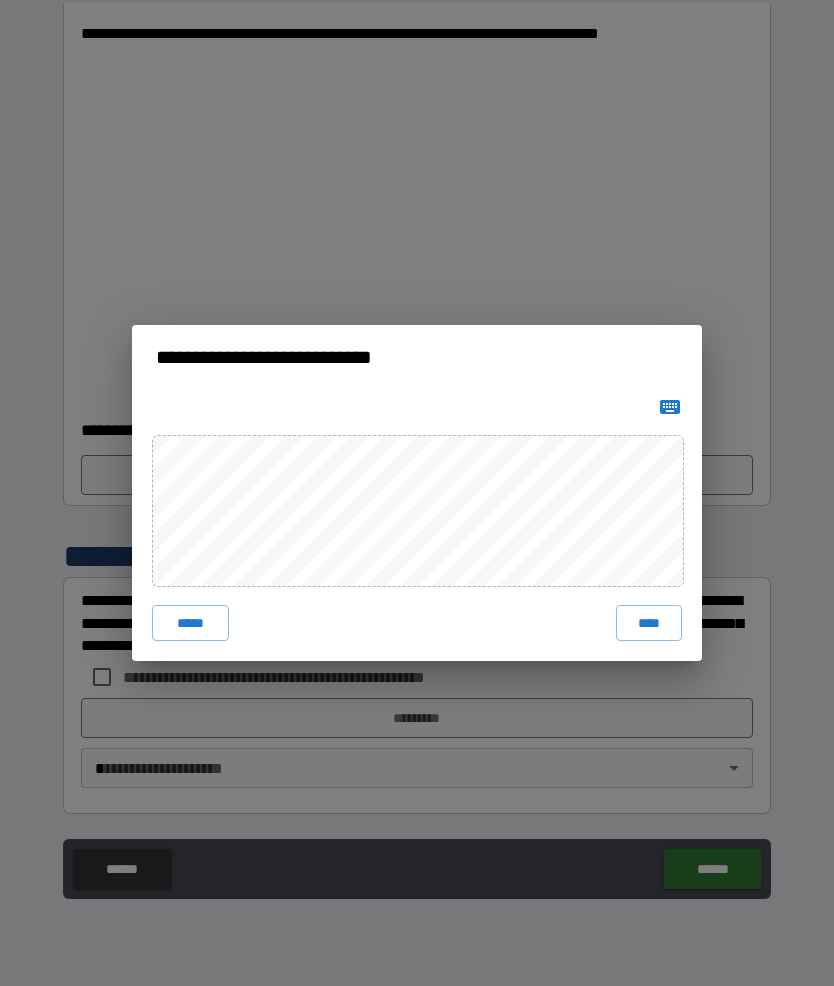 click on "*****" at bounding box center [190, 623] 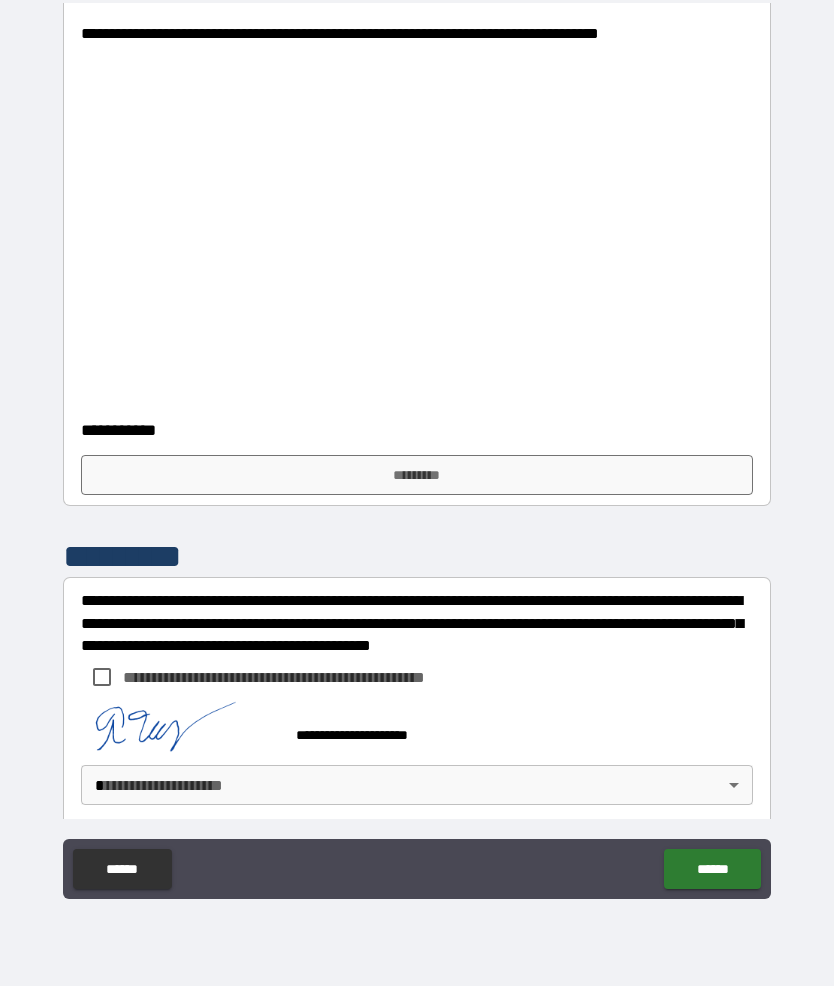 click on "******" at bounding box center (712, 869) 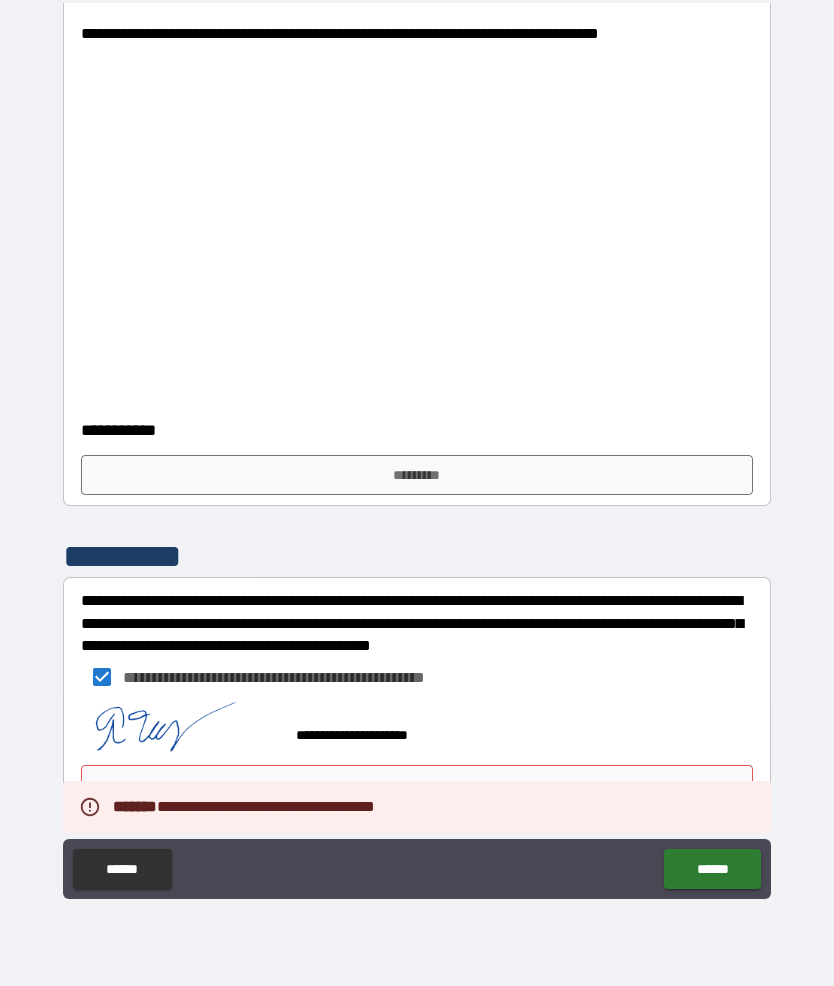 click on "******" at bounding box center (712, 869) 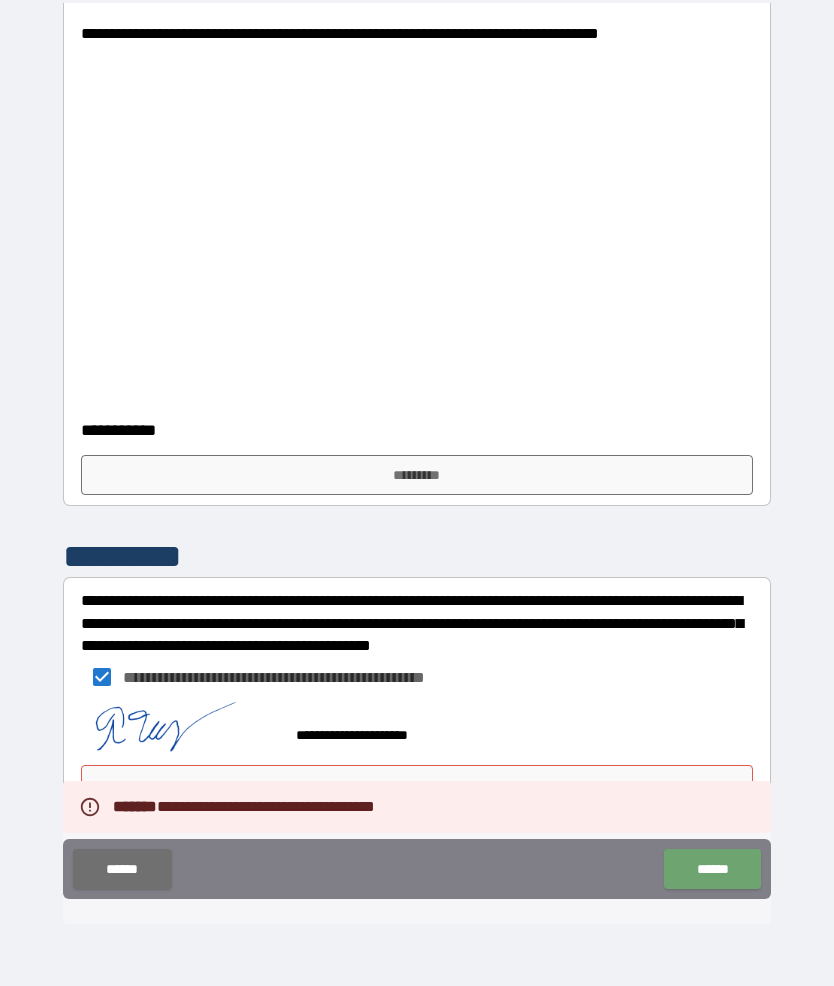 click on "******" at bounding box center (712, 869) 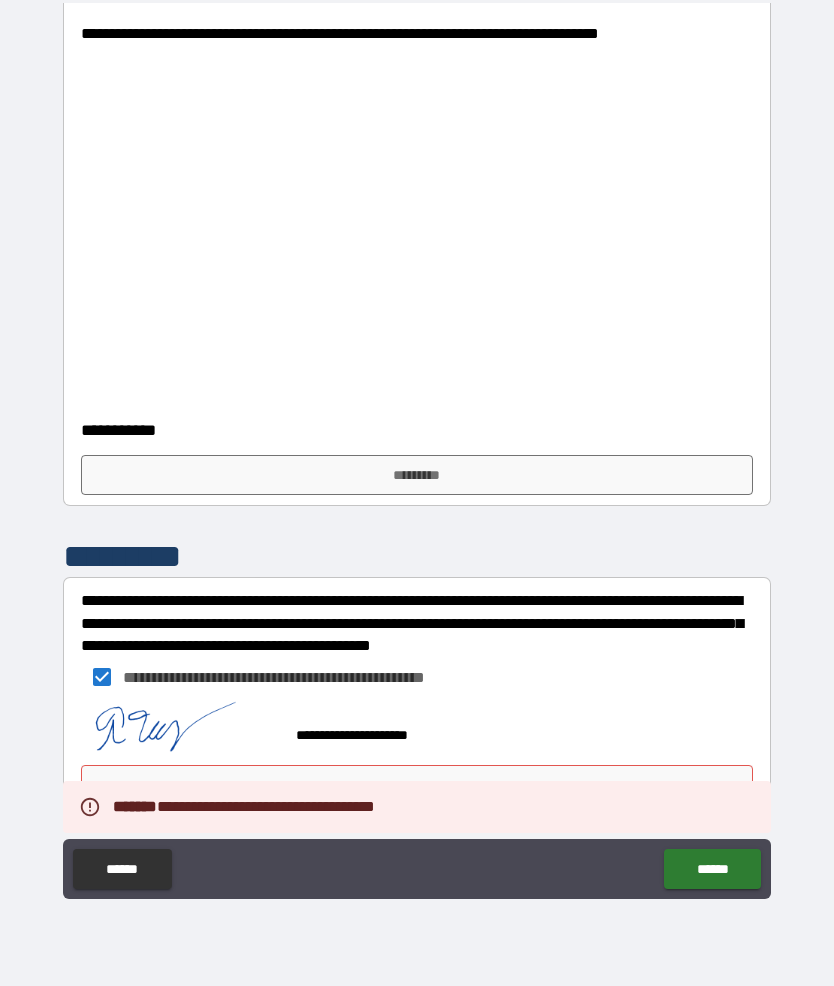 click on "**********" at bounding box center [417, 449] 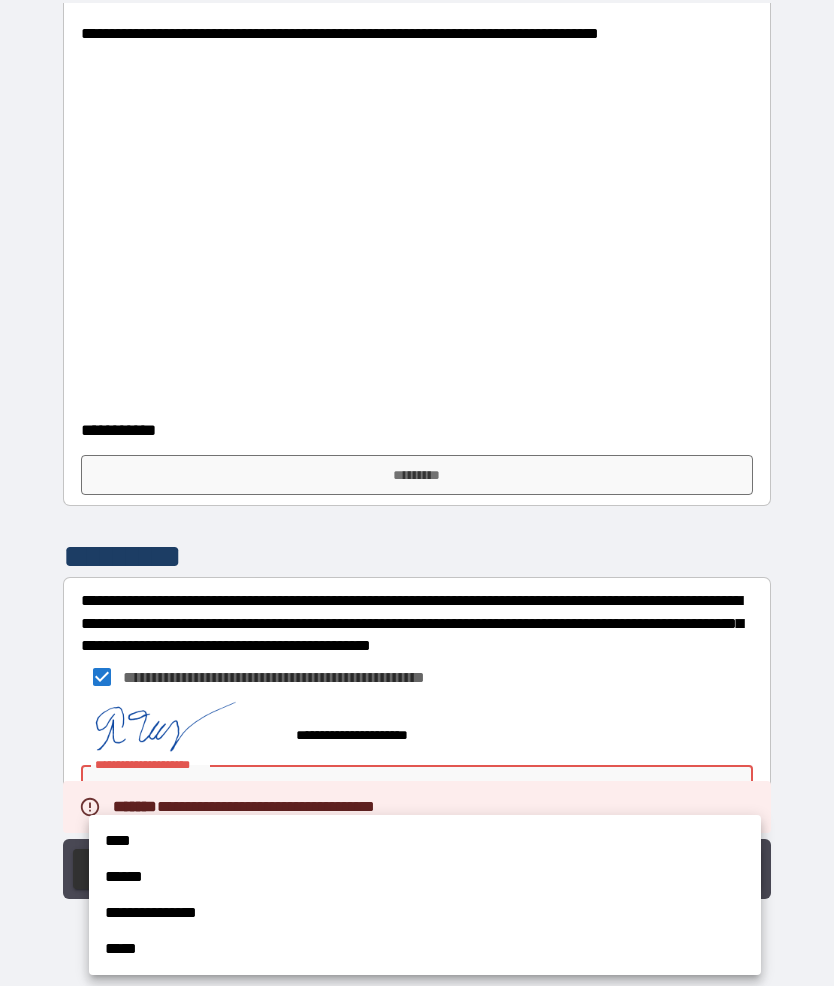 click at bounding box center (417, 493) 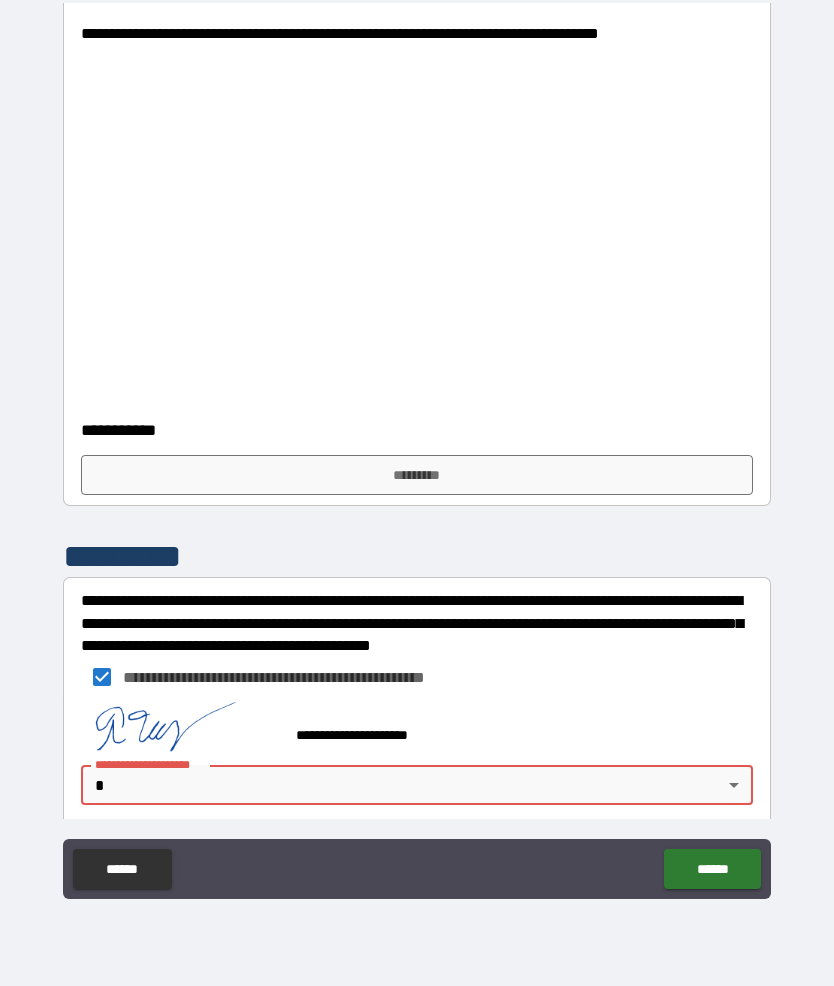 click on "*********" at bounding box center [417, 475] 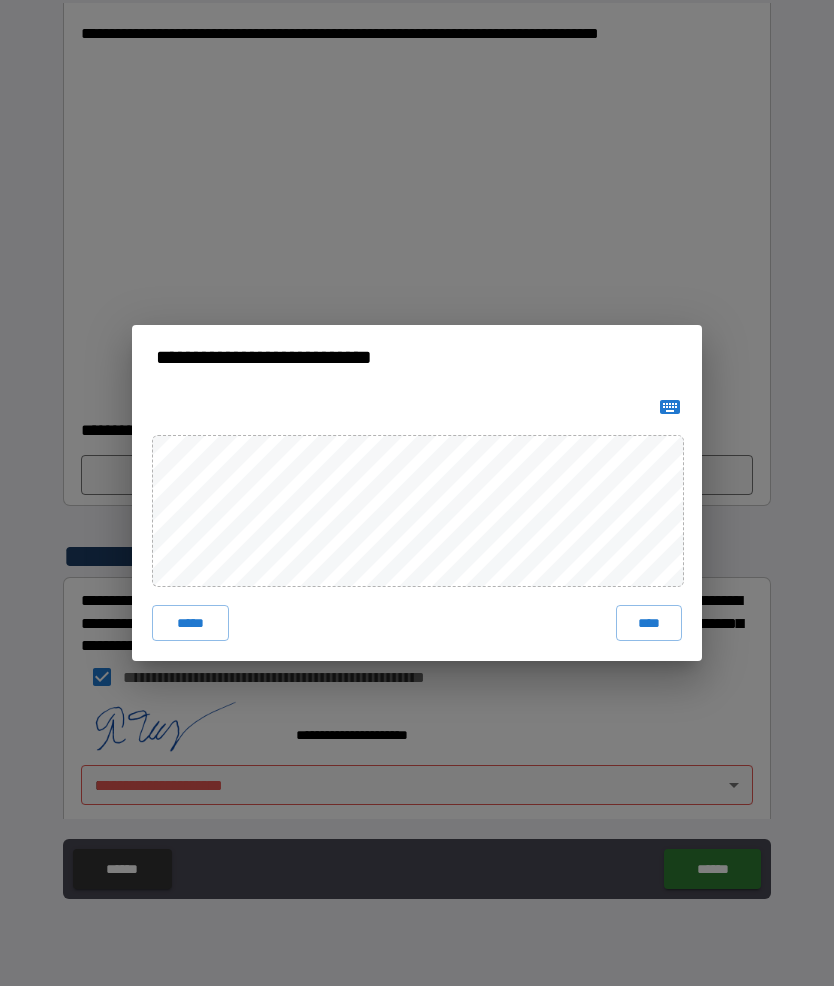 click on "*****" at bounding box center (190, 623) 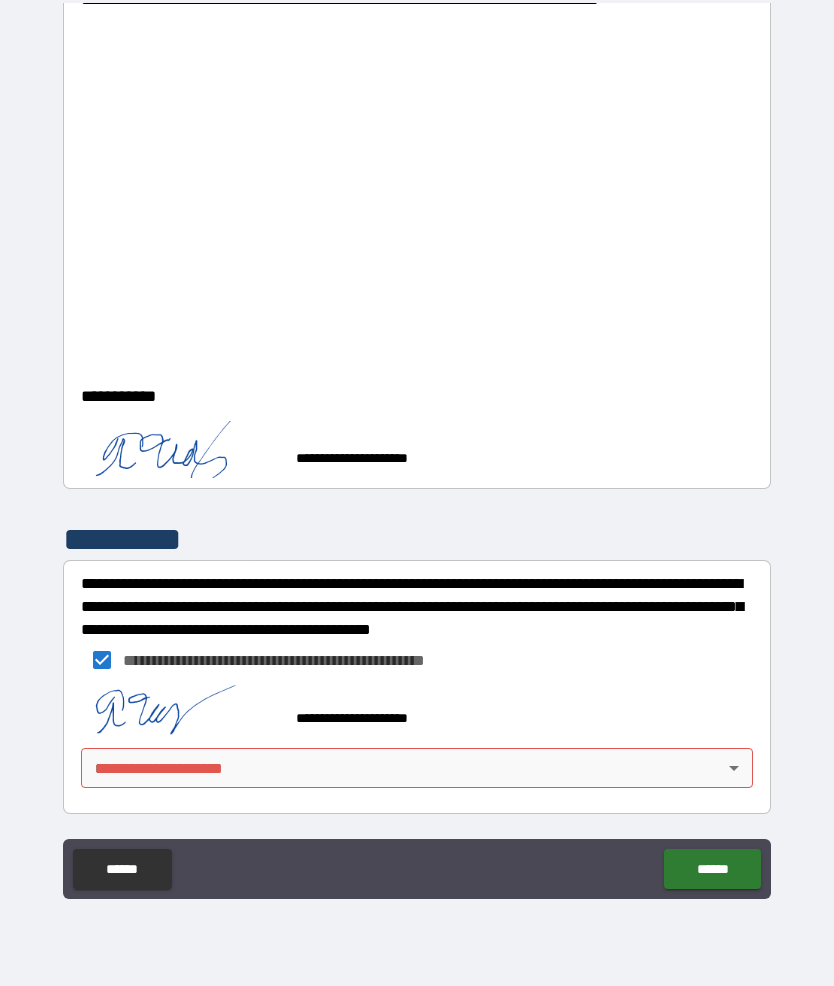 scroll, scrollTop: 4044, scrollLeft: 0, axis: vertical 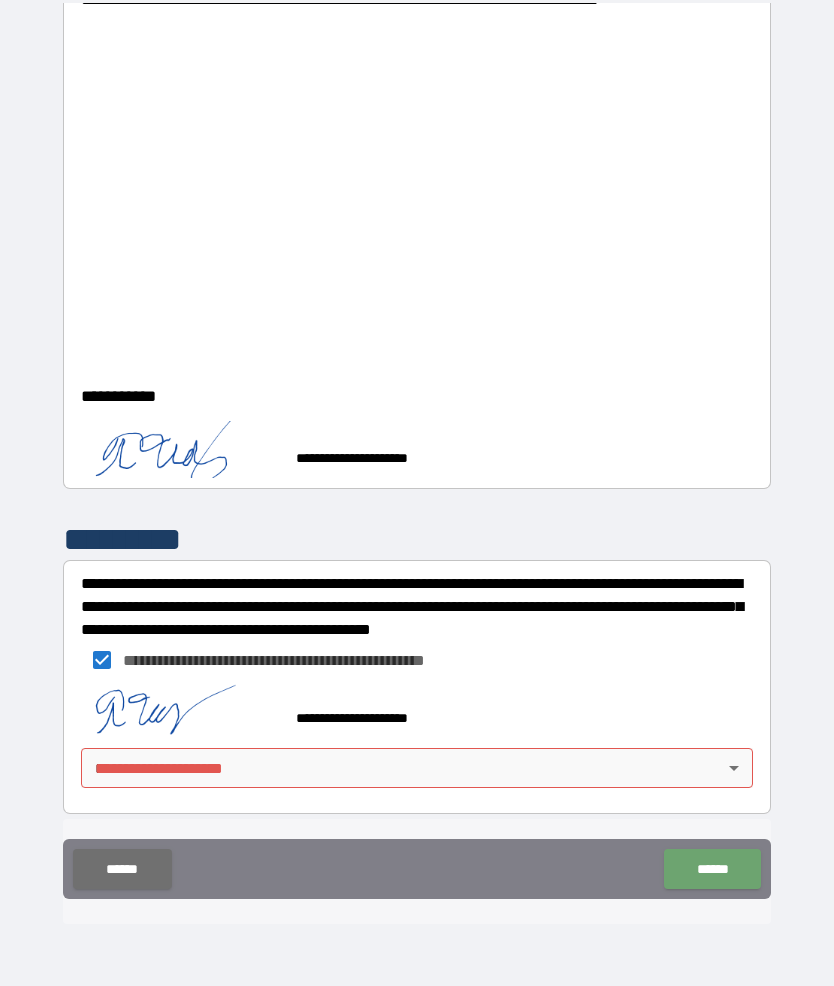 click on "******" at bounding box center (712, 869) 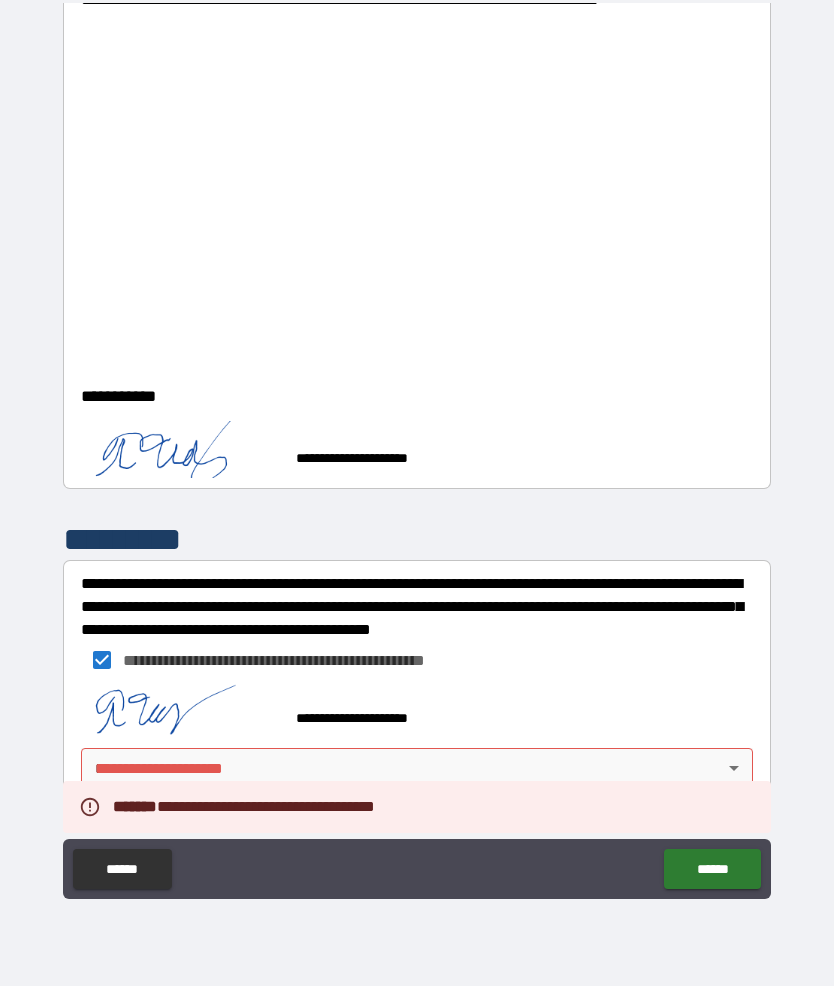 click on "**********" at bounding box center [417, 709] 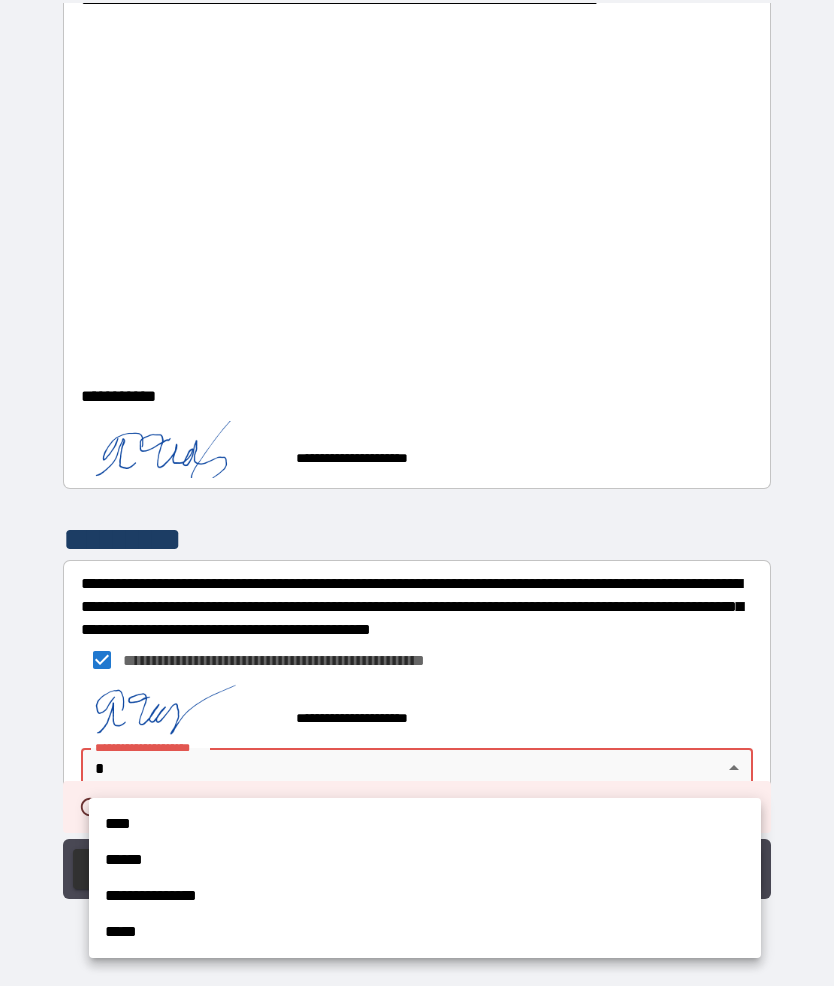 click at bounding box center [417, 493] 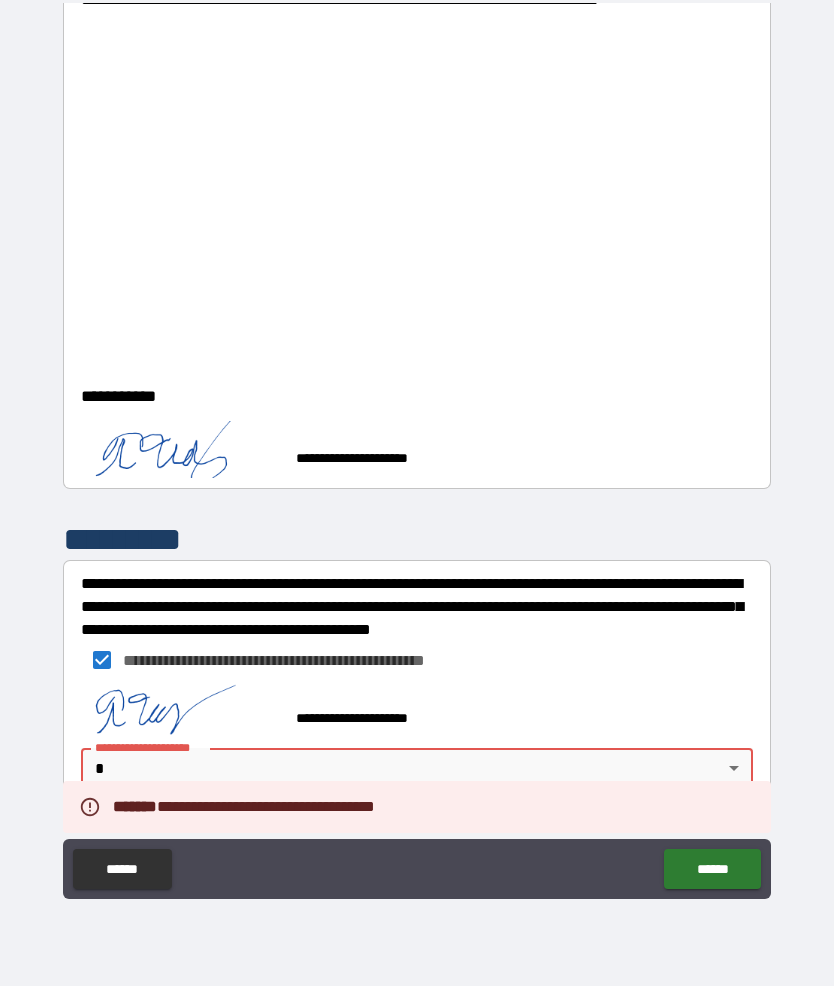 click on "**********" at bounding box center [373, 718] 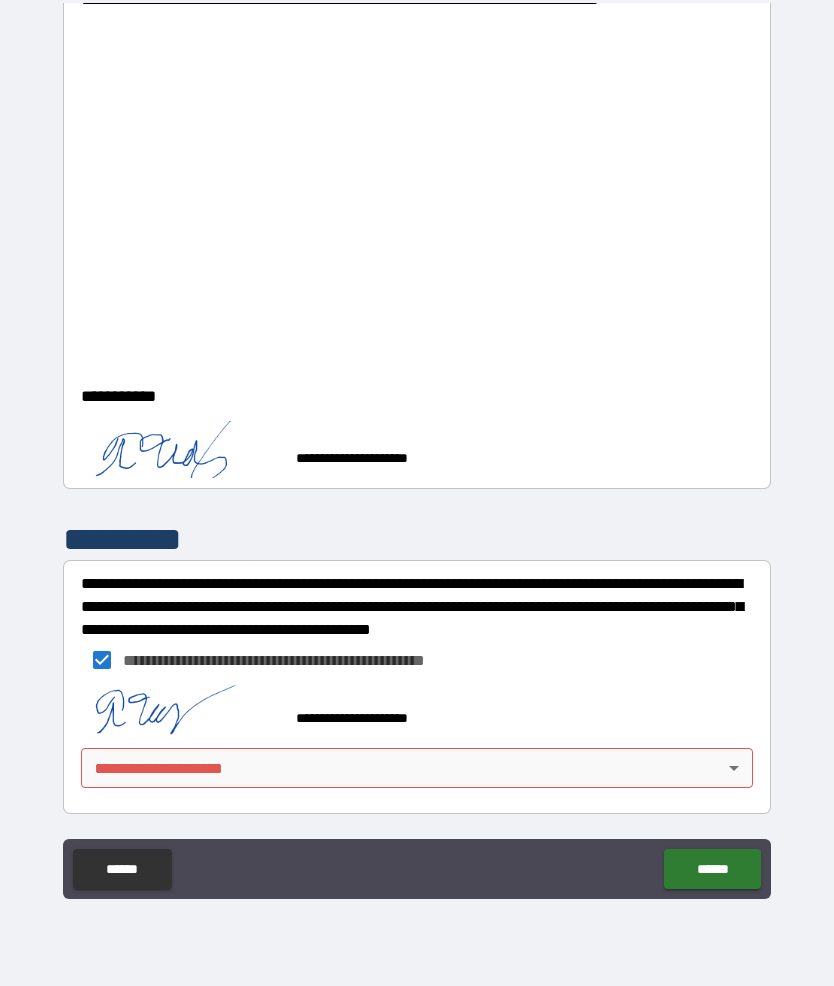 scroll, scrollTop: 4044, scrollLeft: 0, axis: vertical 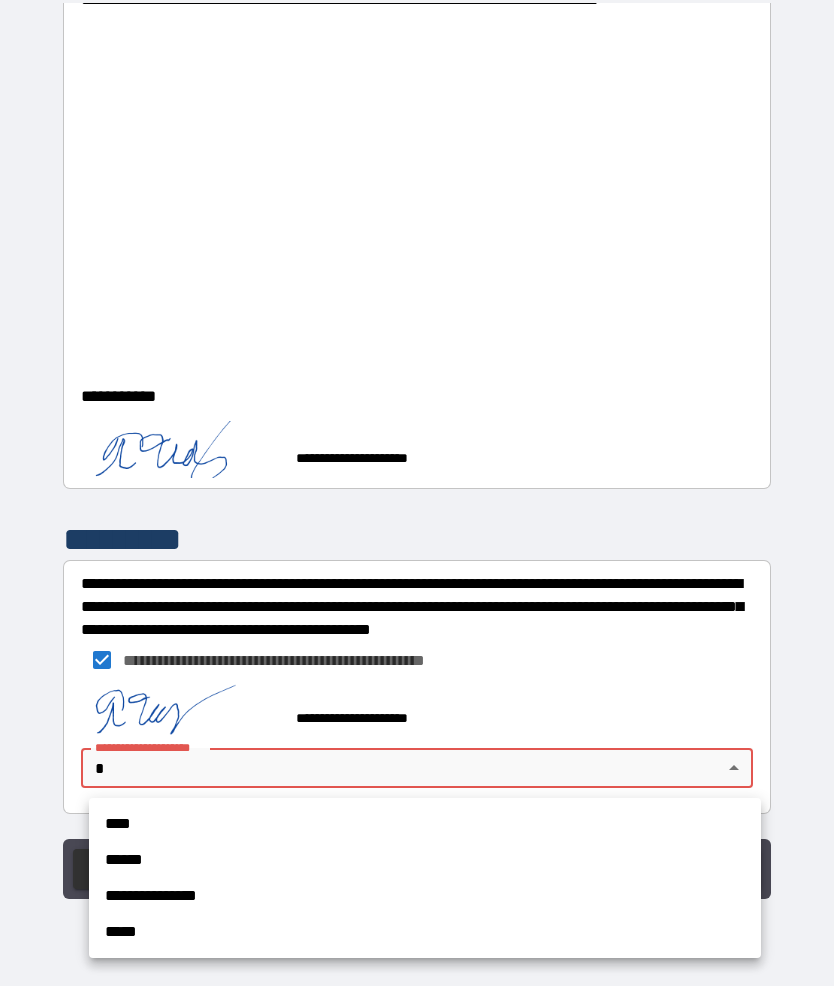 click on "****" at bounding box center [425, 824] 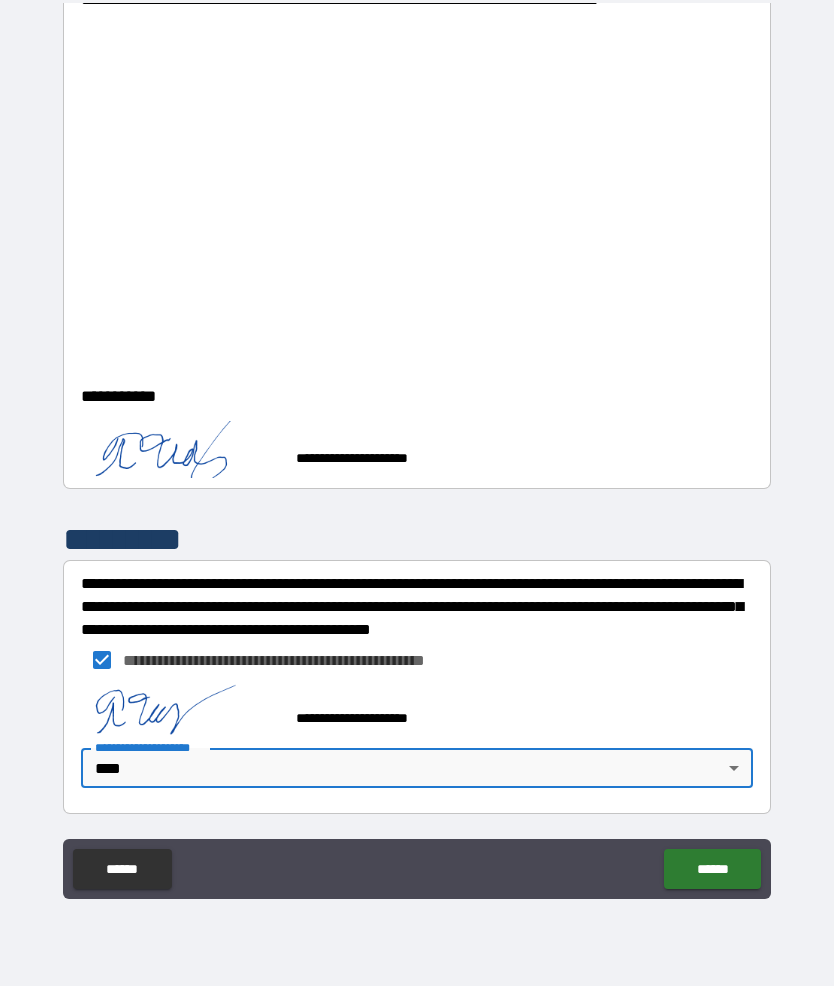 click on "******" at bounding box center [712, 869] 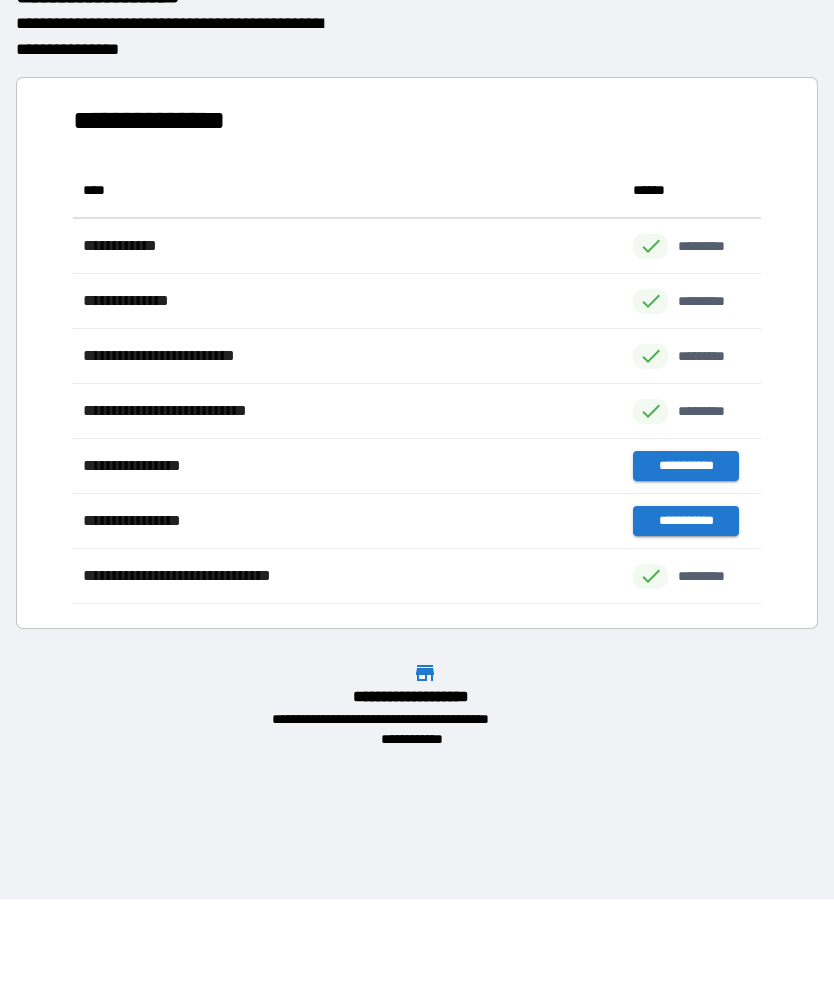 scroll, scrollTop: 441, scrollLeft: 688, axis: both 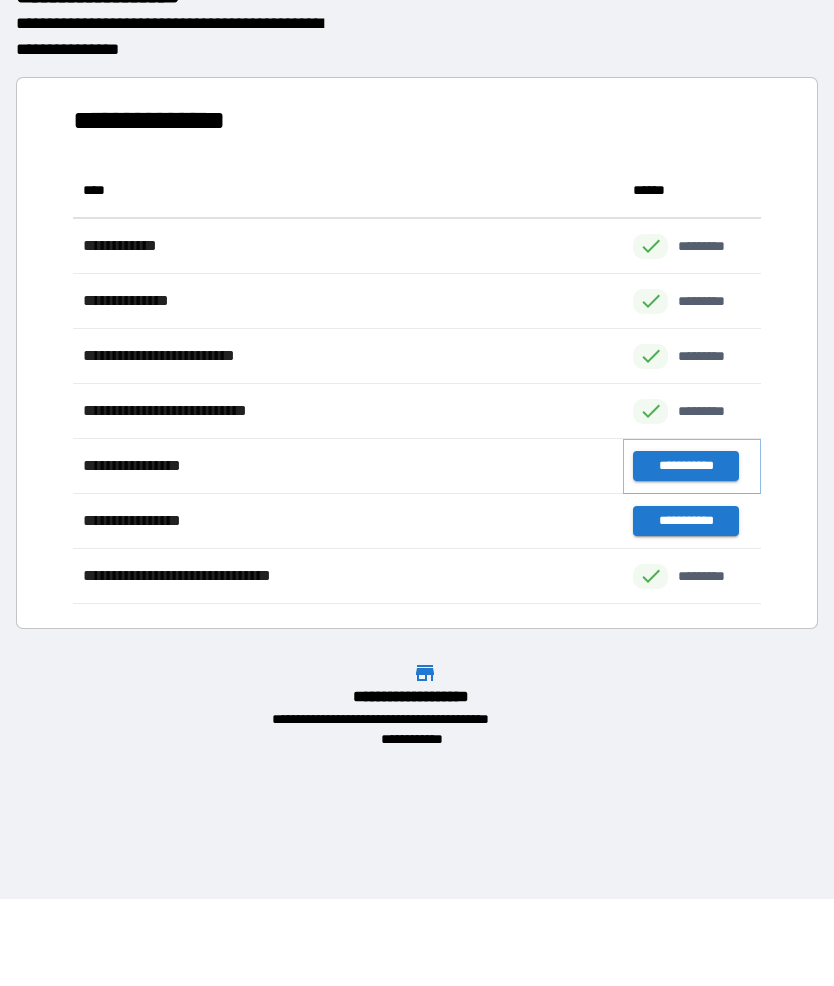 click on "**********" at bounding box center [685, 466] 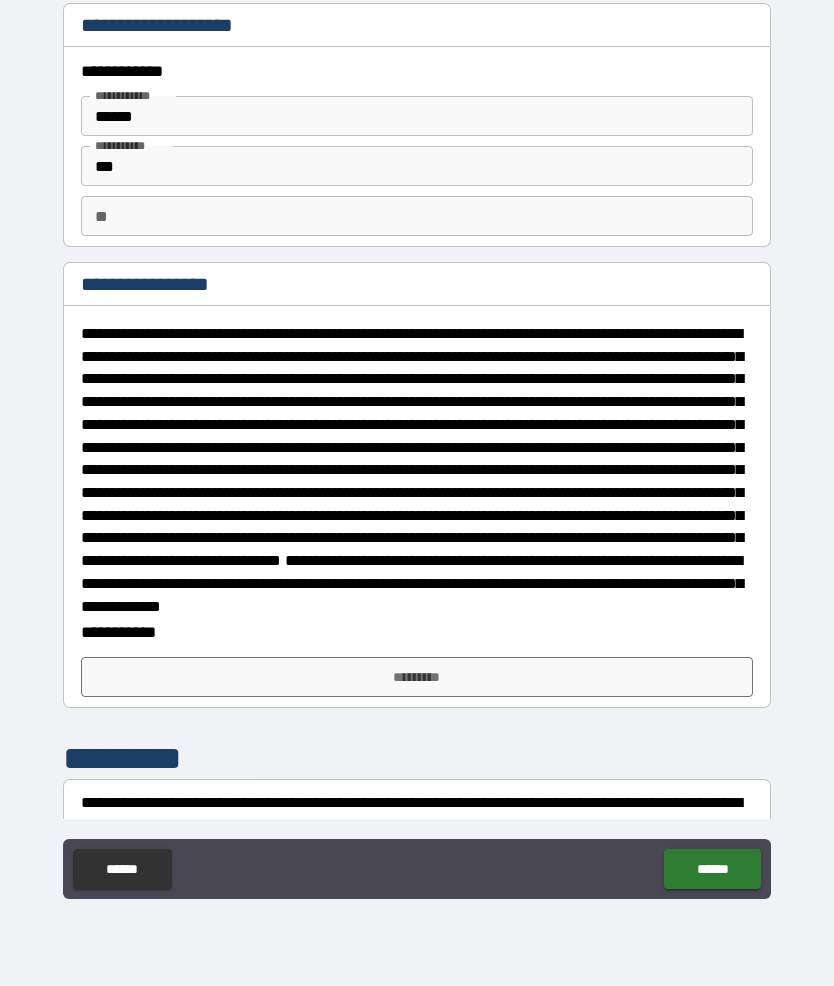 click on "*********" at bounding box center (417, 677) 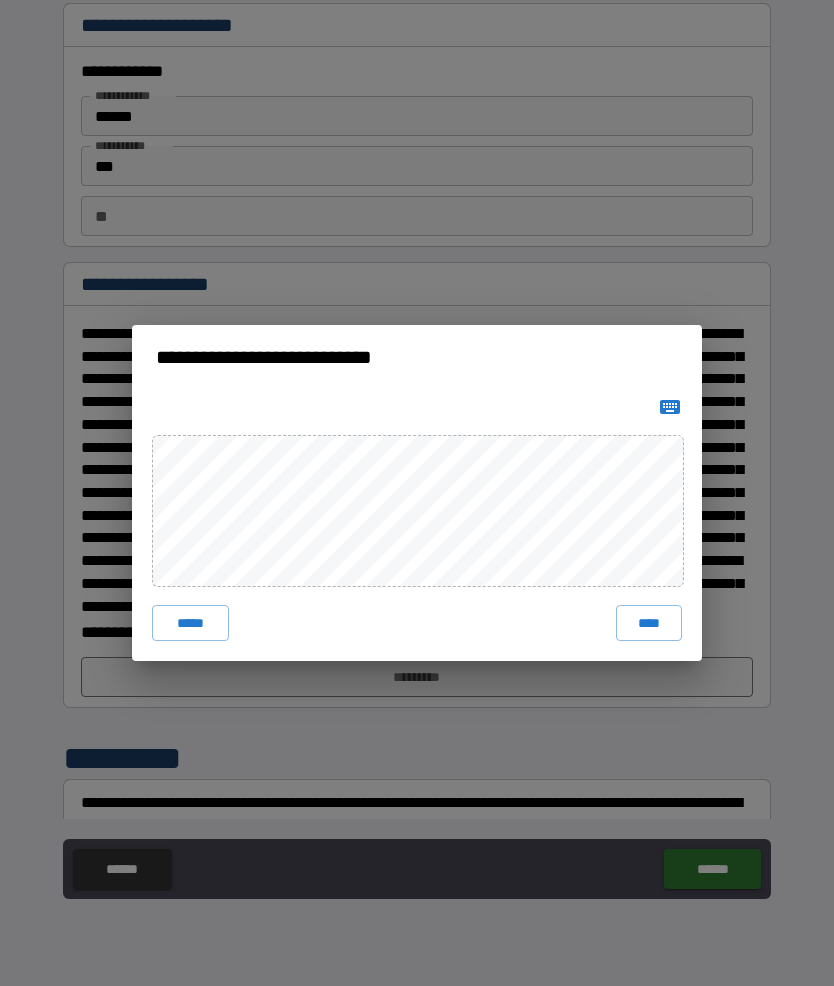 click on "****" at bounding box center (649, 623) 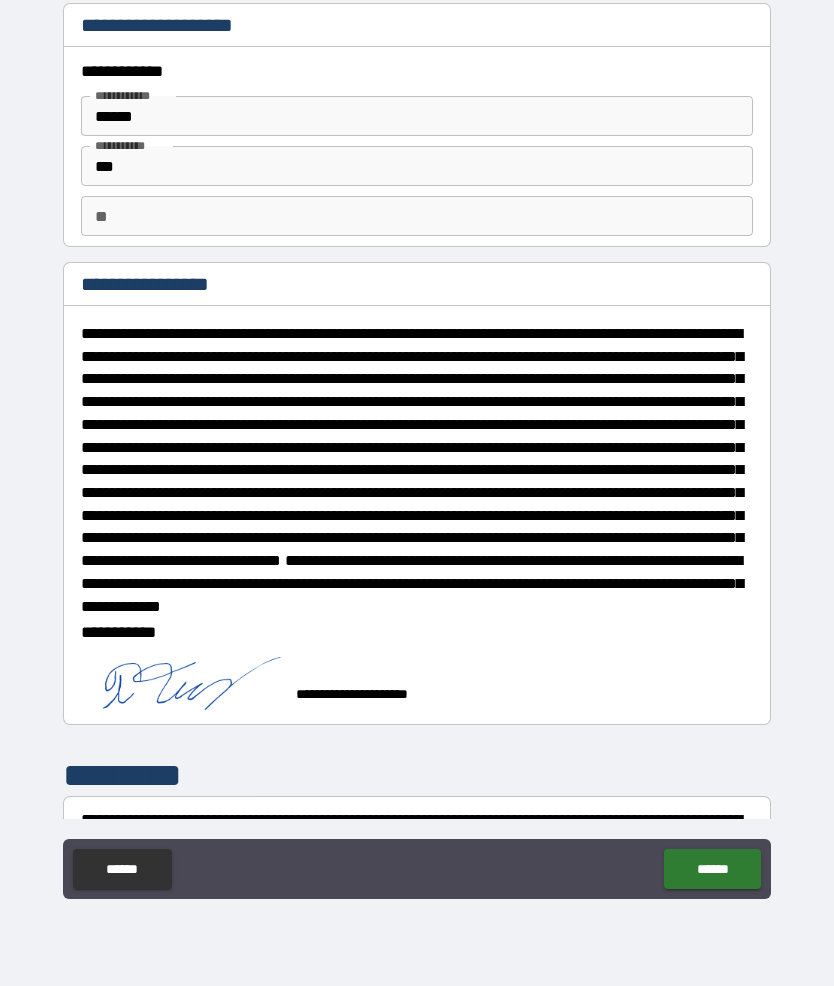 click on "******" at bounding box center (712, 869) 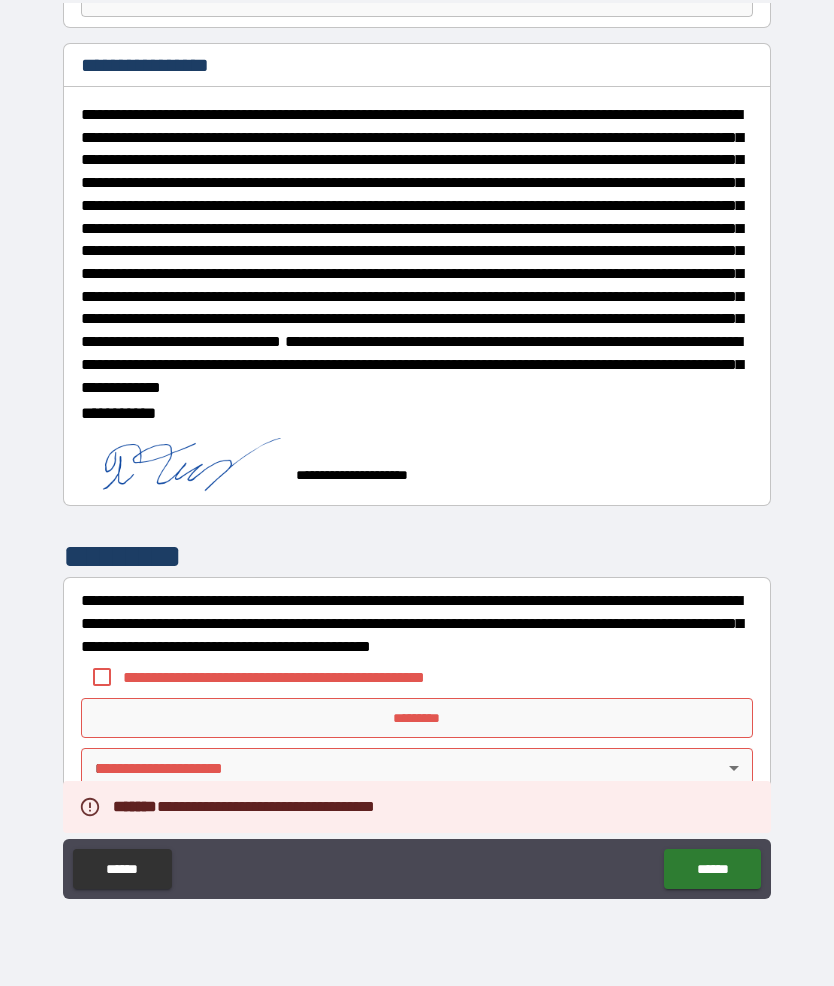 scroll, scrollTop: 254, scrollLeft: 0, axis: vertical 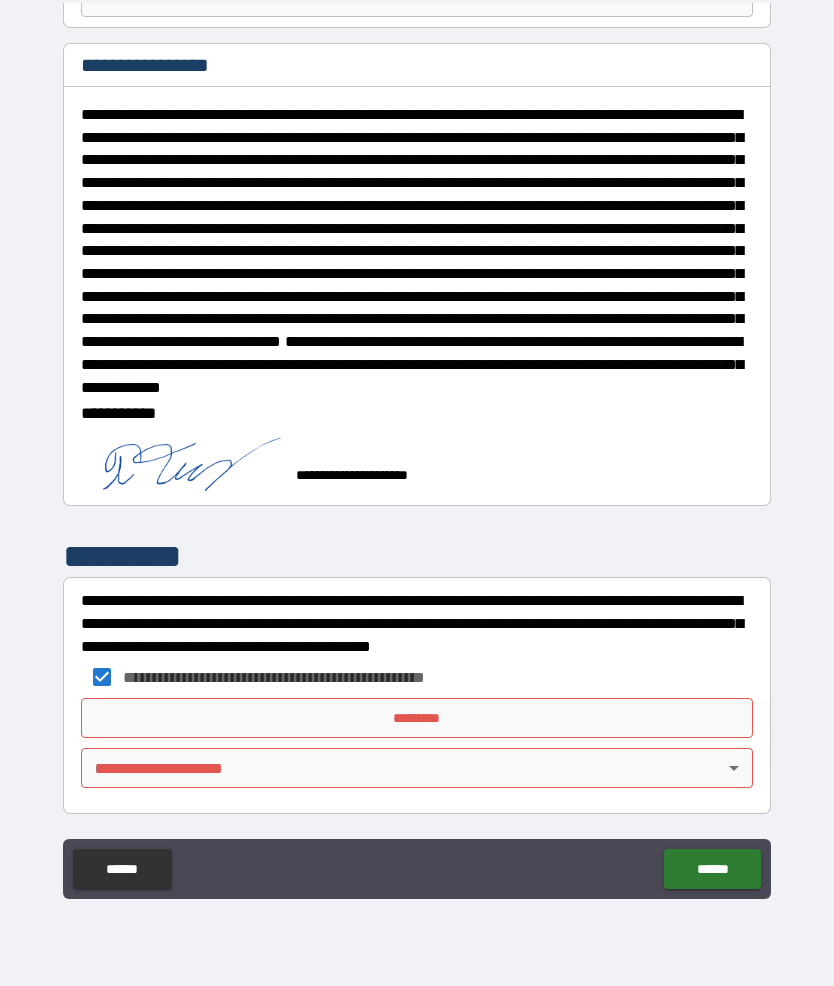 click on "*********" at bounding box center (417, 718) 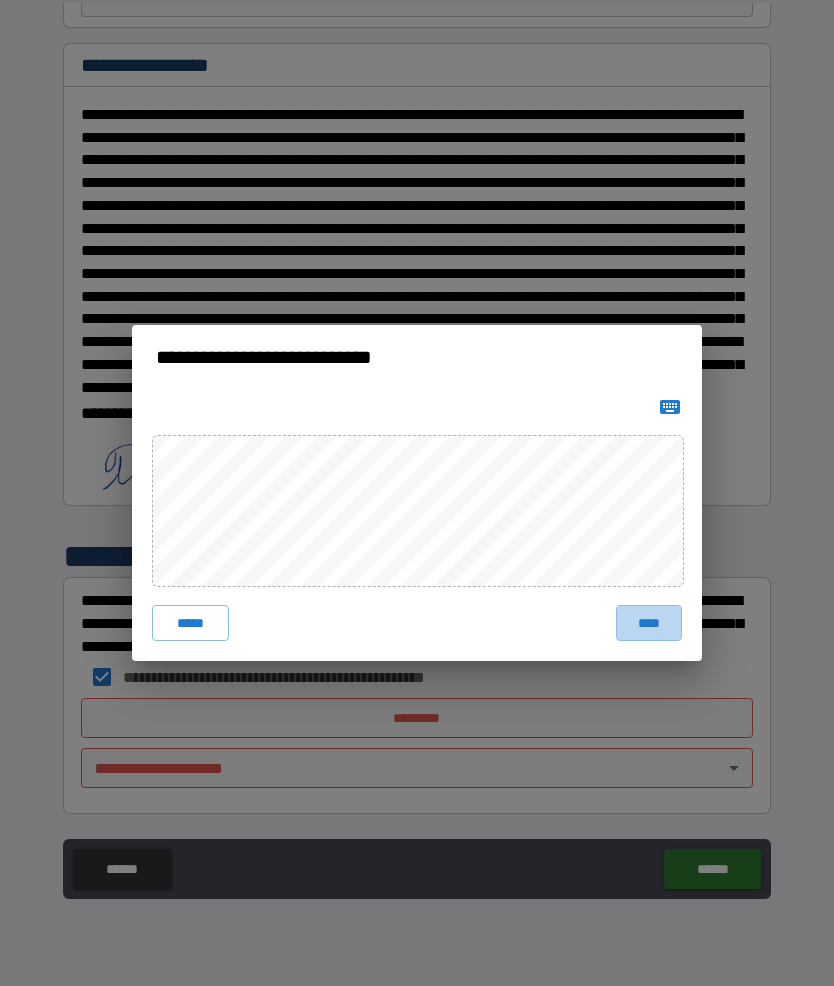 click on "****" at bounding box center [649, 623] 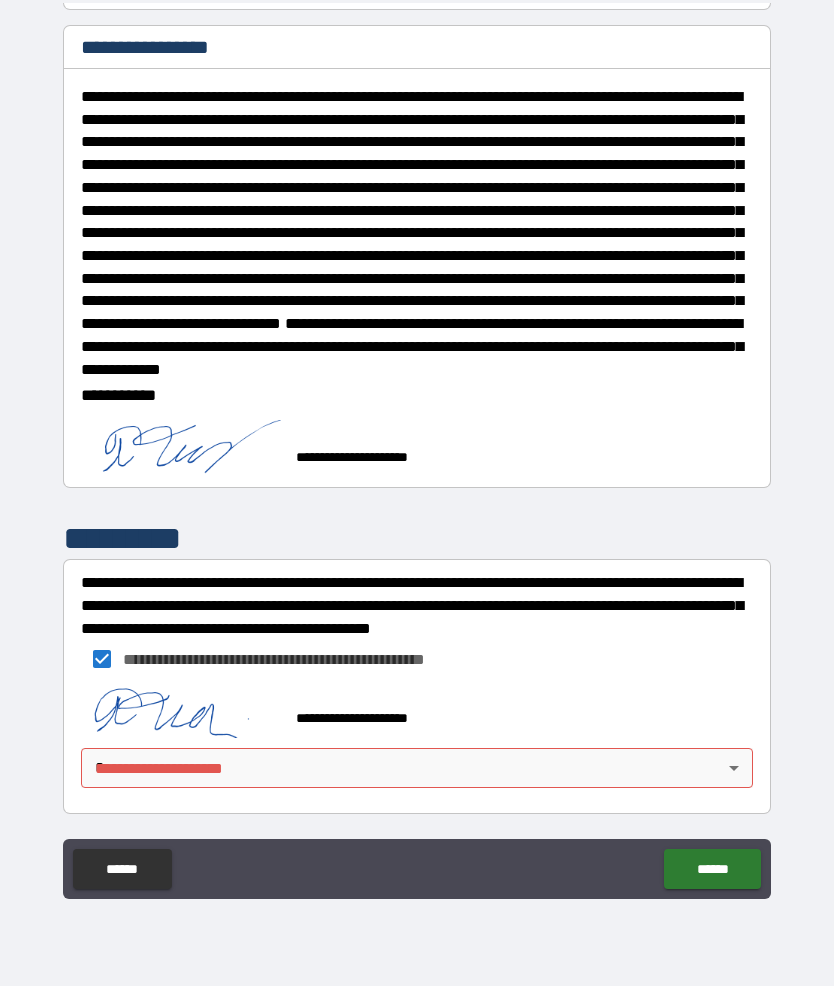 click on "**********" at bounding box center [417, 449] 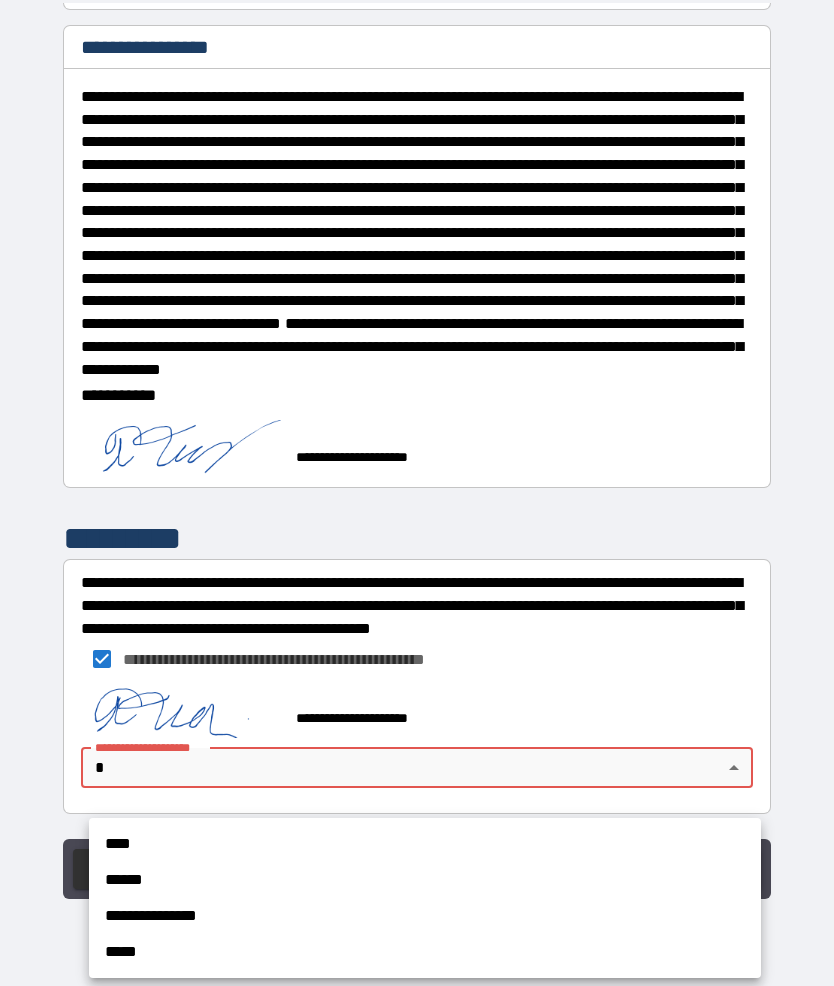 click on "****" at bounding box center [425, 844] 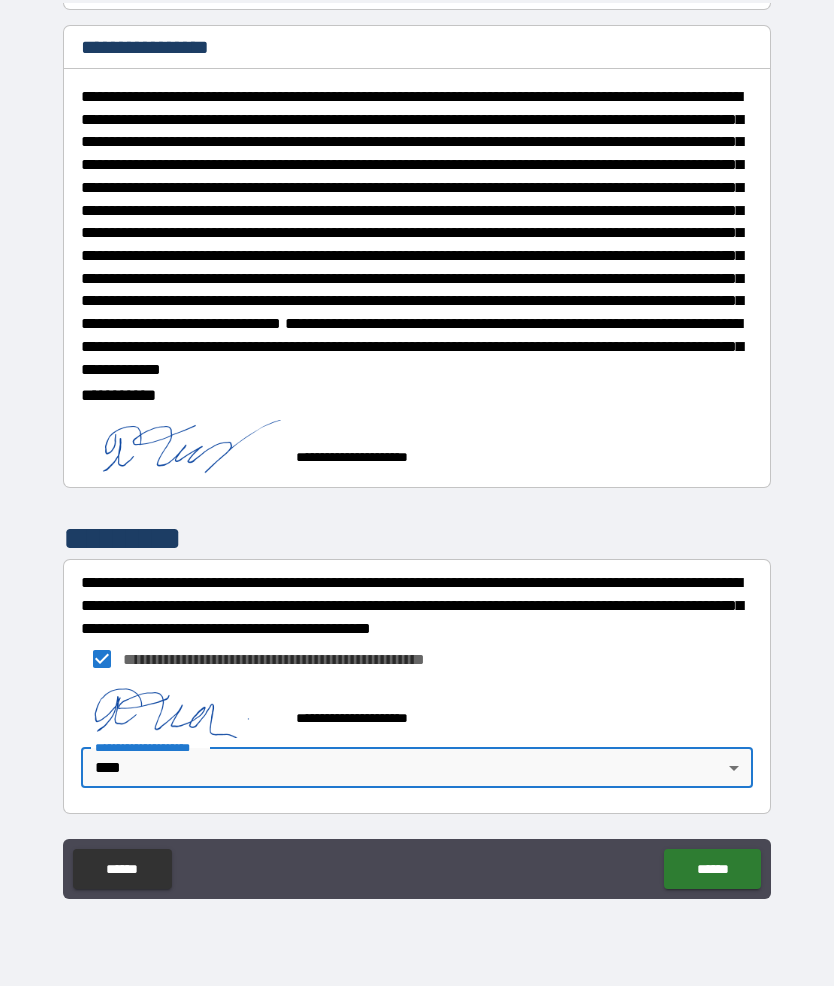 click on "******" at bounding box center (712, 869) 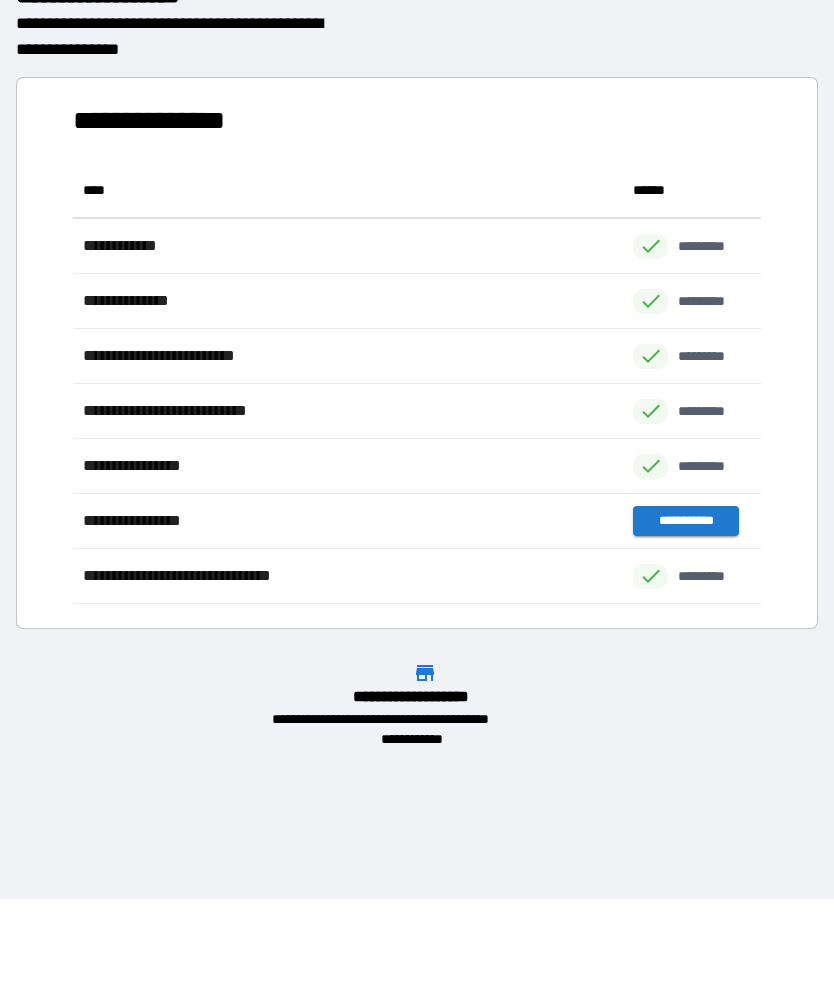 scroll, scrollTop: 1, scrollLeft: 1, axis: both 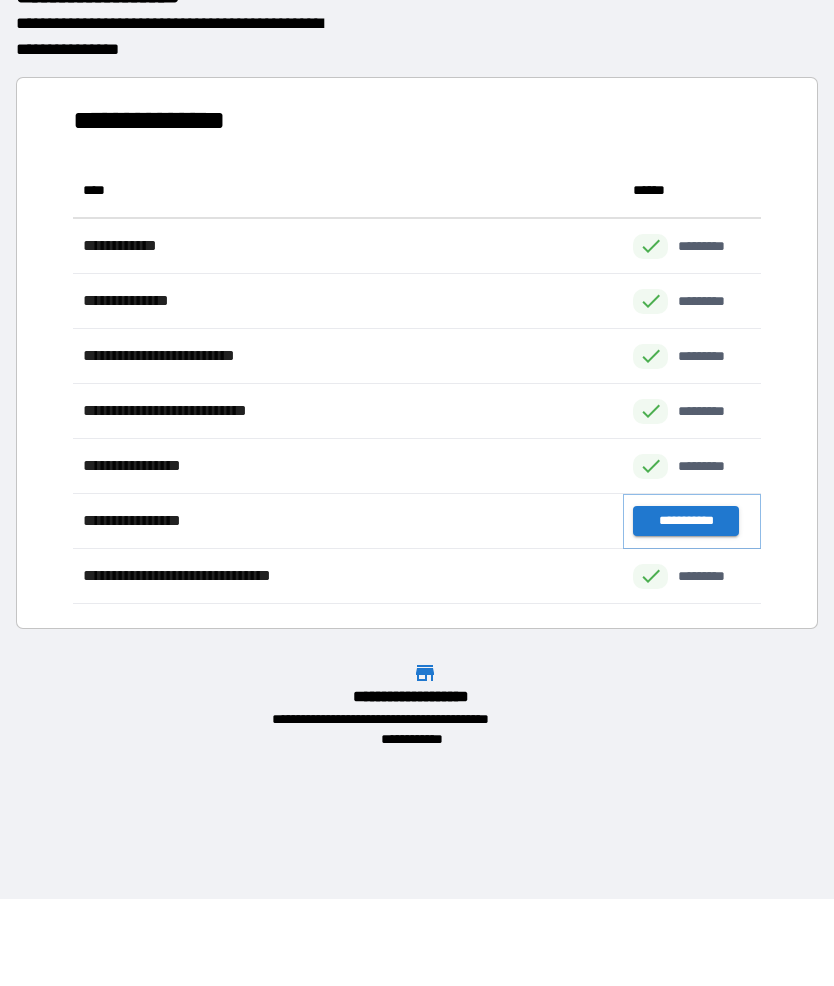 click on "**********" at bounding box center [685, 521] 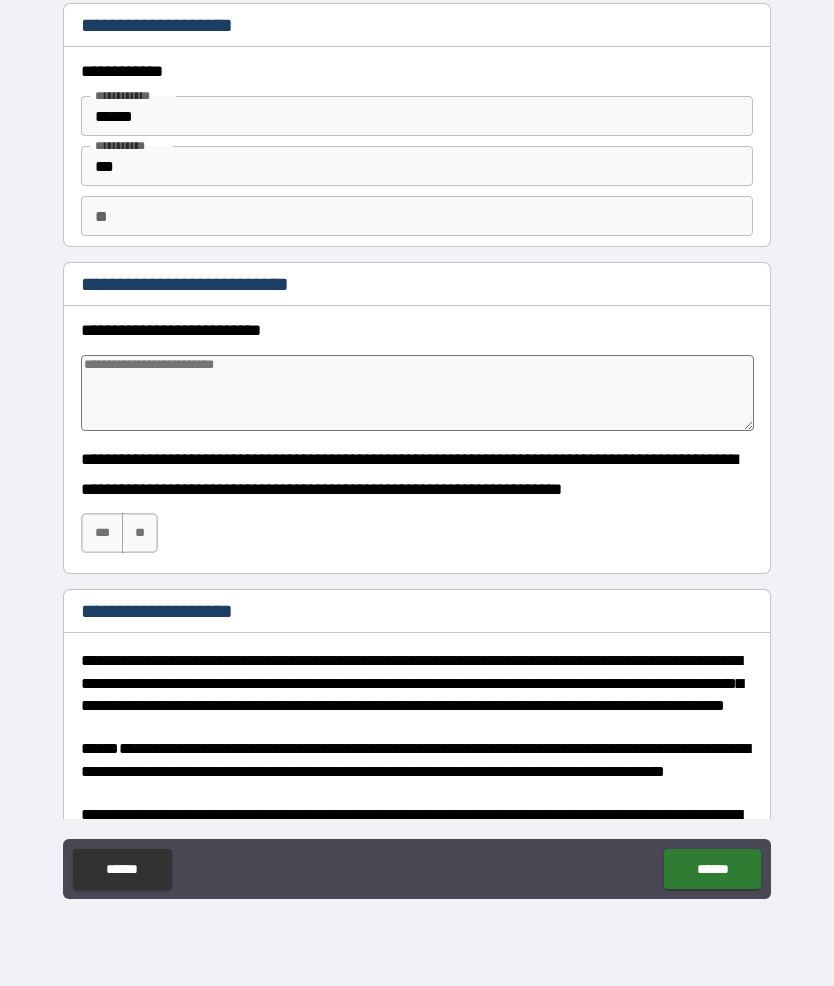 type on "*" 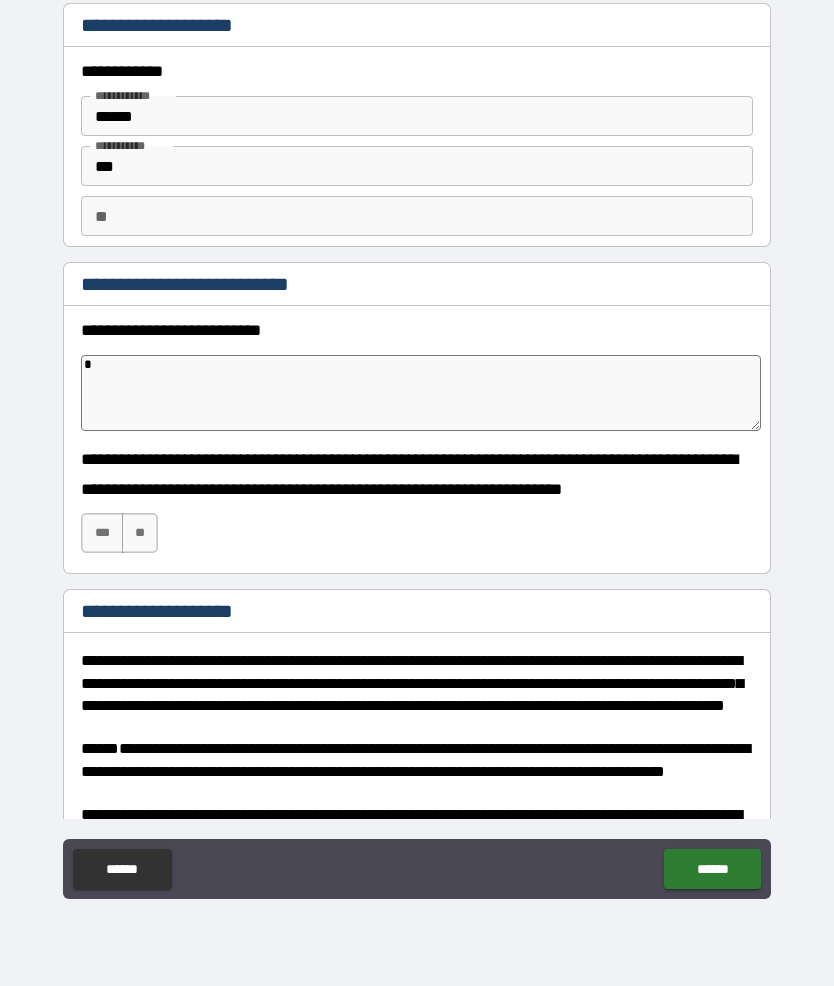 type on "*" 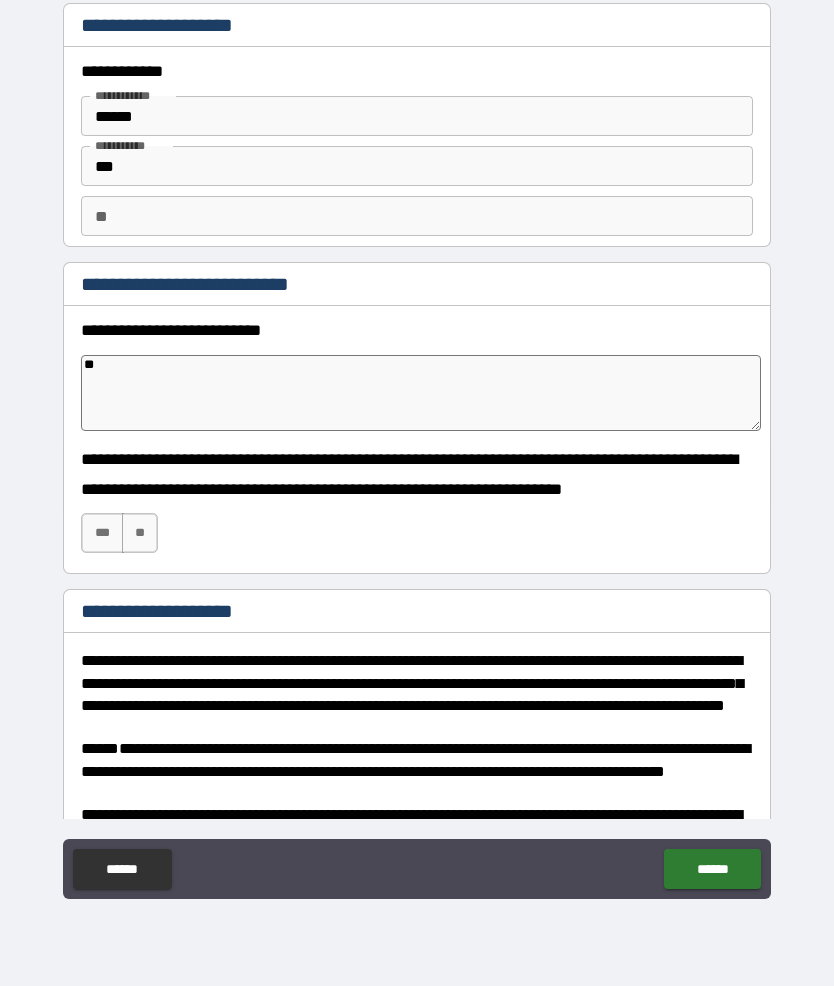 type on "*" 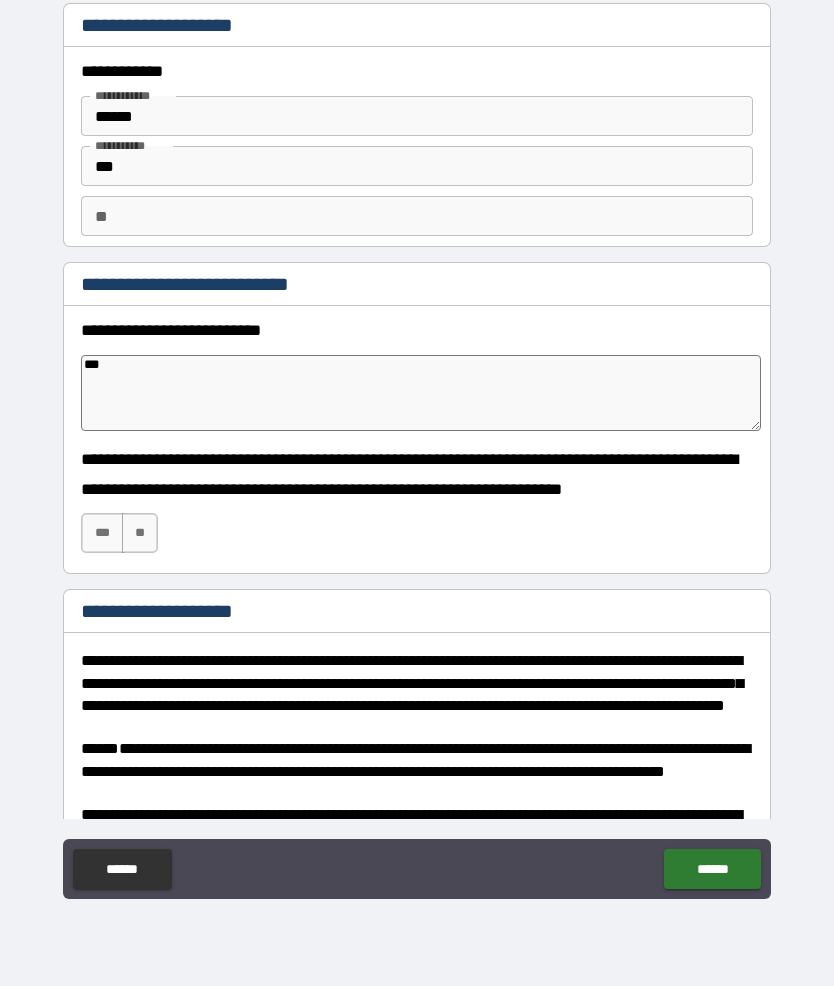 type on "*" 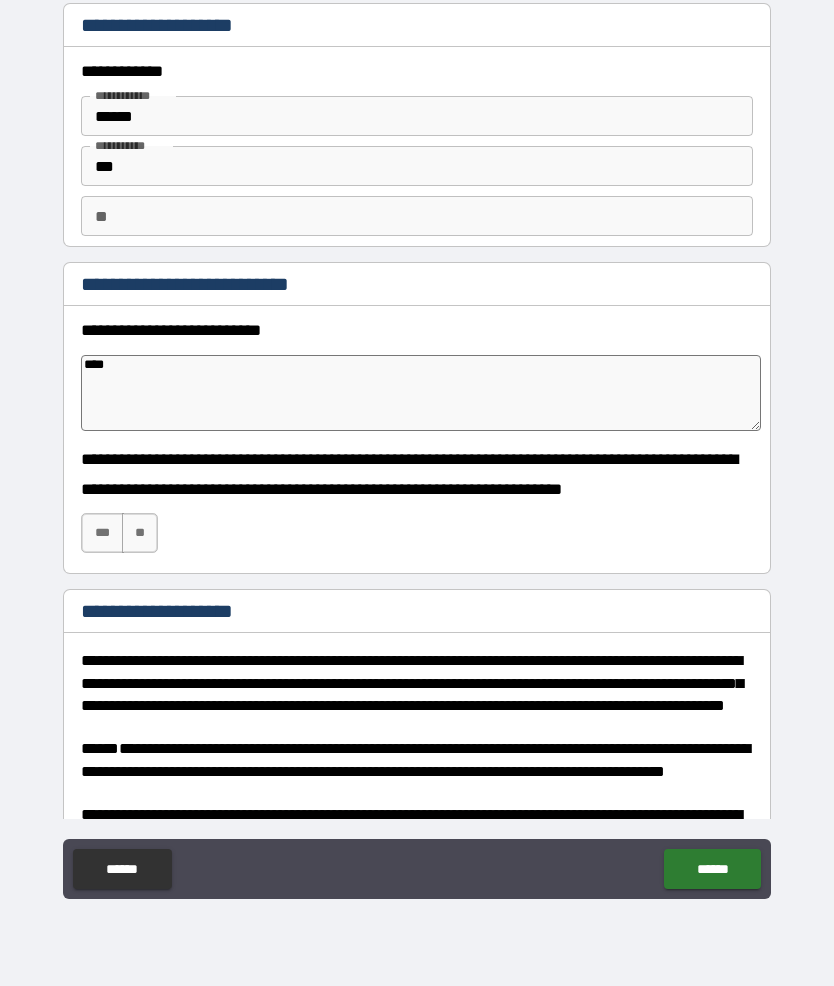 type on "*" 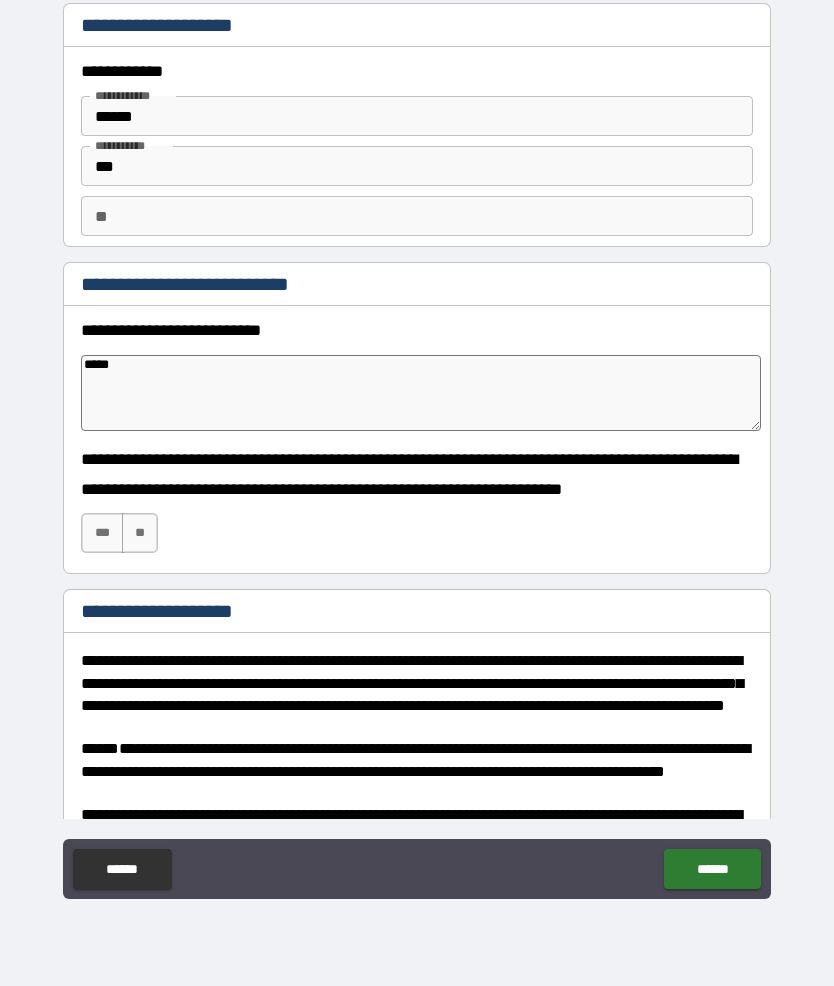type on "*" 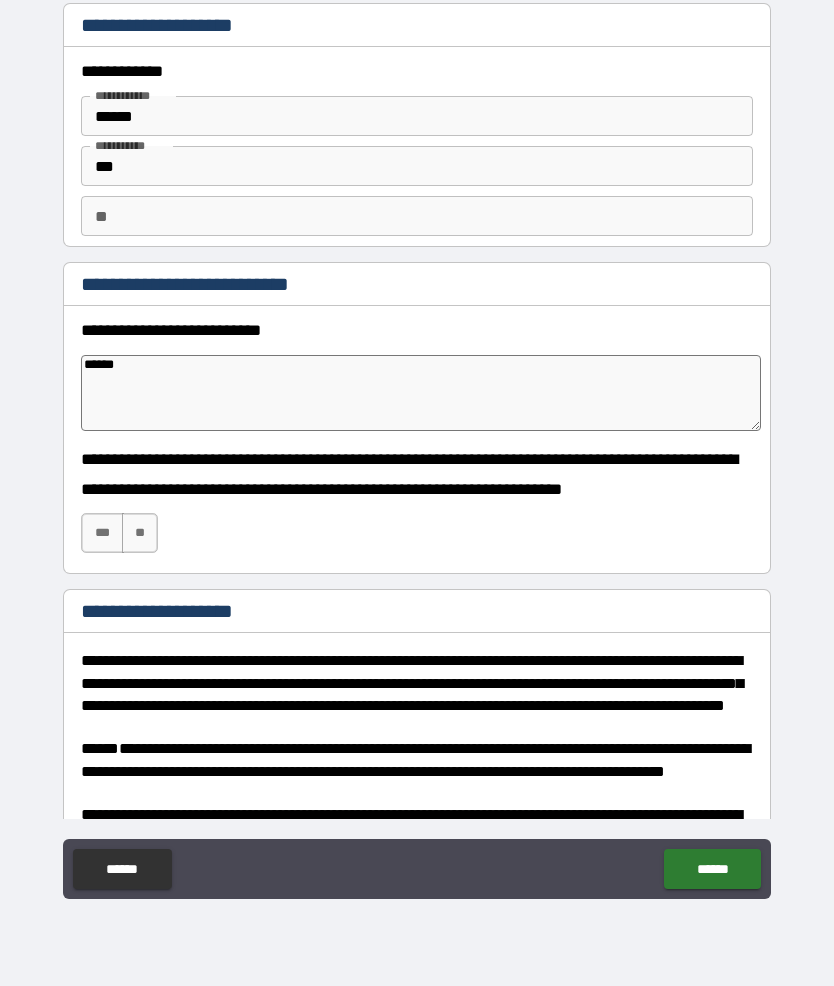 type on "*" 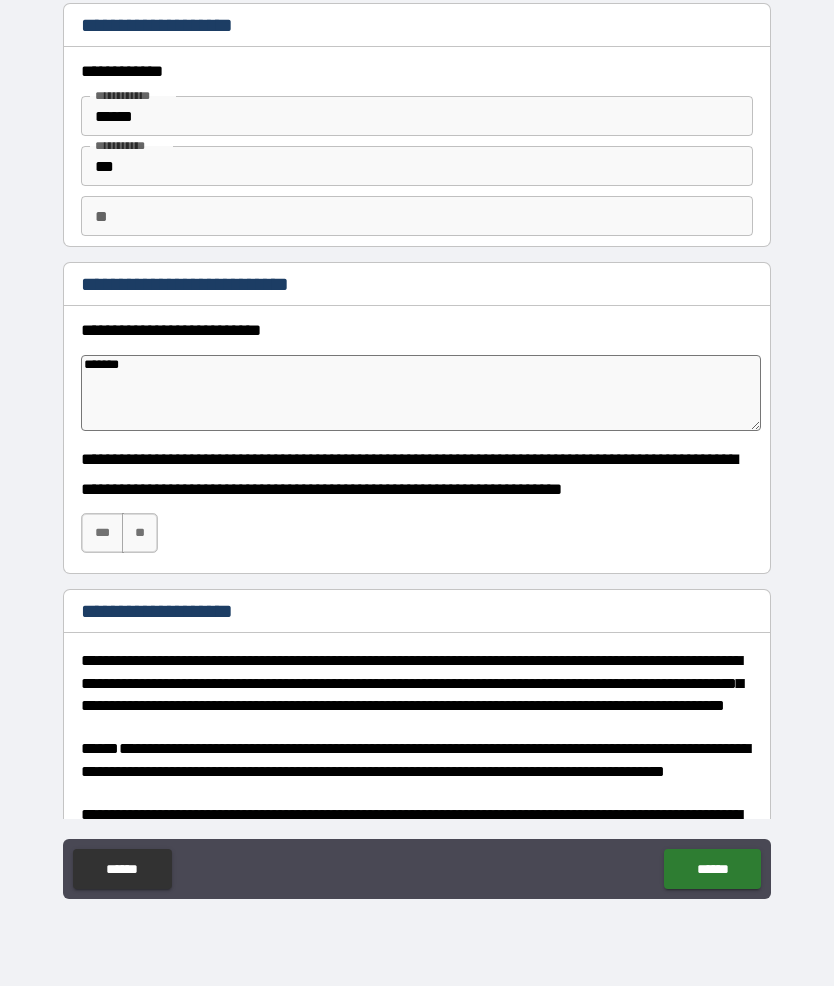 type on "*" 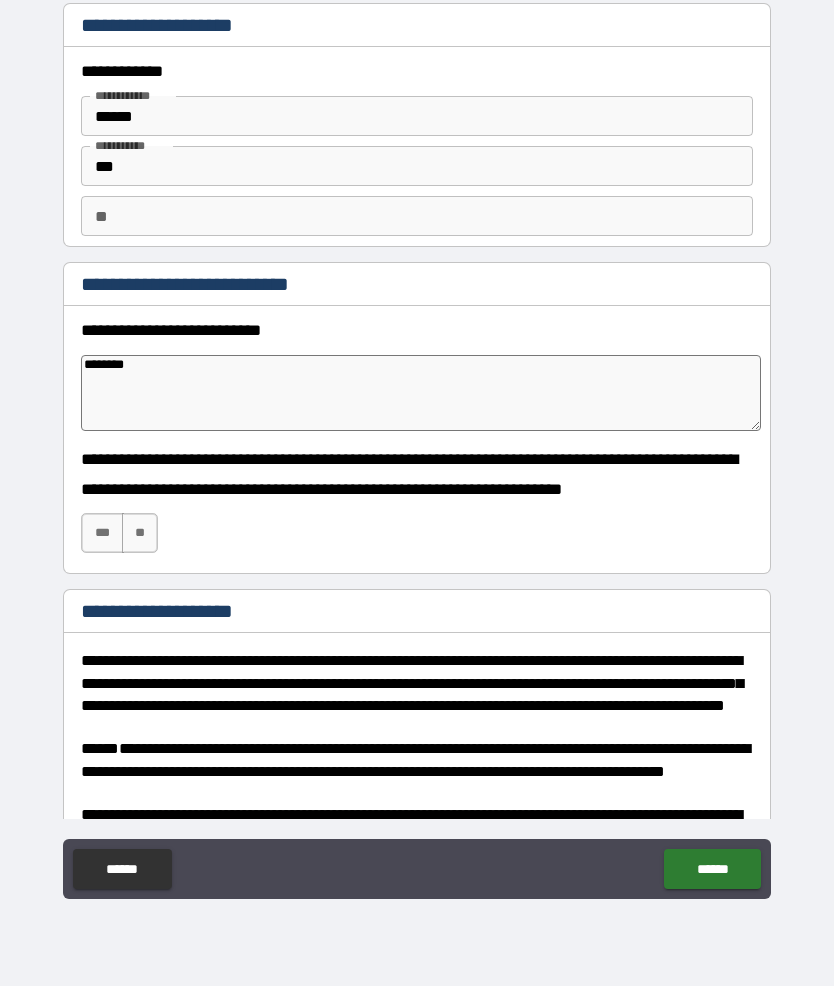 type on "*" 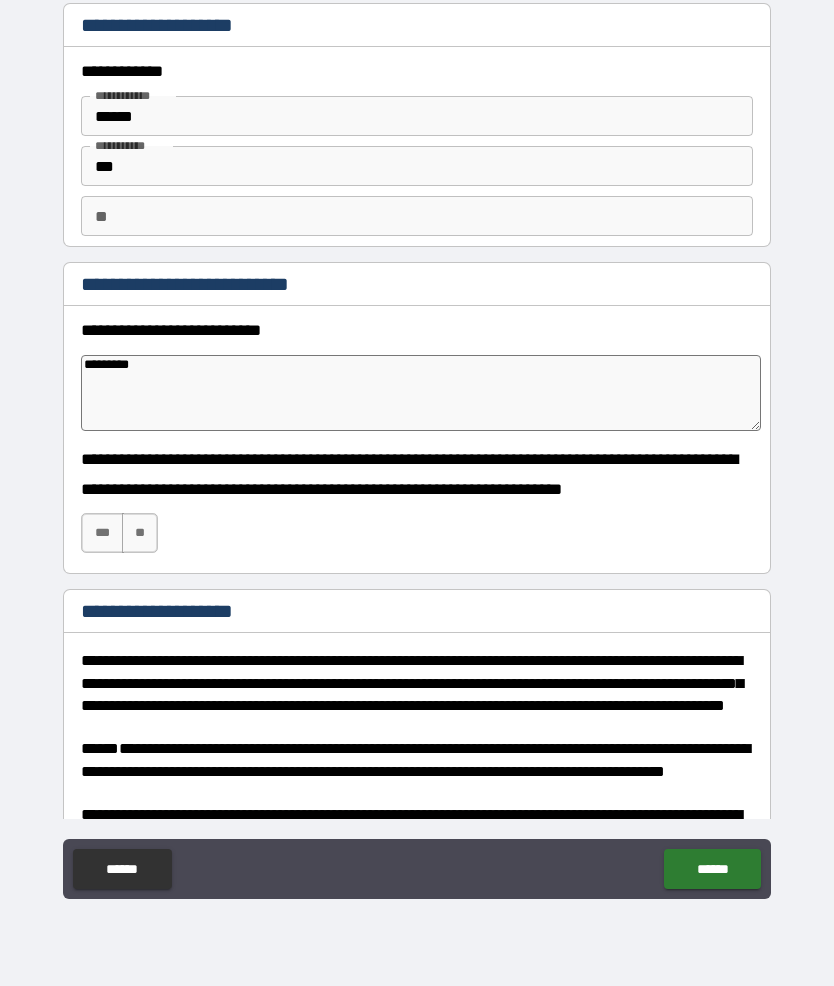 type on "*" 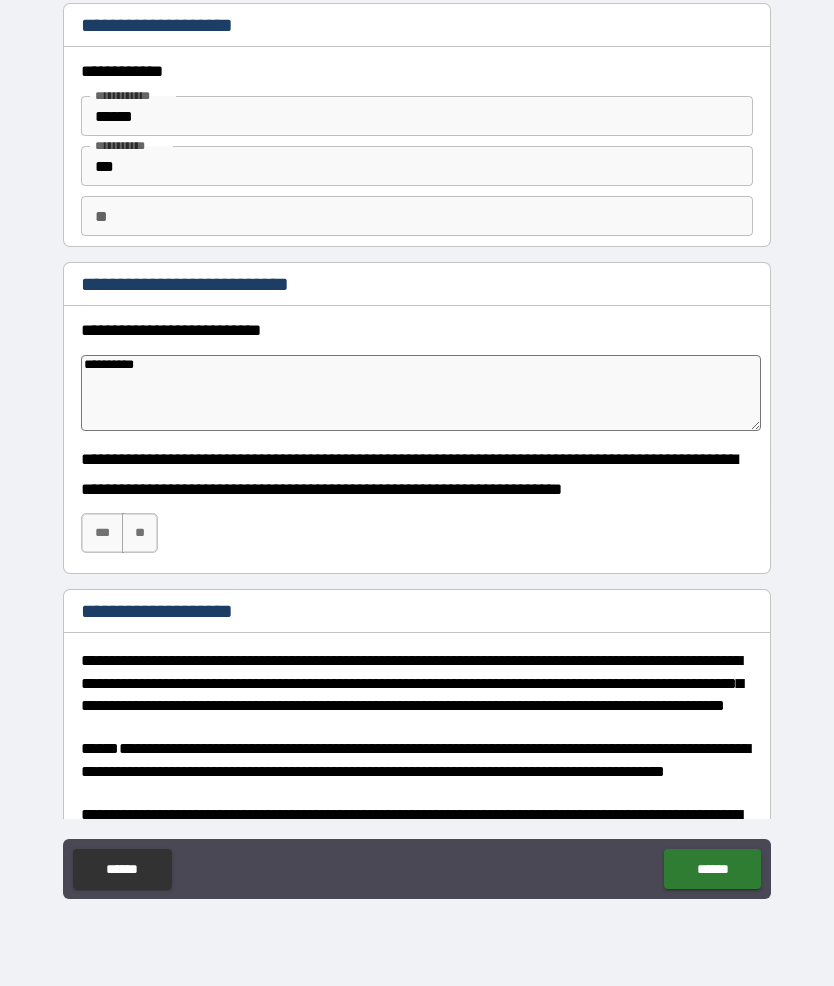 type on "*" 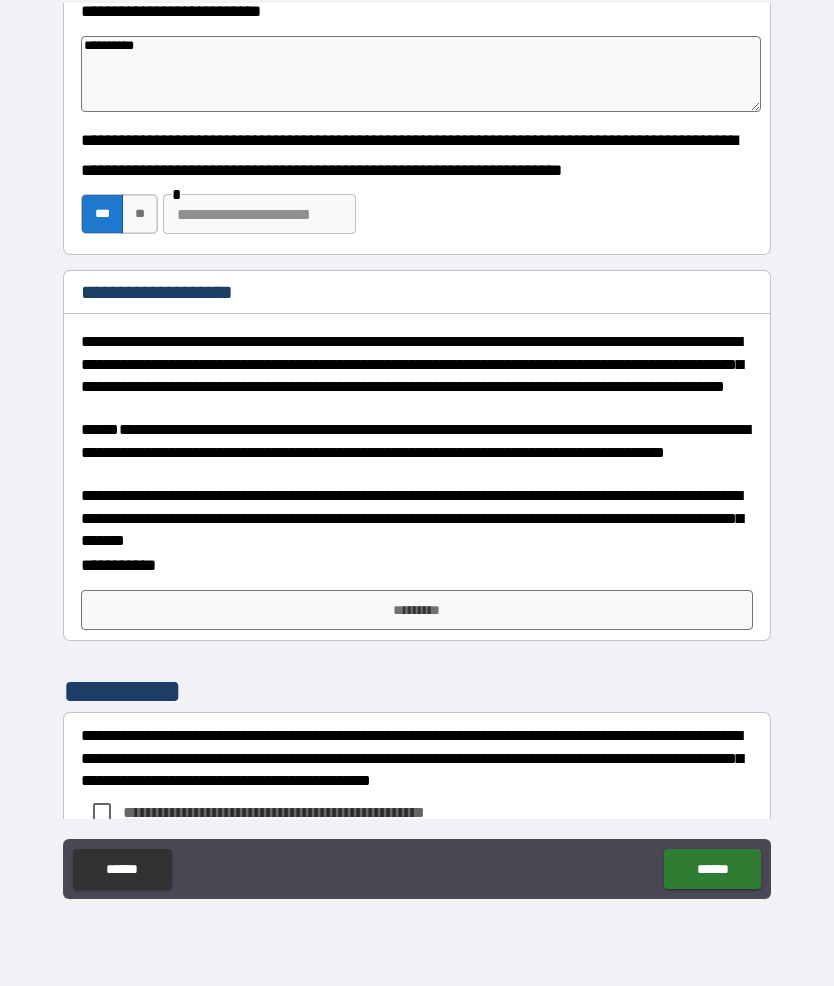 scroll, scrollTop: 319, scrollLeft: 0, axis: vertical 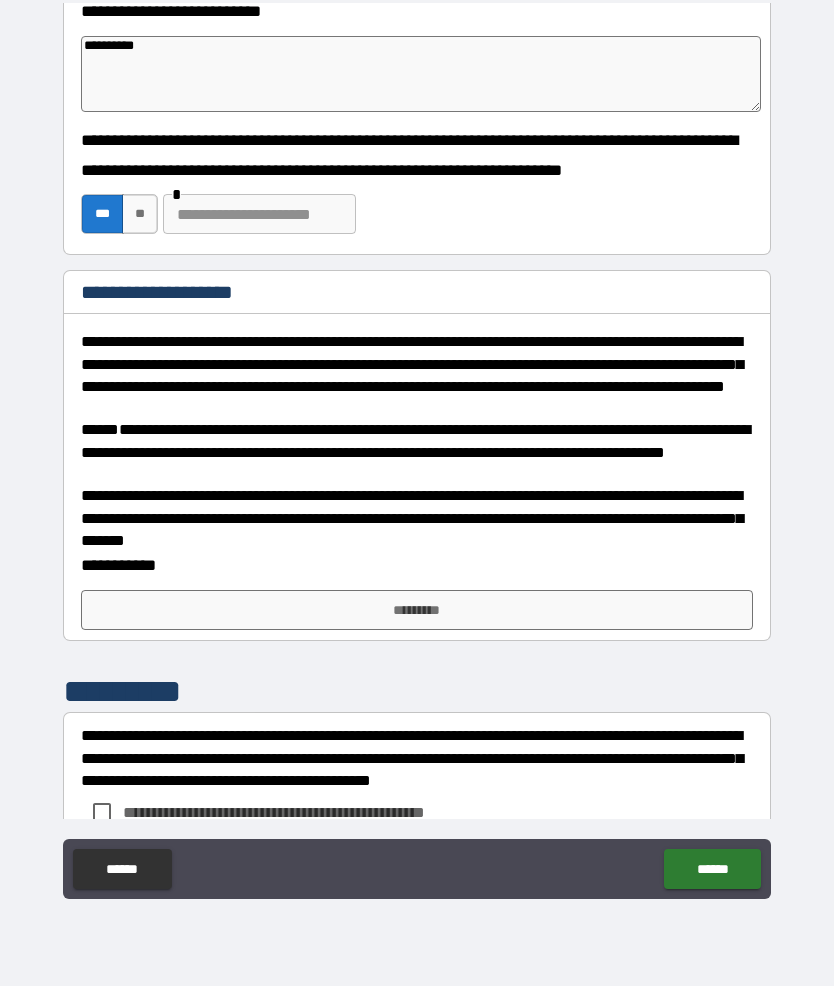 click on "*********" at bounding box center (417, 610) 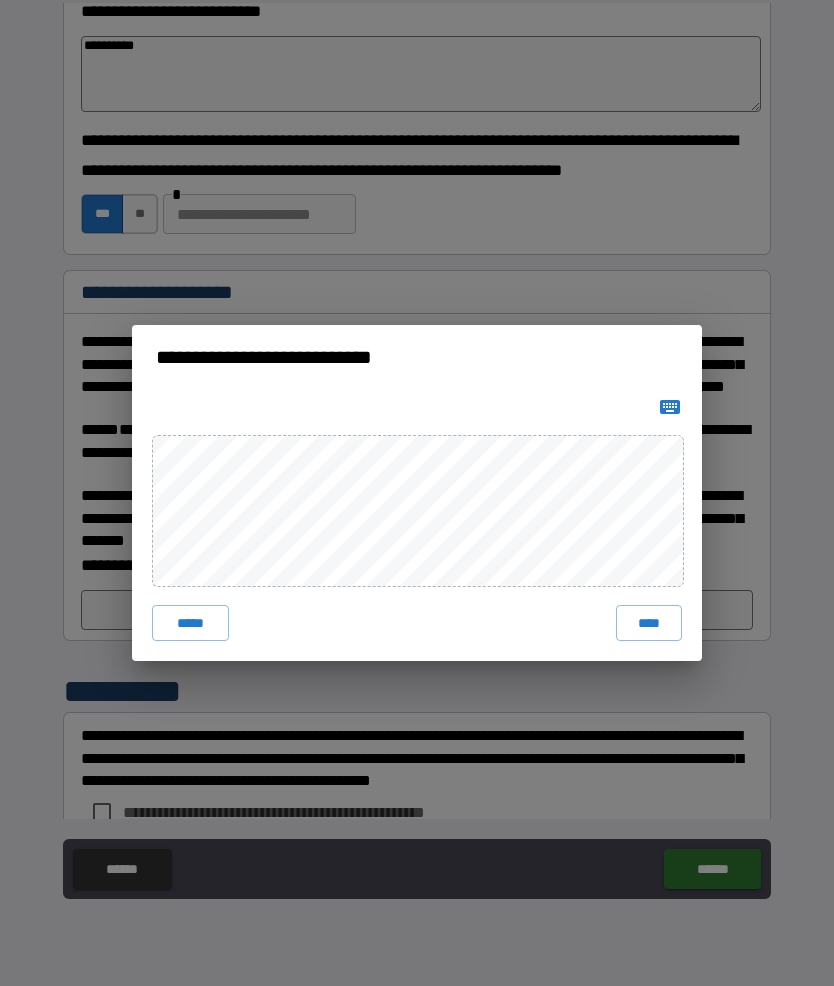 click on "****" at bounding box center (649, 623) 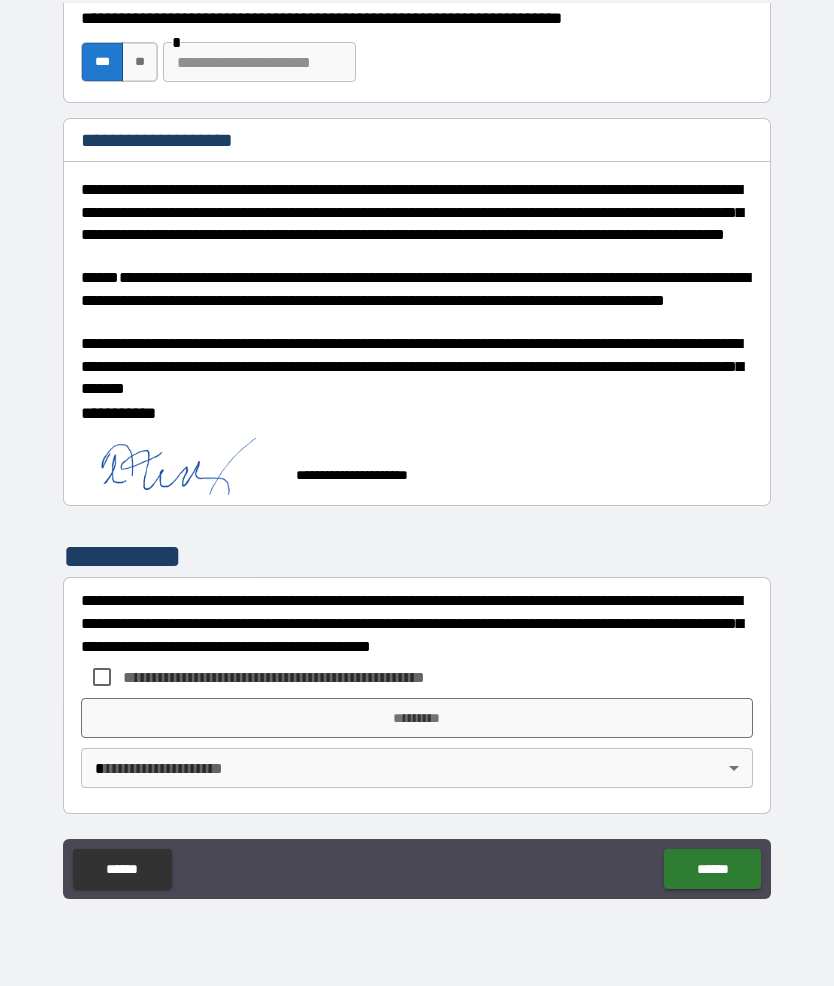 scroll, scrollTop: 471, scrollLeft: 0, axis: vertical 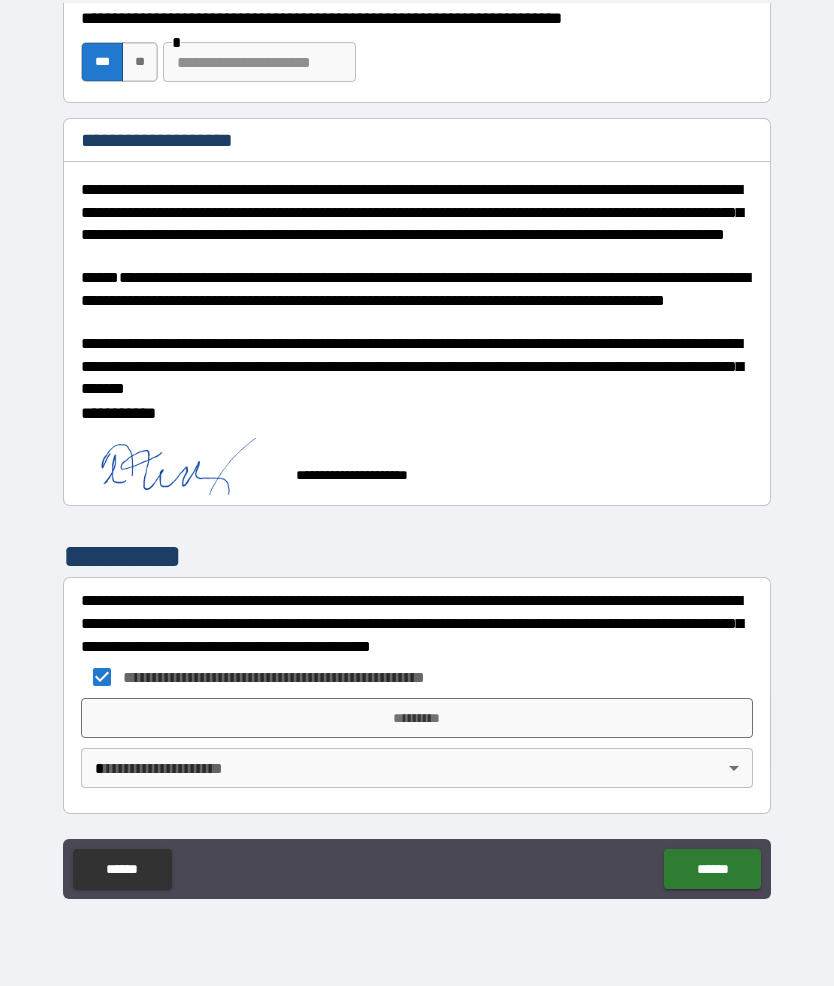 click on "*********" at bounding box center [417, 718] 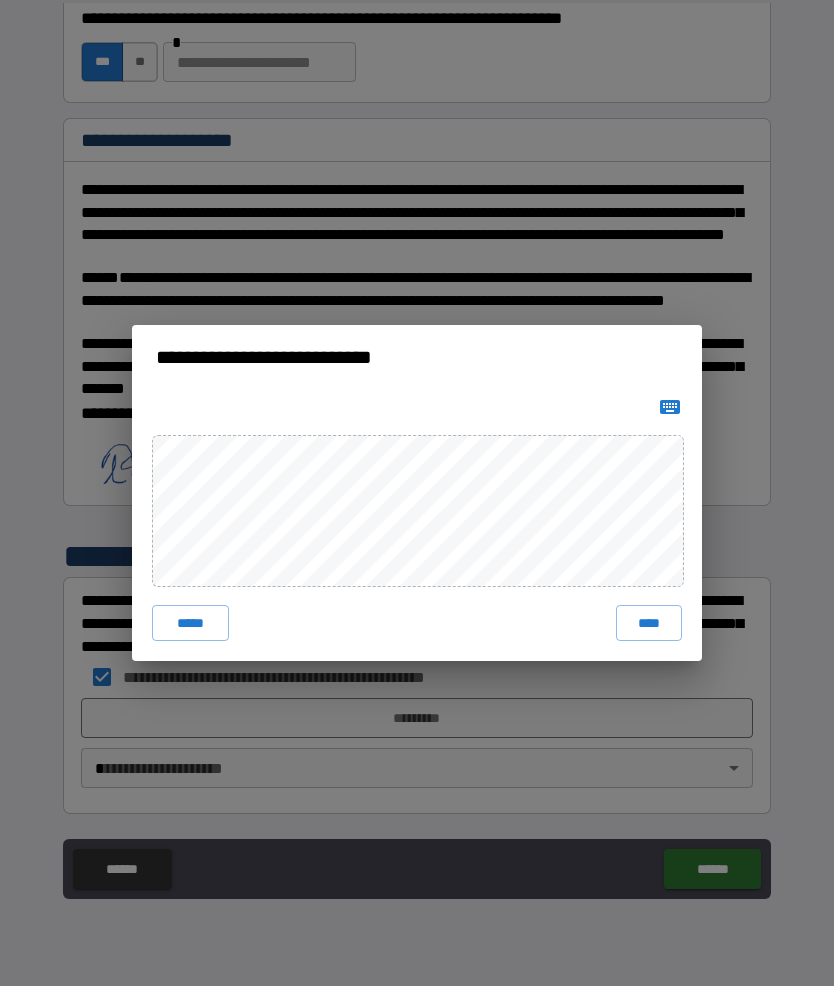 click on "****" at bounding box center (649, 623) 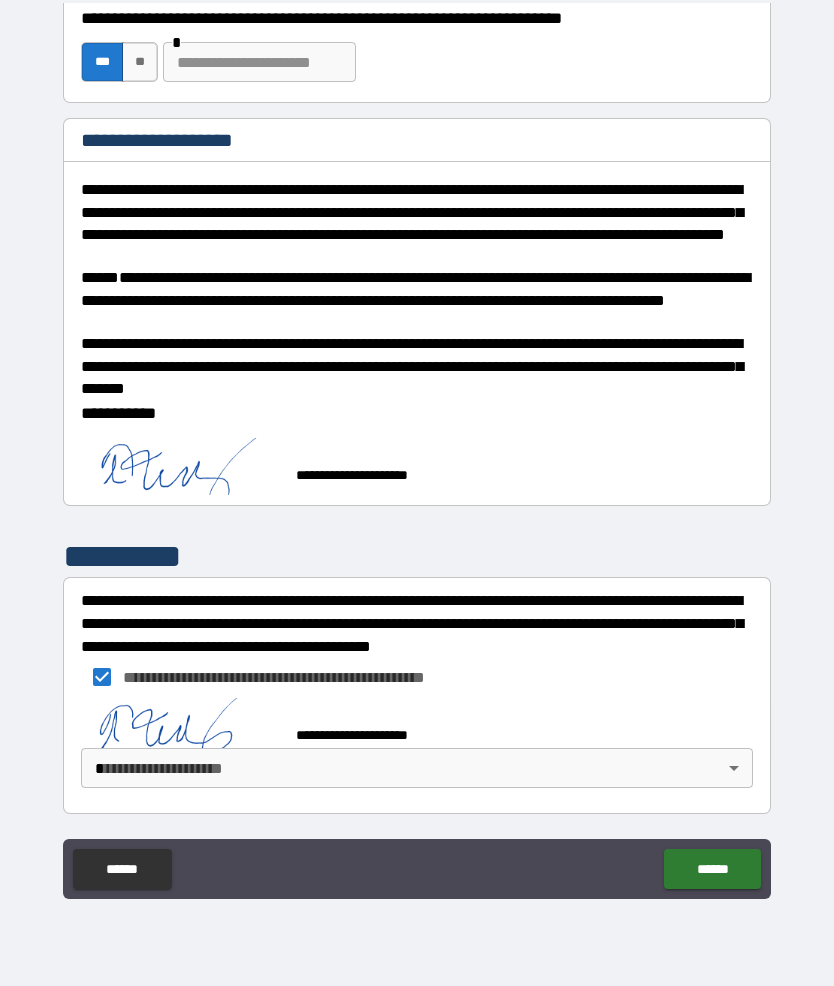 scroll, scrollTop: 461, scrollLeft: 0, axis: vertical 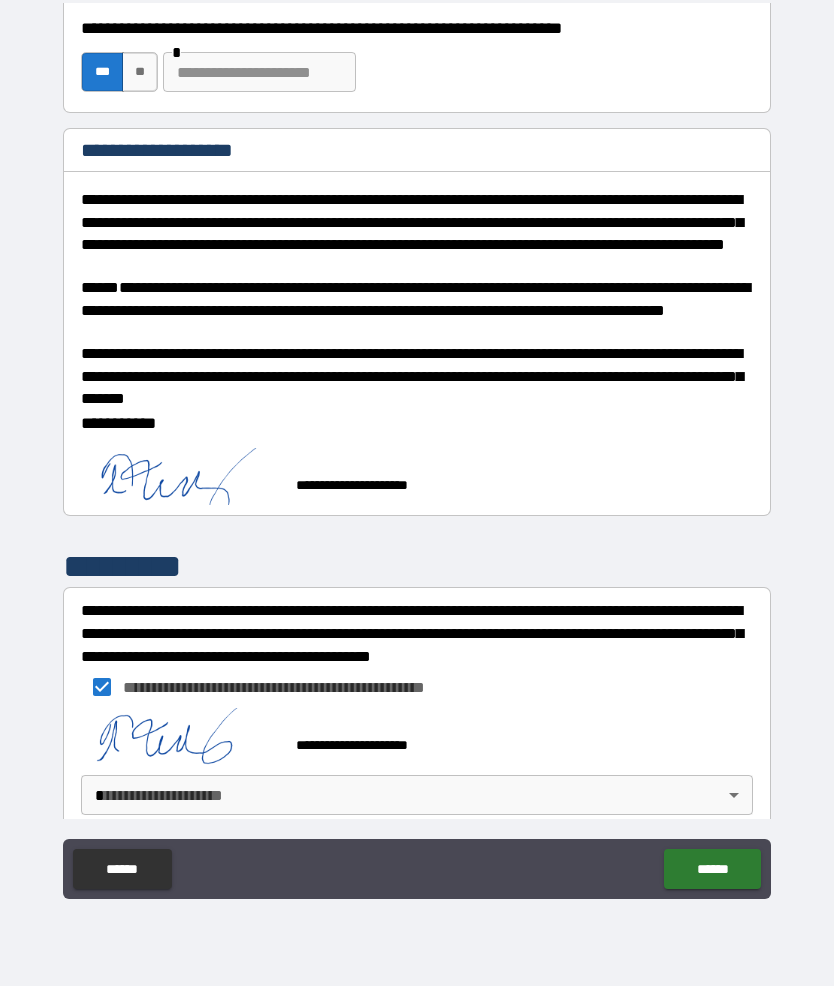 click on "******" at bounding box center (712, 869) 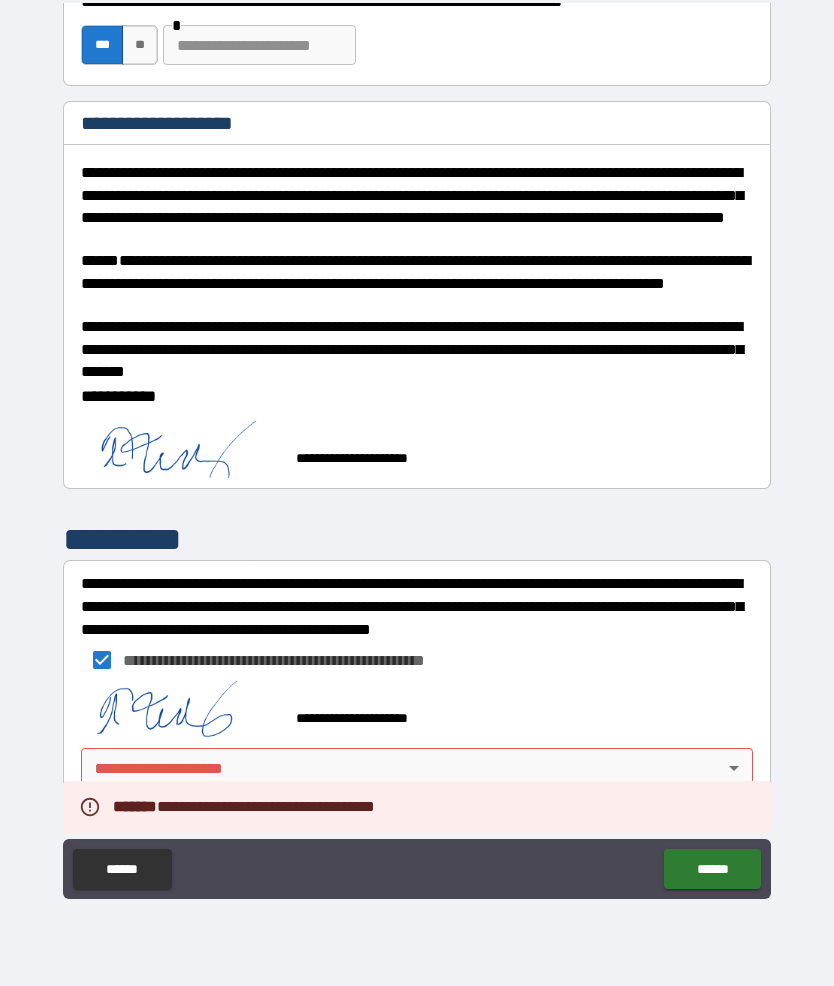 scroll, scrollTop: 488, scrollLeft: 0, axis: vertical 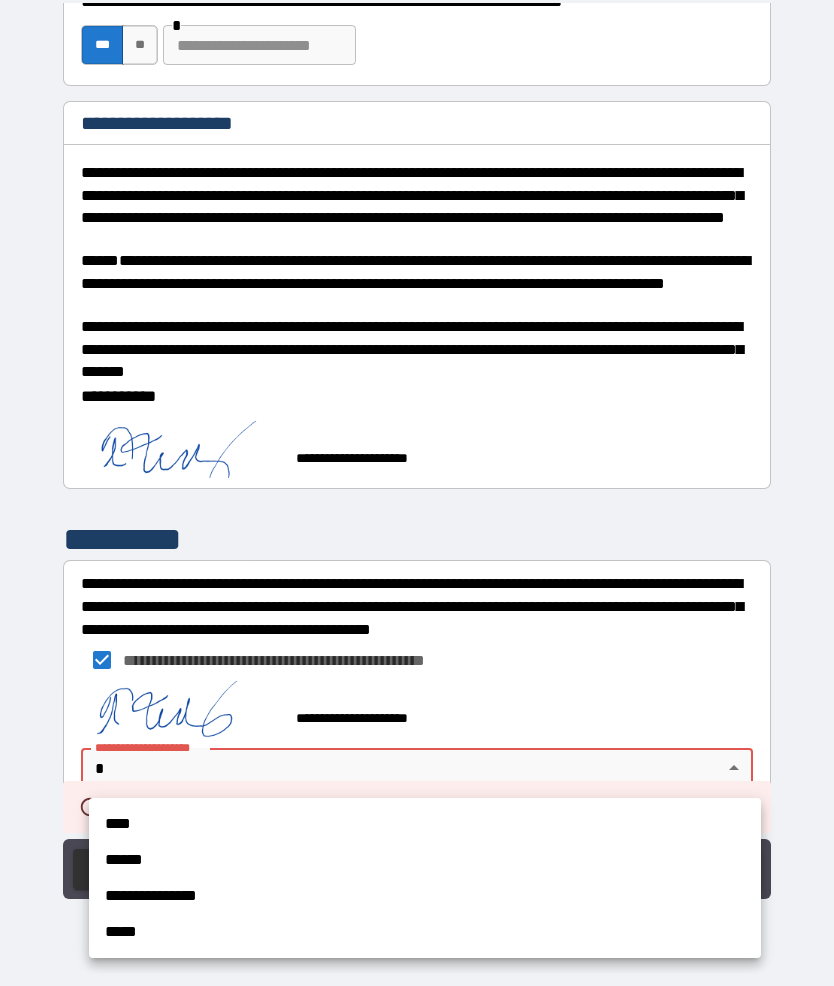 click on "****" at bounding box center [425, 824] 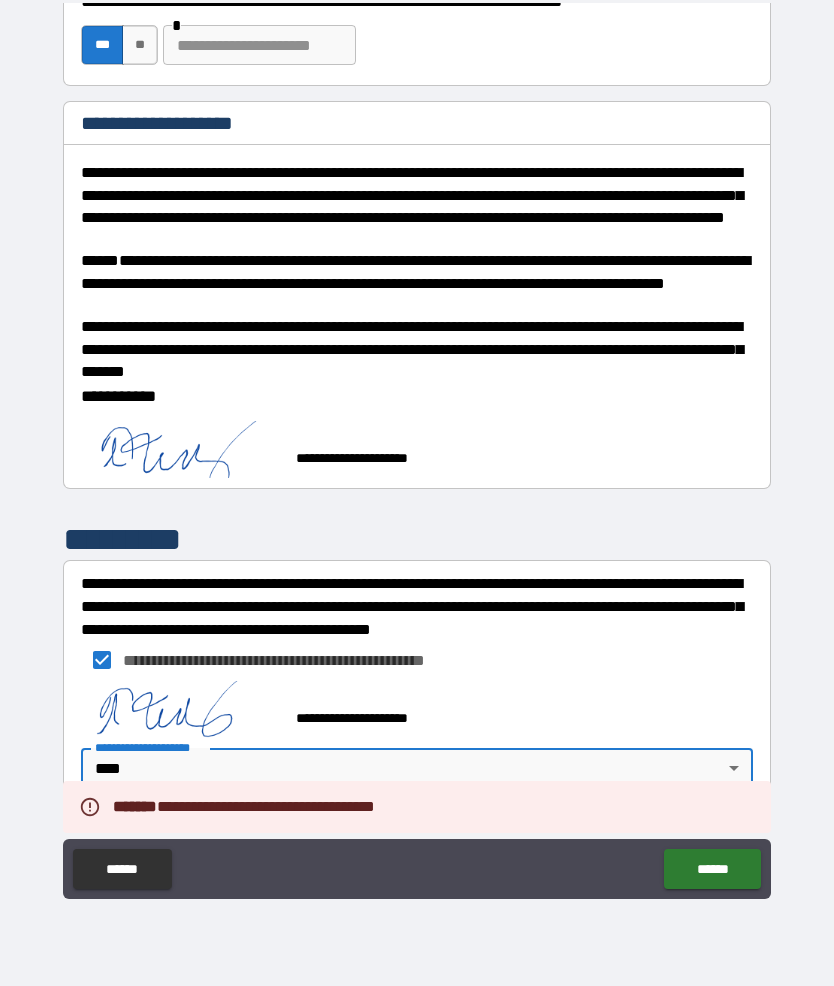 type on "*" 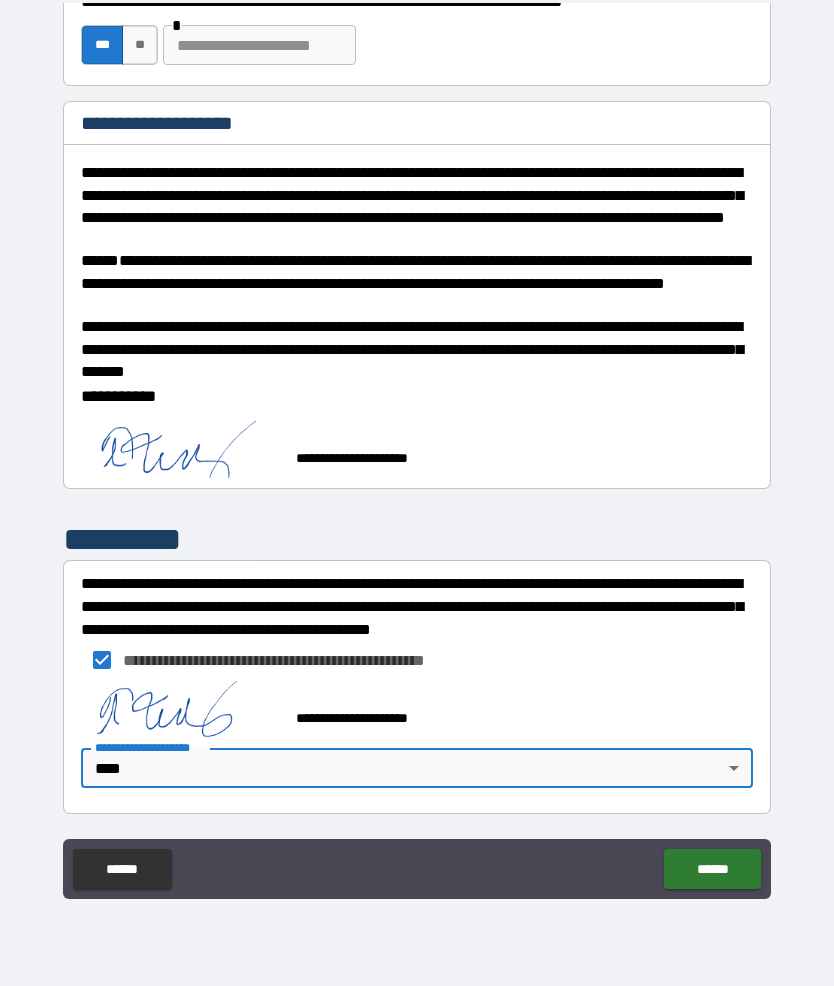 scroll, scrollTop: 488, scrollLeft: 0, axis: vertical 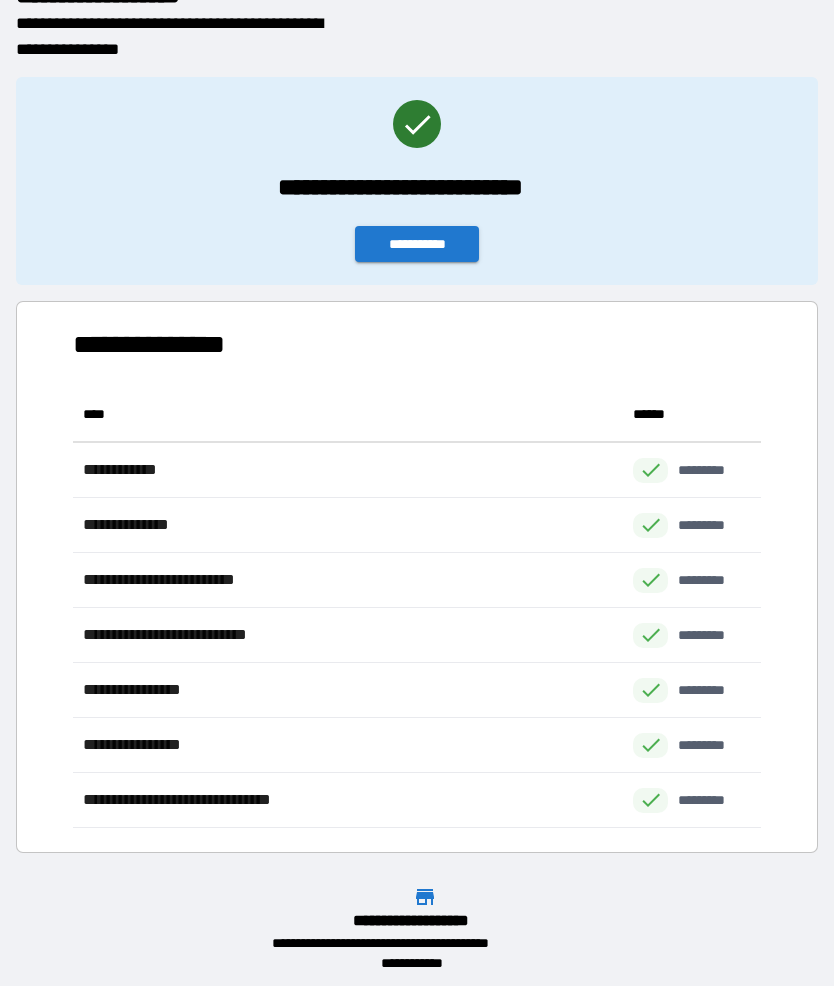 click on "**********" at bounding box center (417, 244) 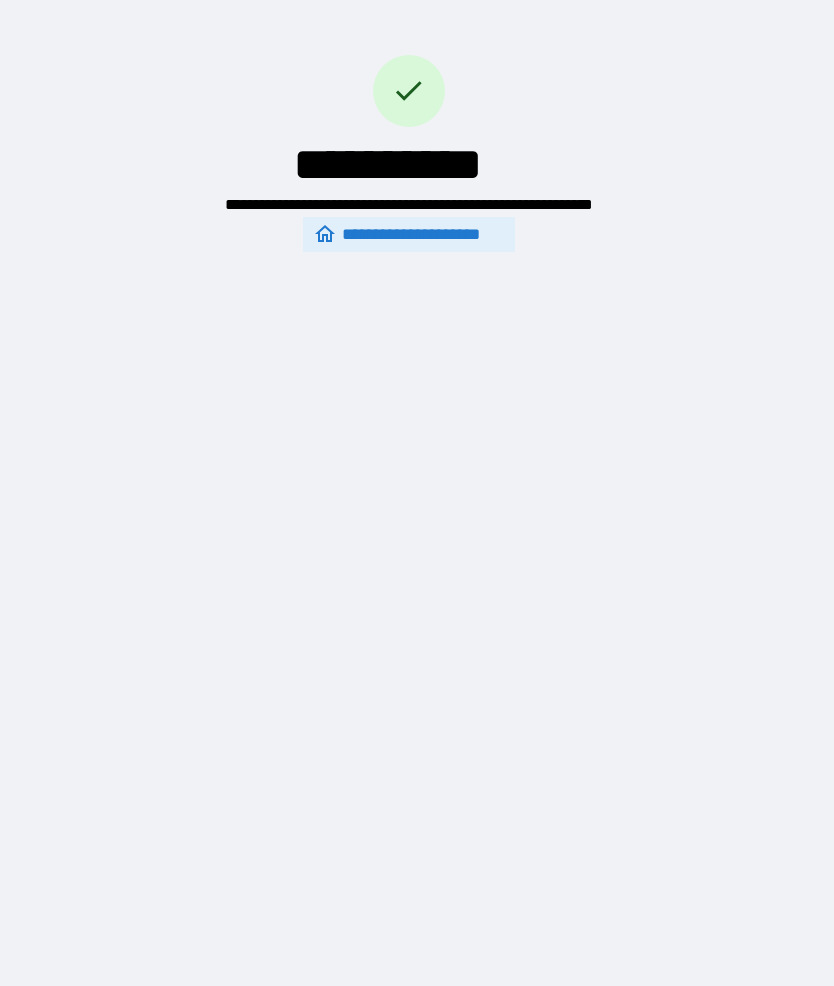 click on "**********" at bounding box center [409, 234] 